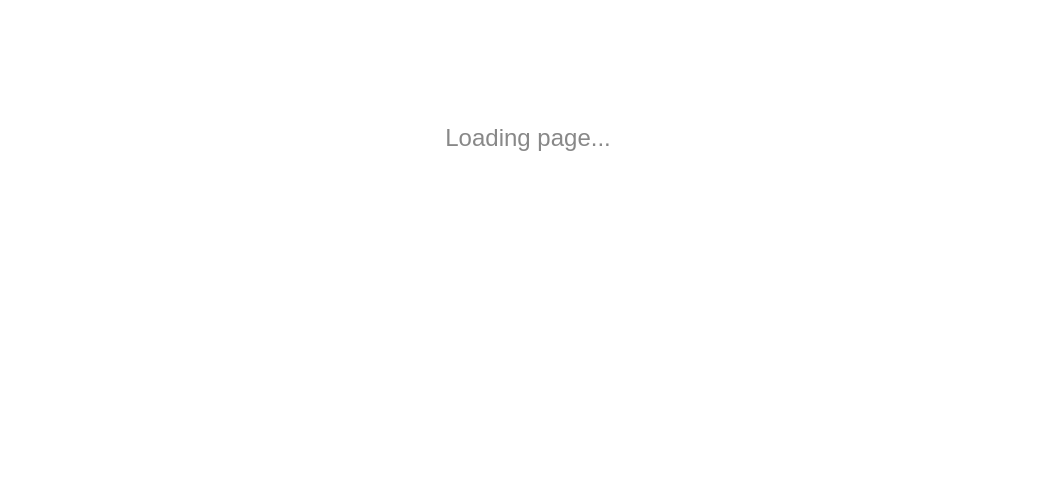 scroll, scrollTop: 0, scrollLeft: 0, axis: both 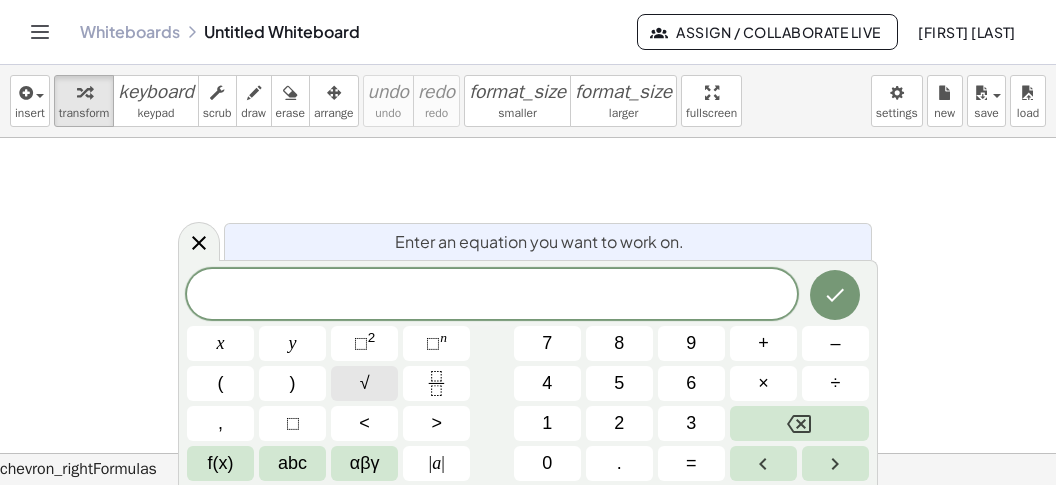 click on "√" at bounding box center (364, 383) 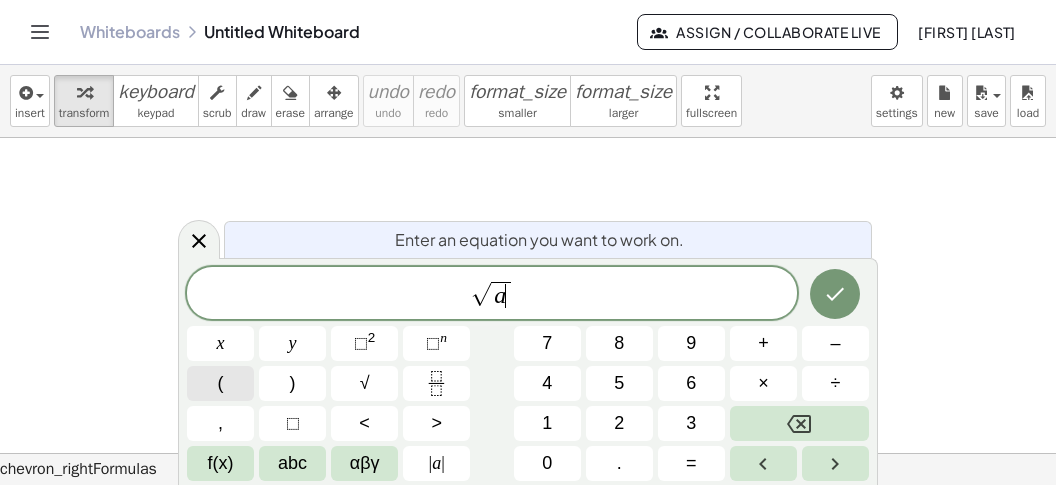 click on "(" at bounding box center [220, 383] 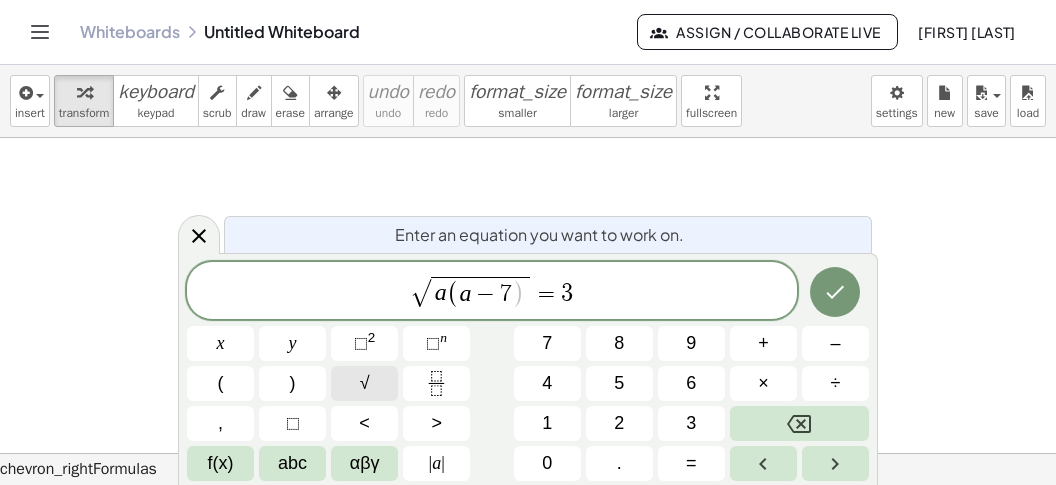 click on "√" at bounding box center [364, 383] 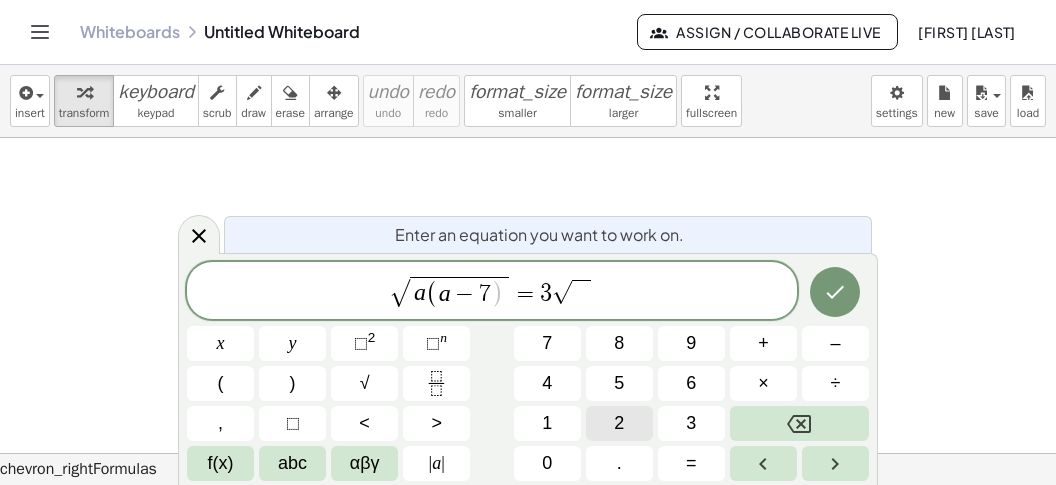 click on "2" at bounding box center (619, 423) 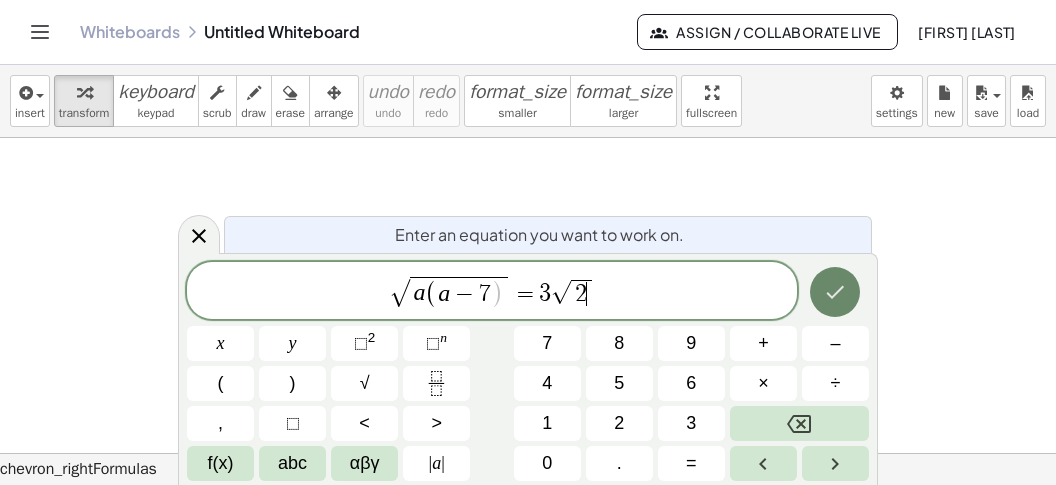 click 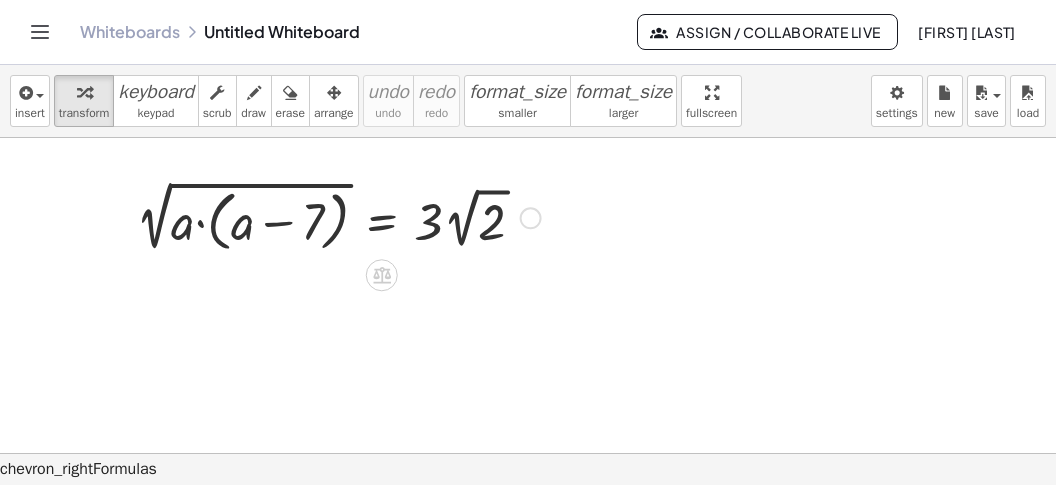 click at bounding box center [338, 216] 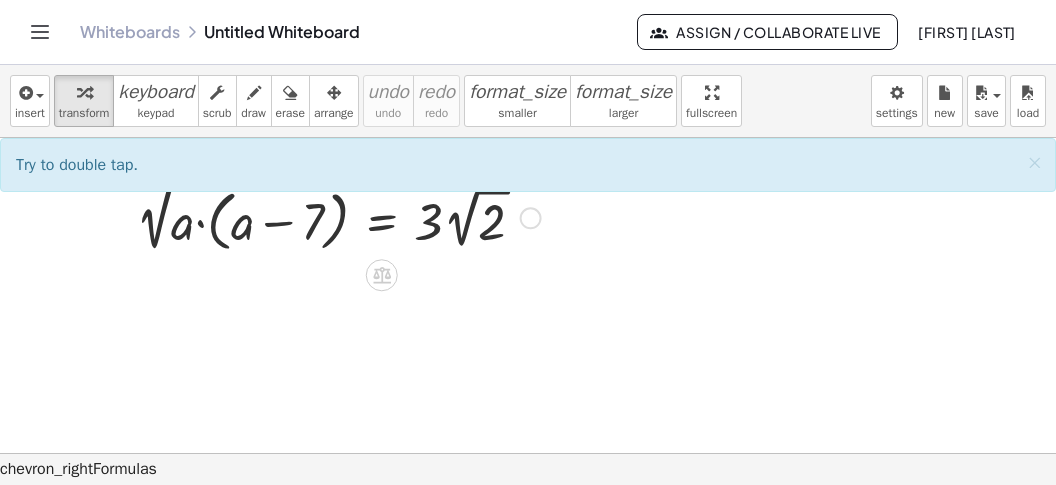 click at bounding box center [338, 216] 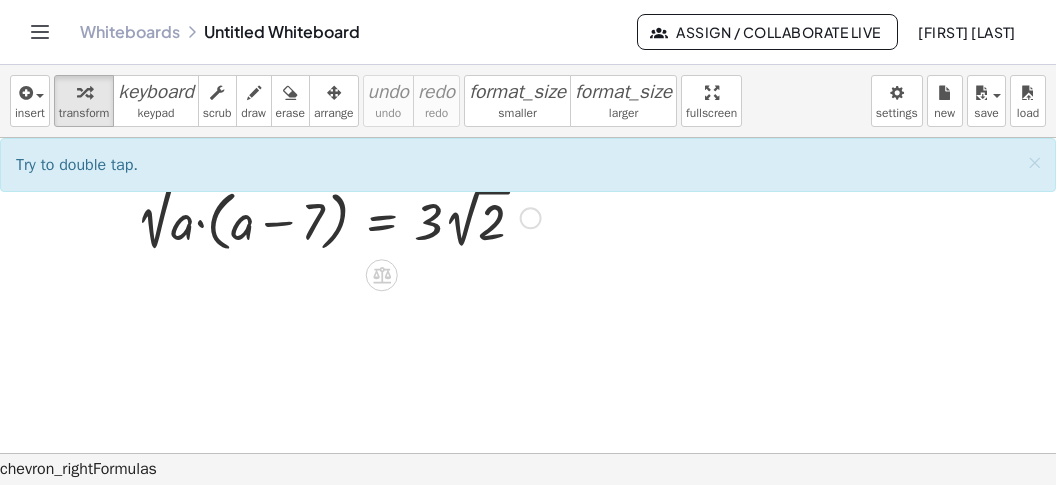 click at bounding box center [338, 216] 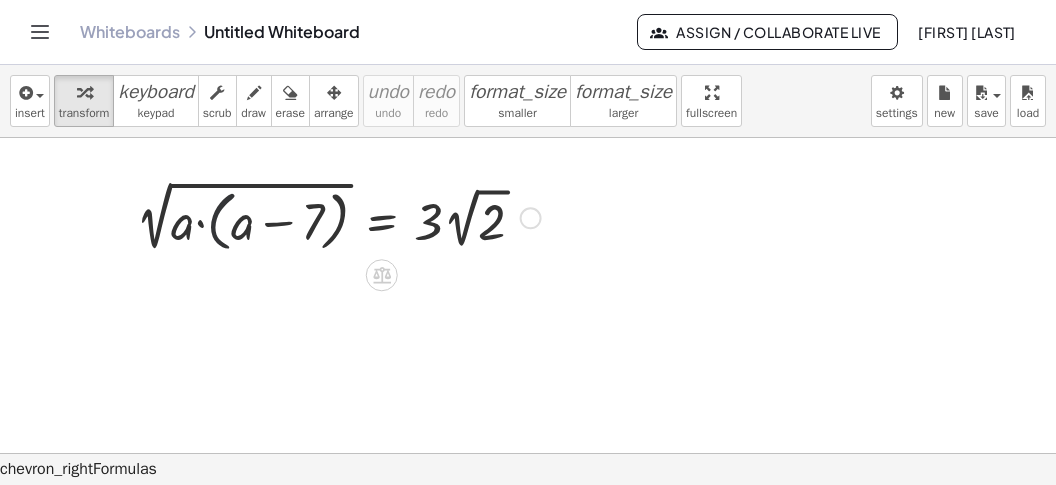 click at bounding box center (338, 216) 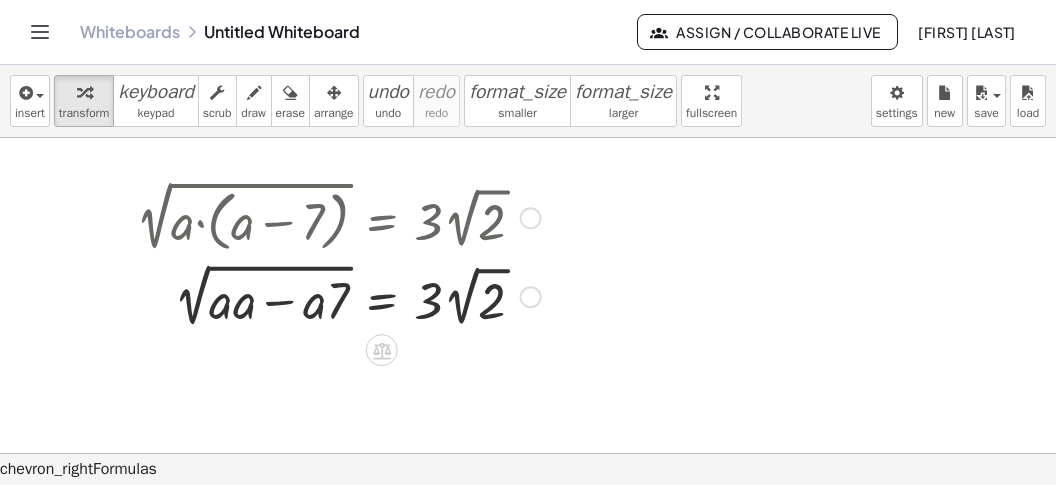drag, startPoint x: 245, startPoint y: 309, endPoint x: 260, endPoint y: 312, distance: 15.297058 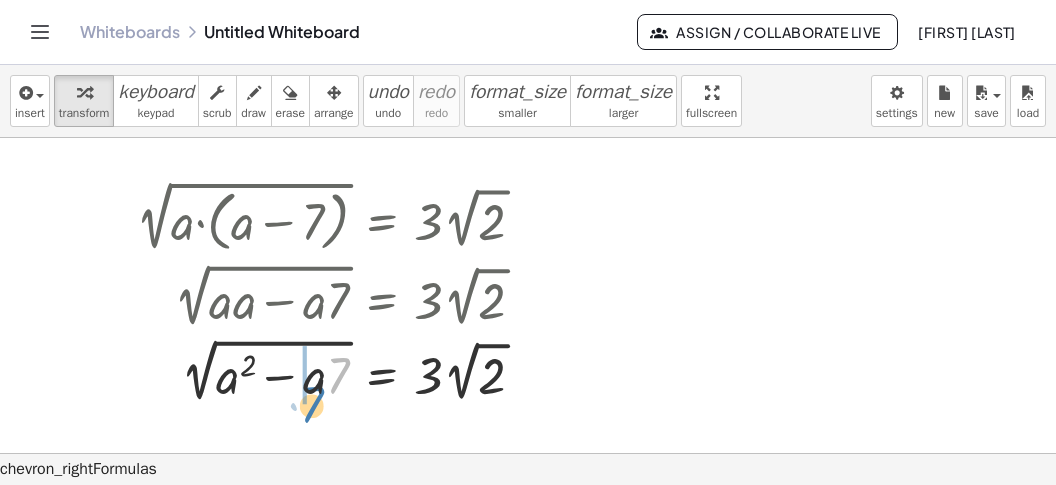 drag, startPoint x: 340, startPoint y: 306, endPoint x: 309, endPoint y: 318, distance: 33.24154 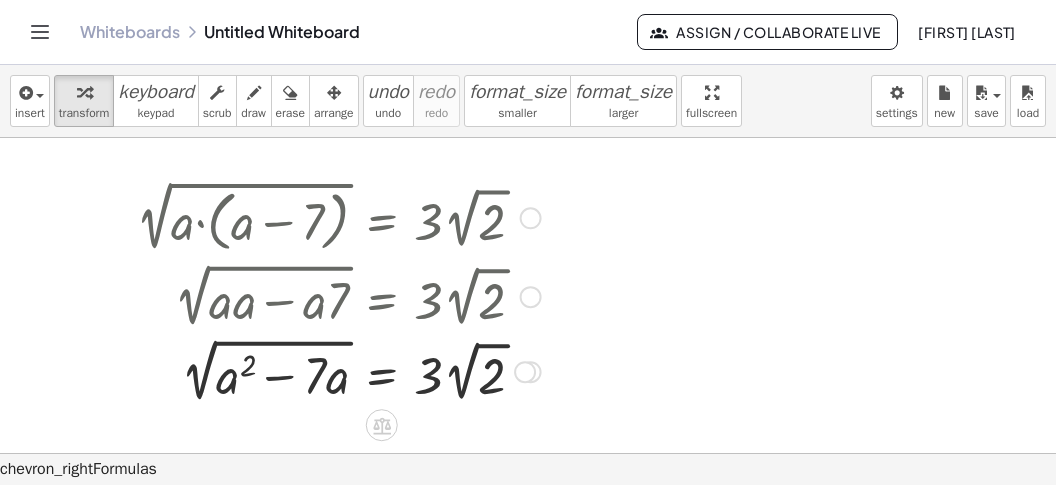 click at bounding box center (338, 369) 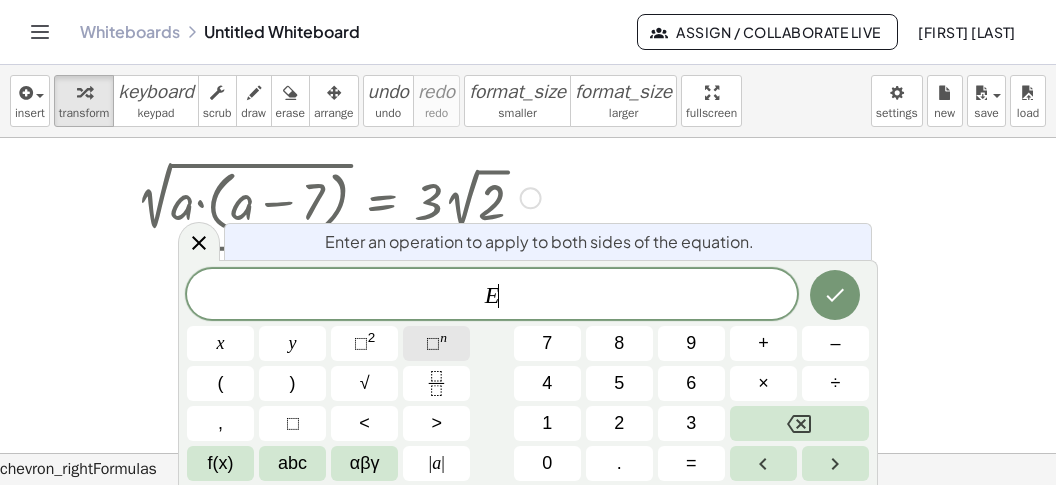 scroll, scrollTop: 21, scrollLeft: 0, axis: vertical 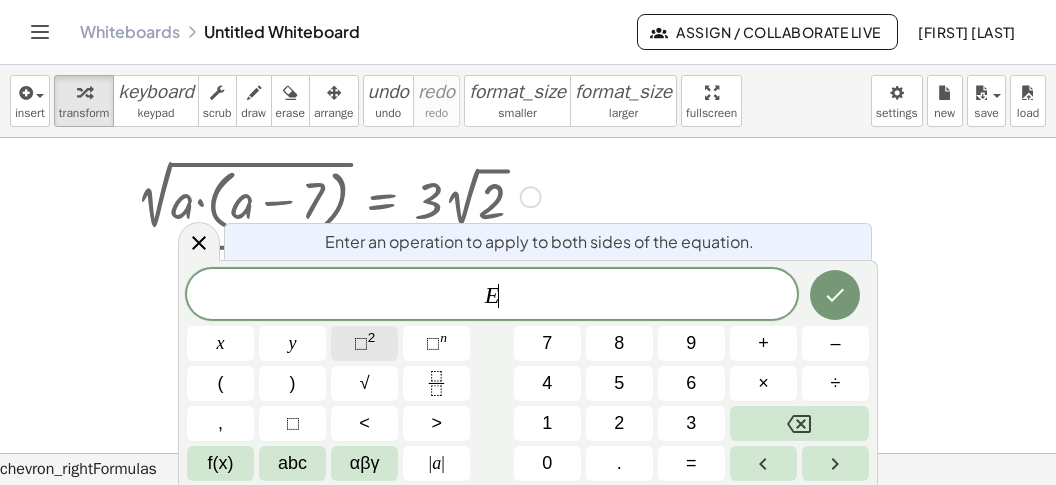 click on "⬚ 2" at bounding box center (364, 343) 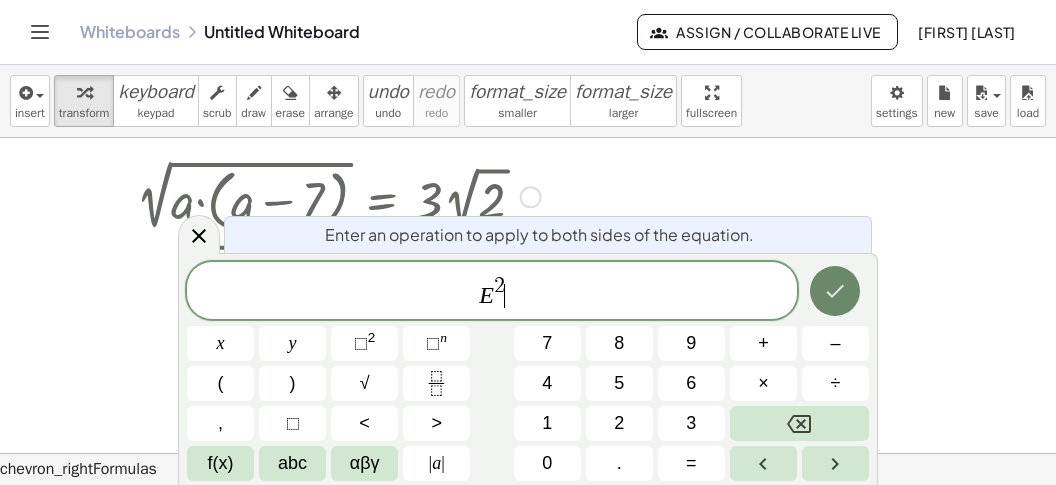 click at bounding box center (835, 291) 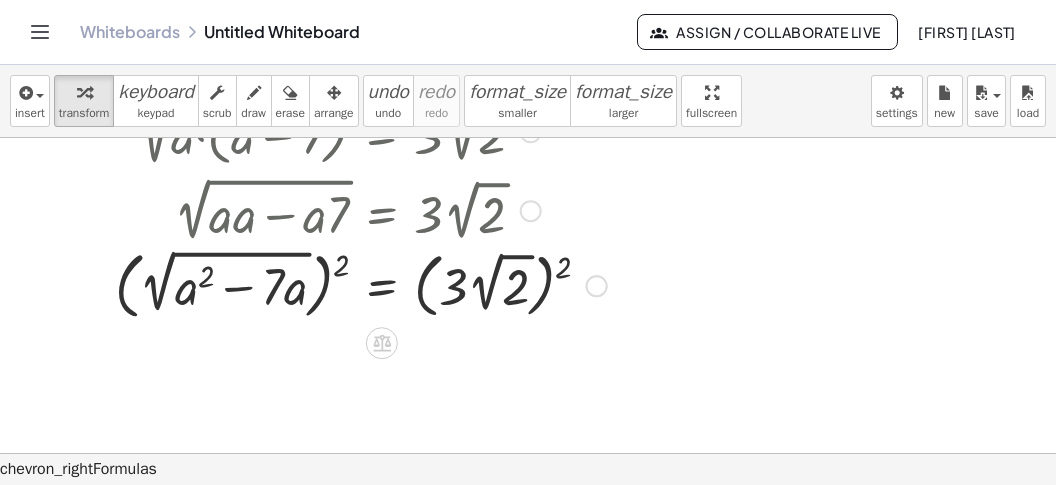 scroll, scrollTop: 125, scrollLeft: 0, axis: vertical 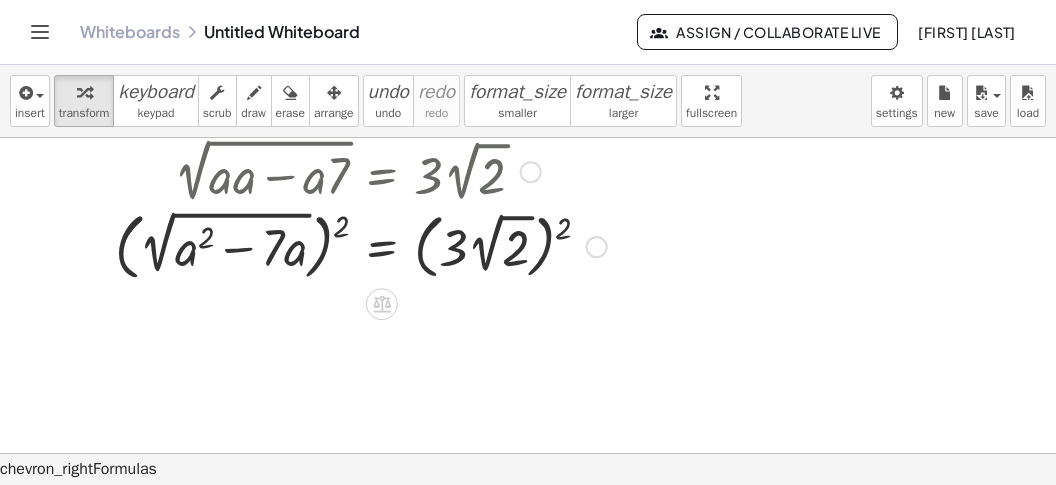 click at bounding box center (361, 244) 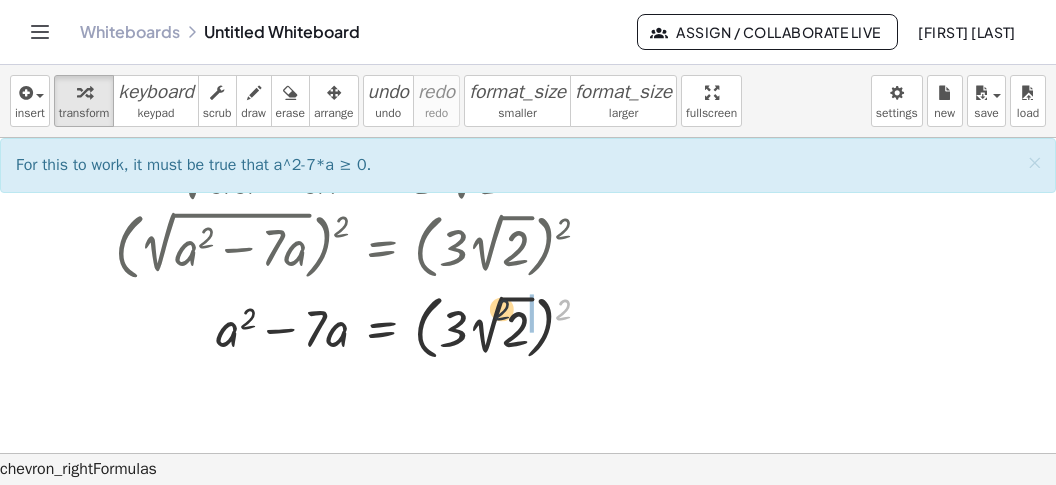 drag, startPoint x: 566, startPoint y: 306, endPoint x: 499, endPoint y: 306, distance: 67 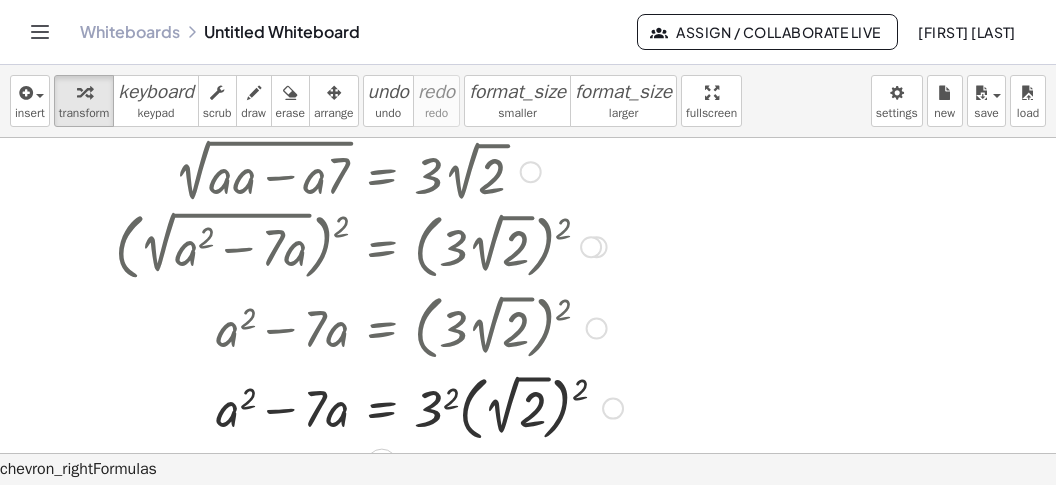 click at bounding box center (369, 406) 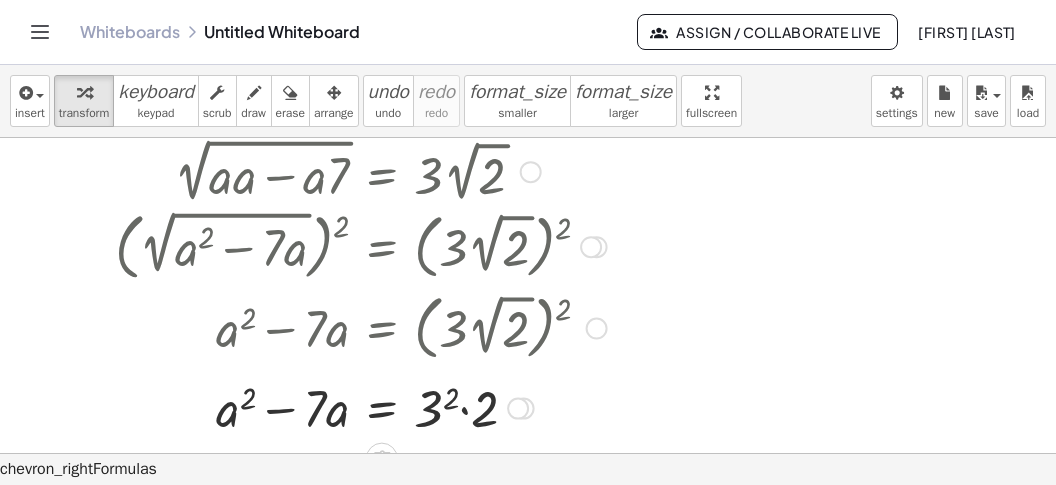 click at bounding box center (361, 406) 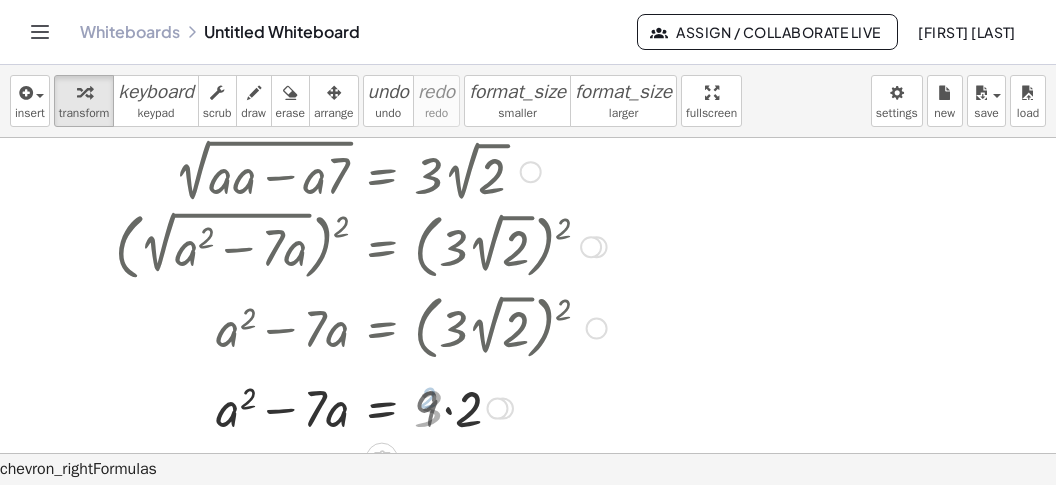 click at bounding box center [361, 406] 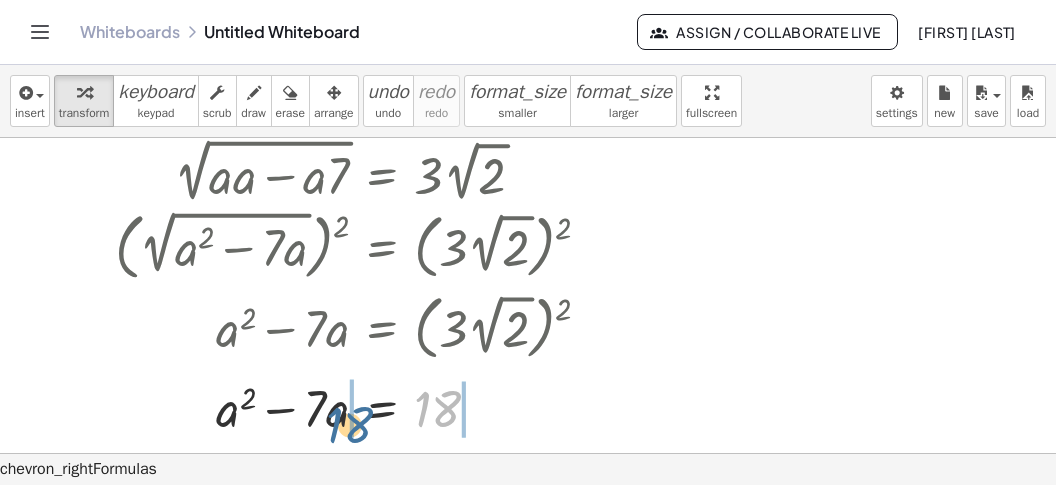 drag, startPoint x: 441, startPoint y: 413, endPoint x: 353, endPoint y: 429, distance: 89.44272 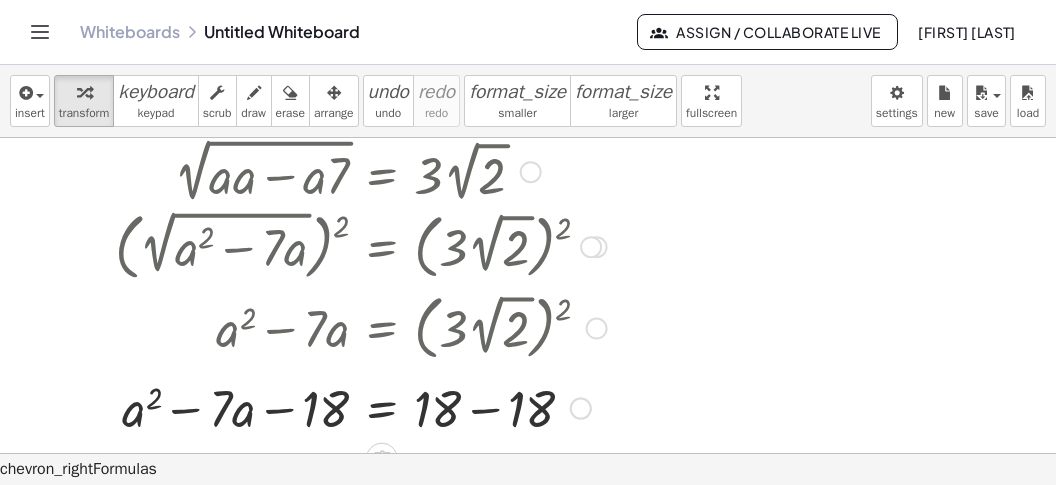 click at bounding box center [361, 406] 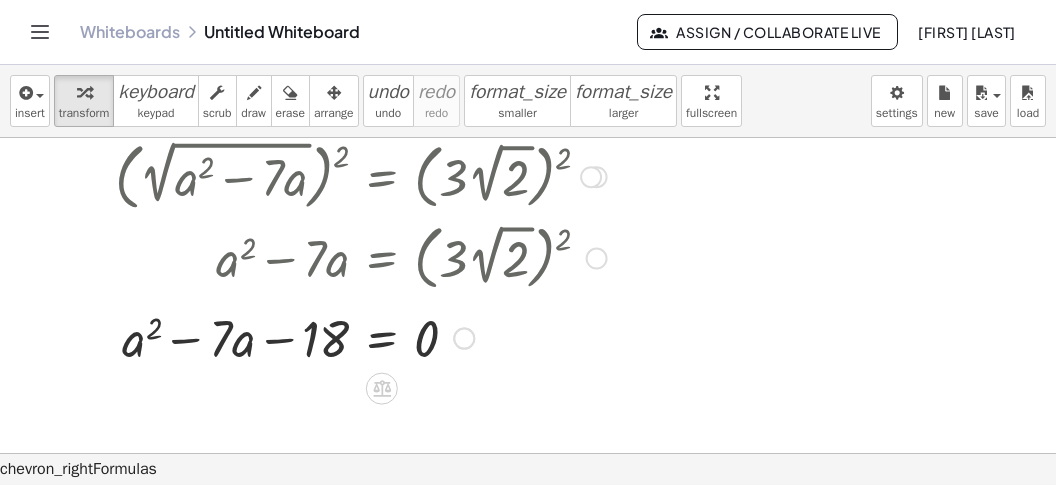 scroll, scrollTop: 250, scrollLeft: 0, axis: vertical 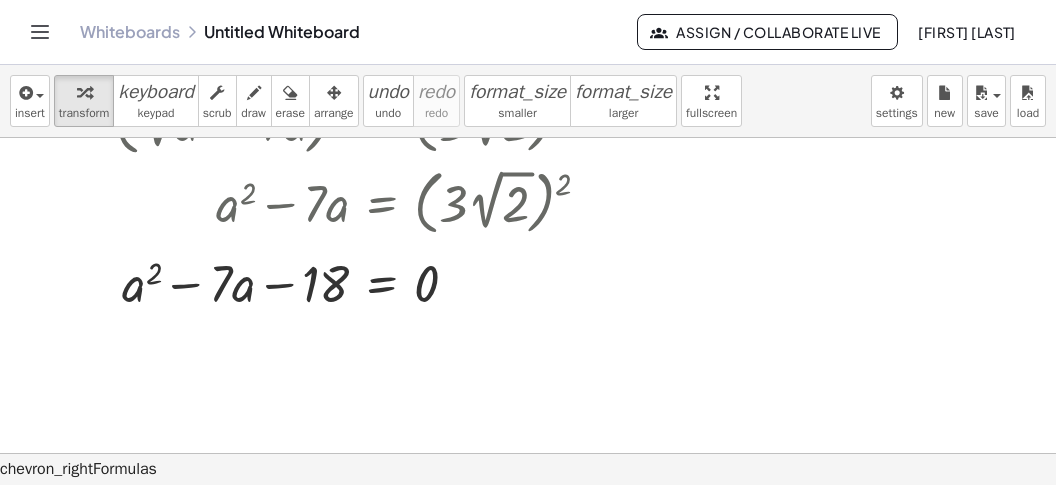 click on "chevron_right  Formulas" 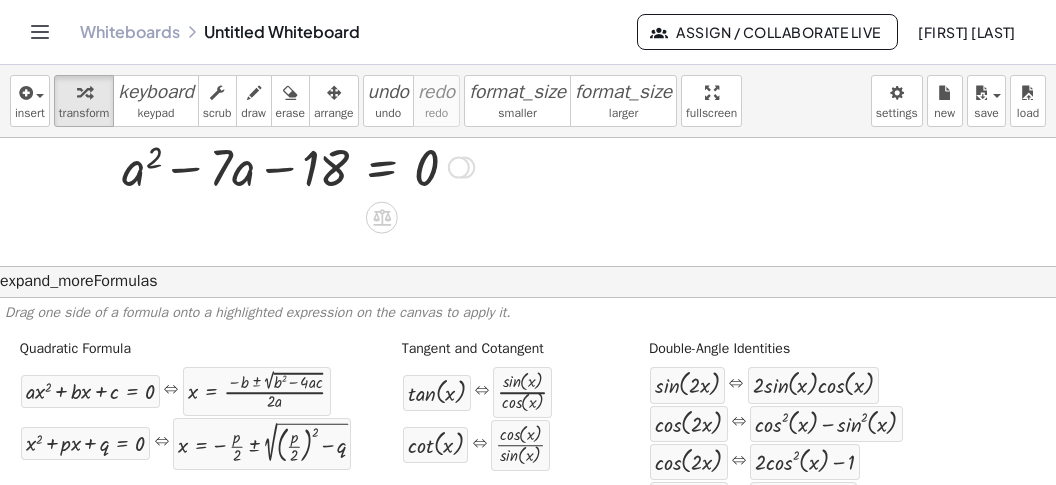 scroll, scrollTop: 366, scrollLeft: 0, axis: vertical 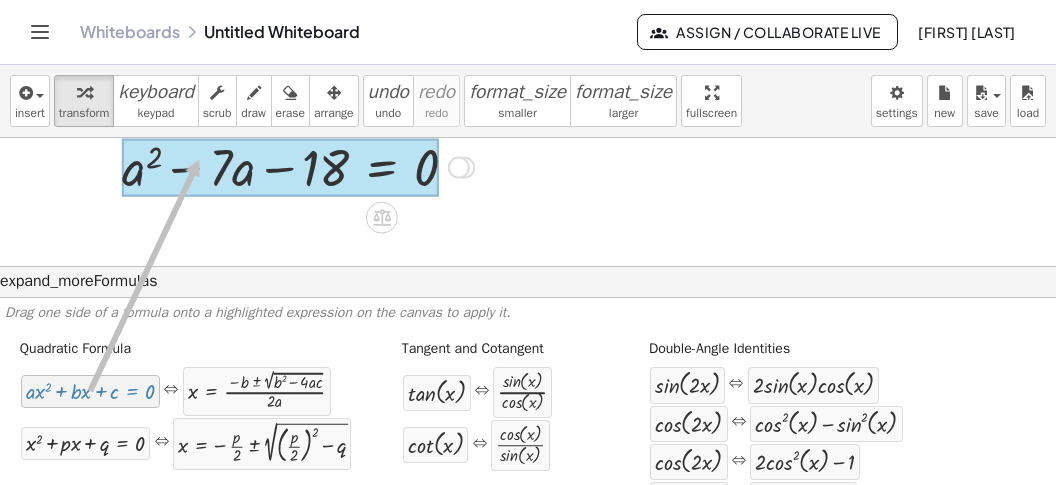 drag, startPoint x: 66, startPoint y: 398, endPoint x: 201, endPoint y: 162, distance: 271.88416 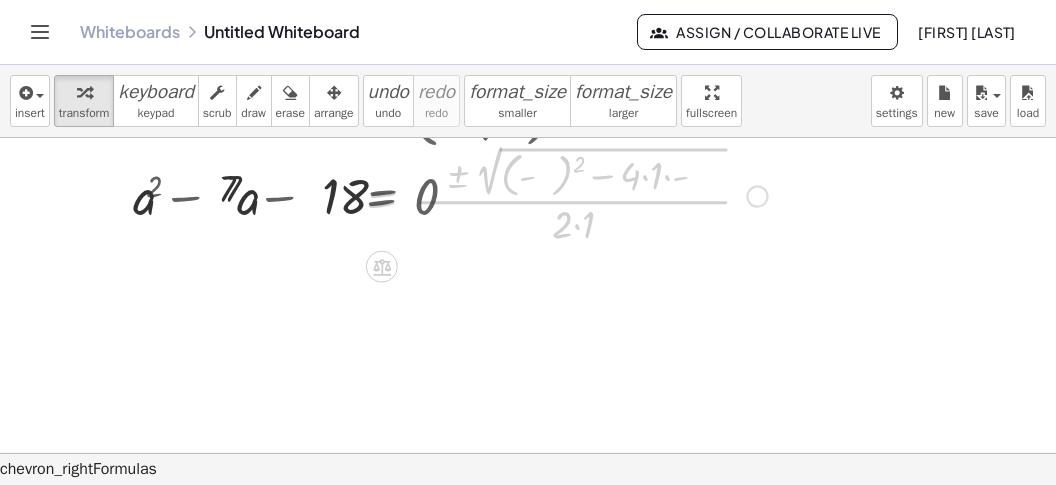 scroll, scrollTop: 334, scrollLeft: 0, axis: vertical 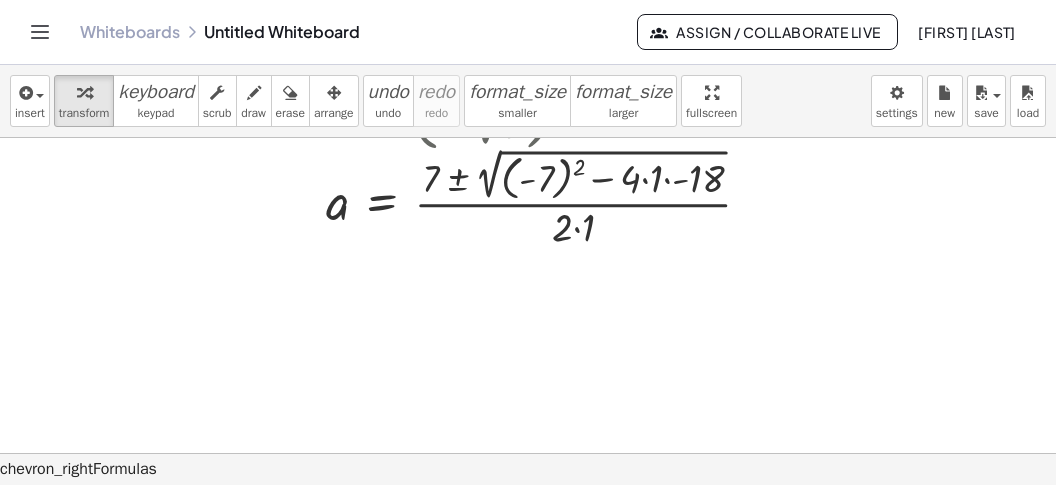 click at bounding box center (528, 130) 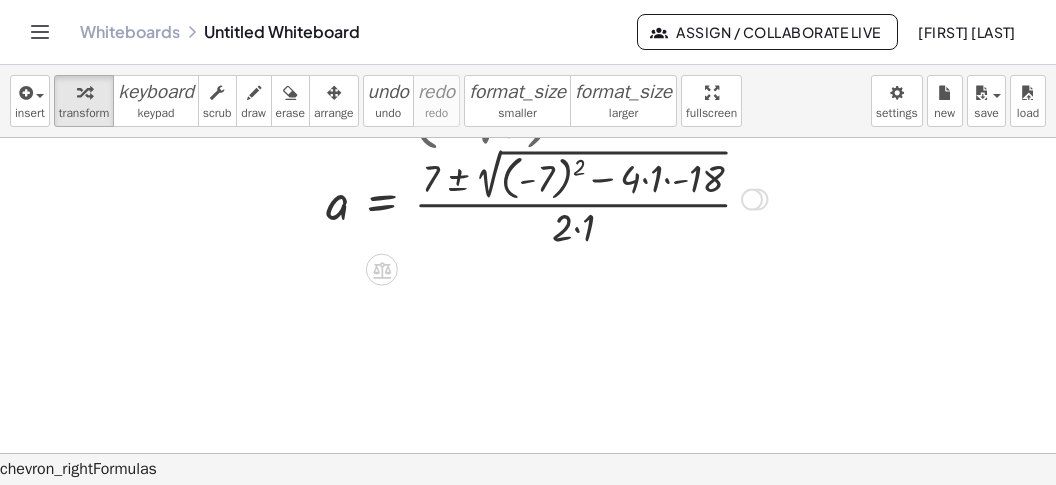 click at bounding box center (441, 197) 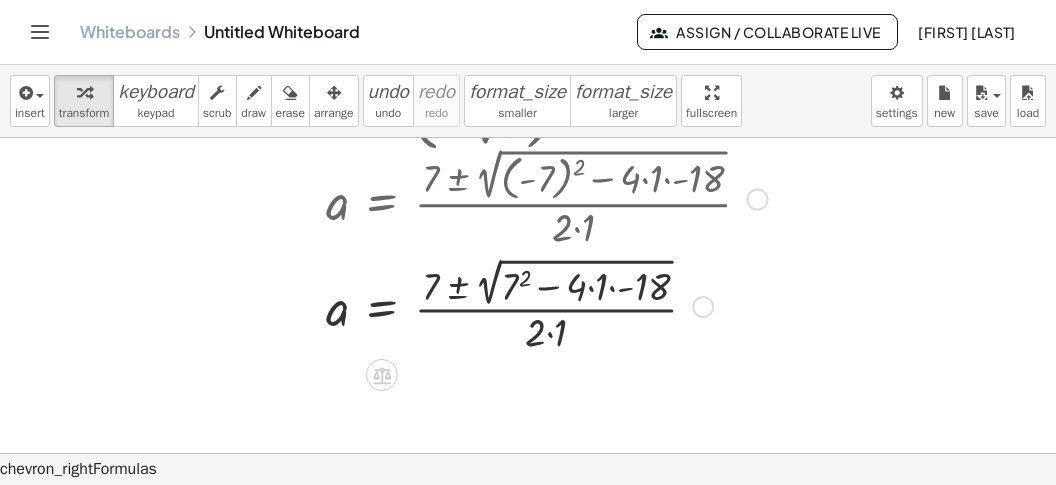 click at bounding box center (441, 304) 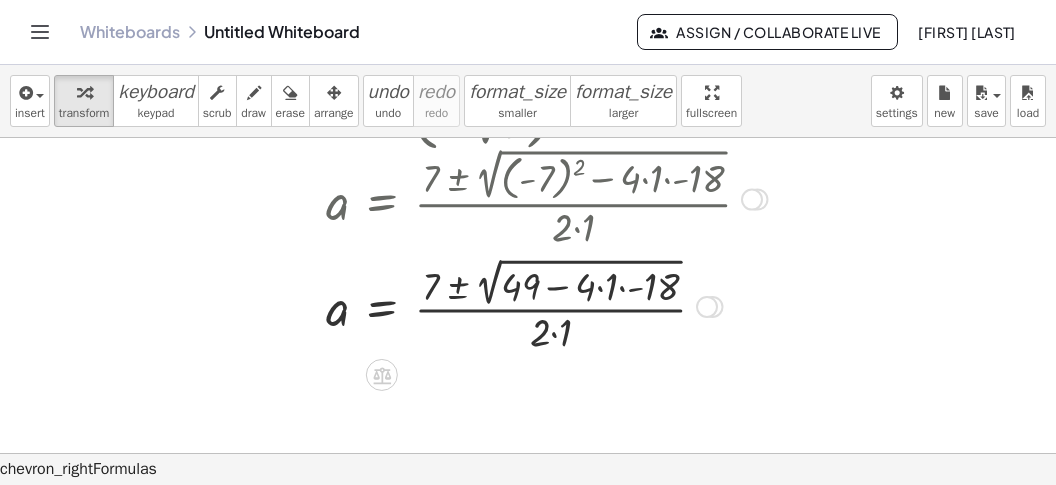 click at bounding box center (441, 304) 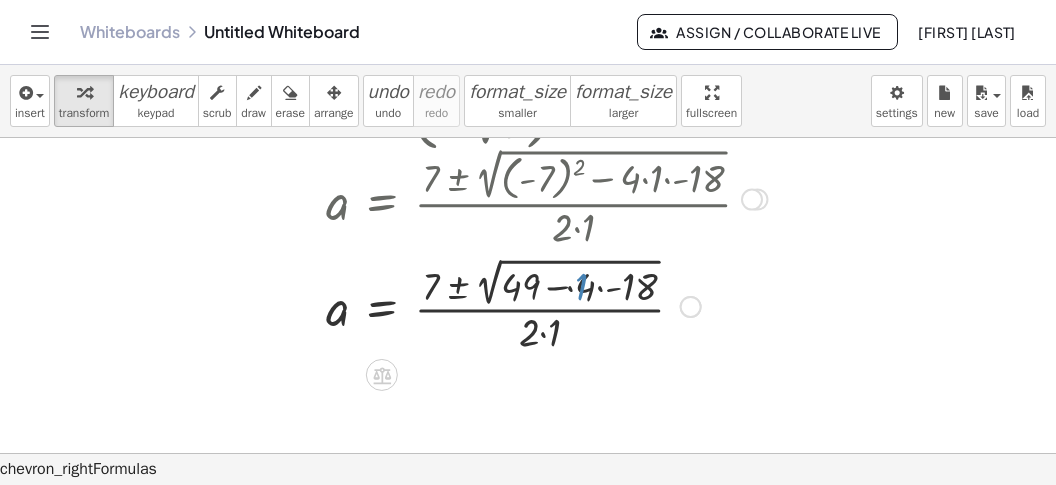 click at bounding box center (441, 304) 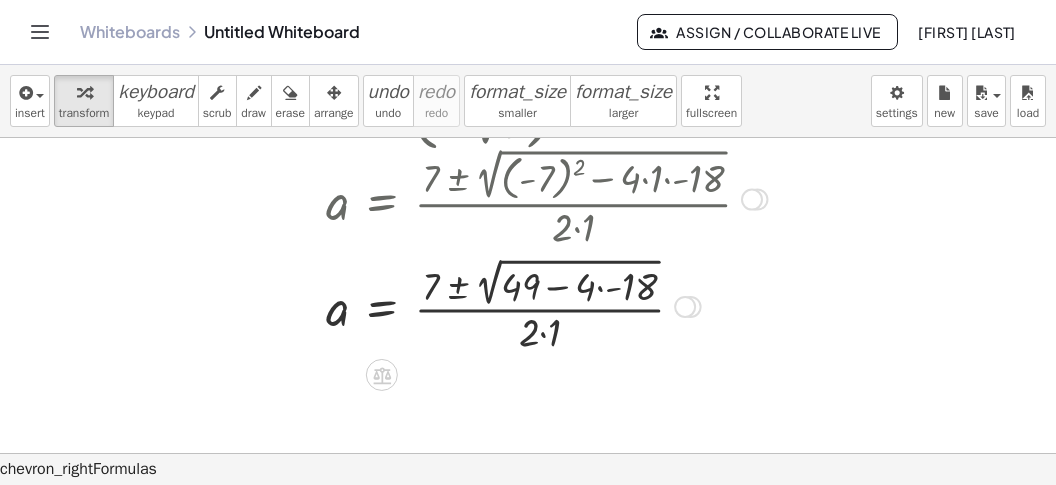 click at bounding box center [441, 304] 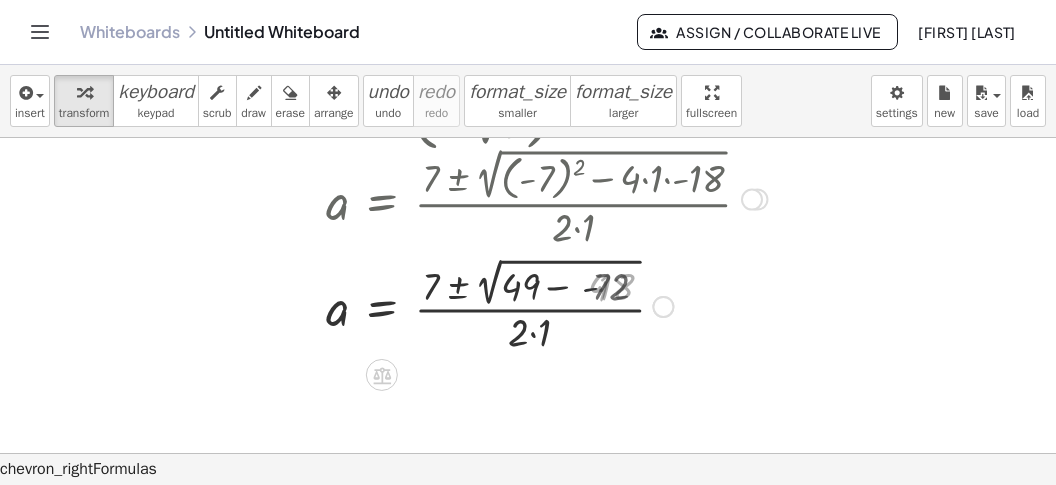 click at bounding box center [441, 304] 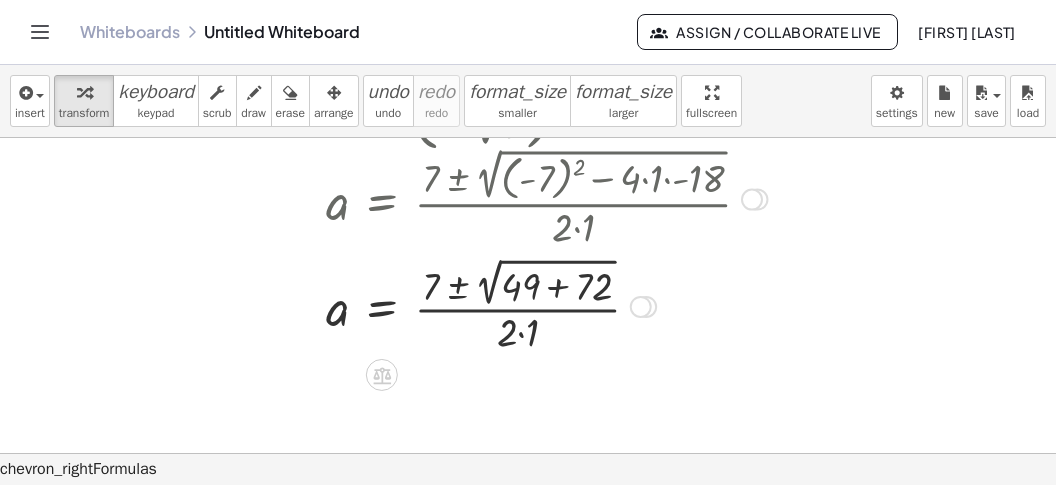click at bounding box center (441, 304) 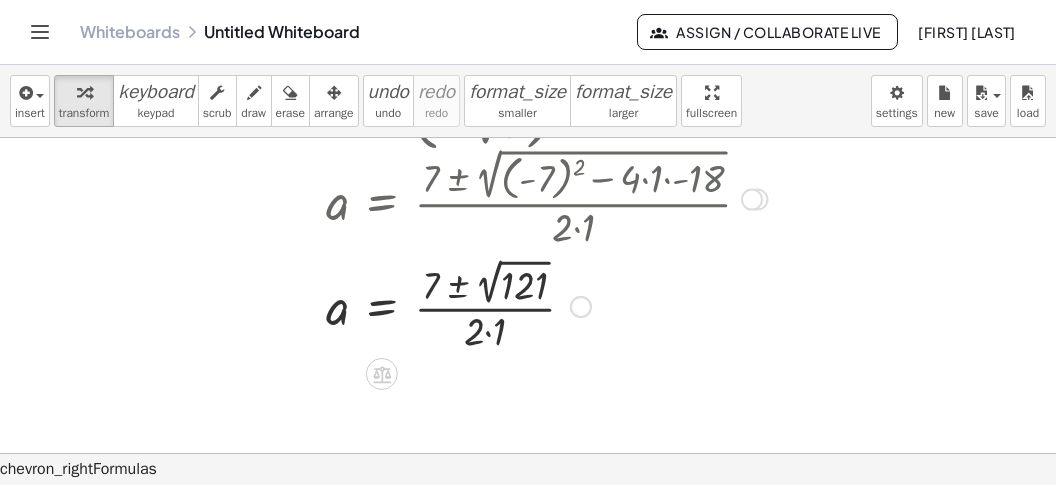 click at bounding box center (441, 305) 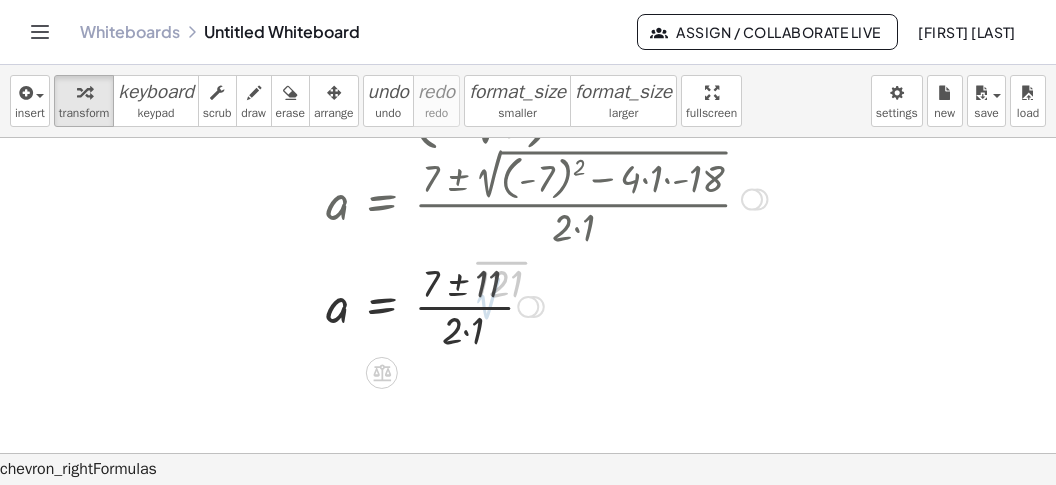 click at bounding box center (441, 304) 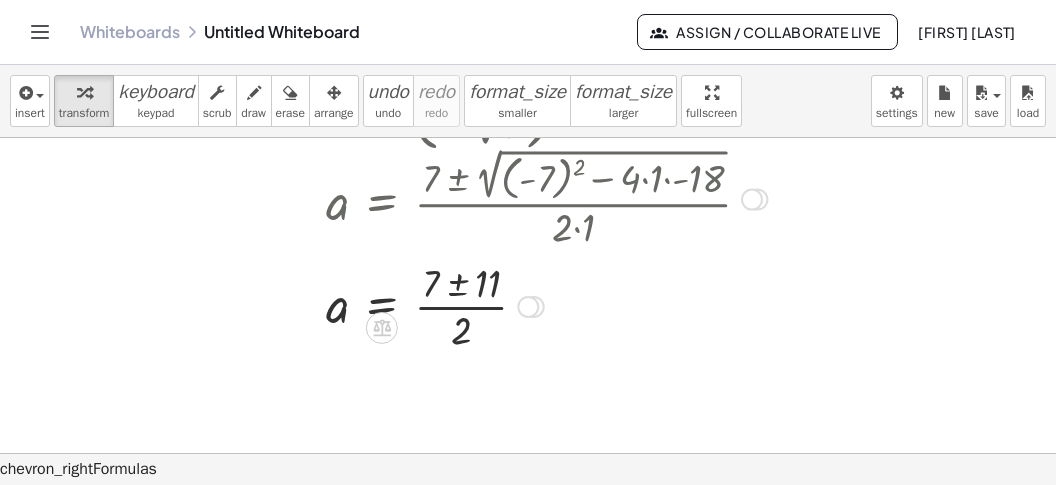 click at bounding box center (441, 304) 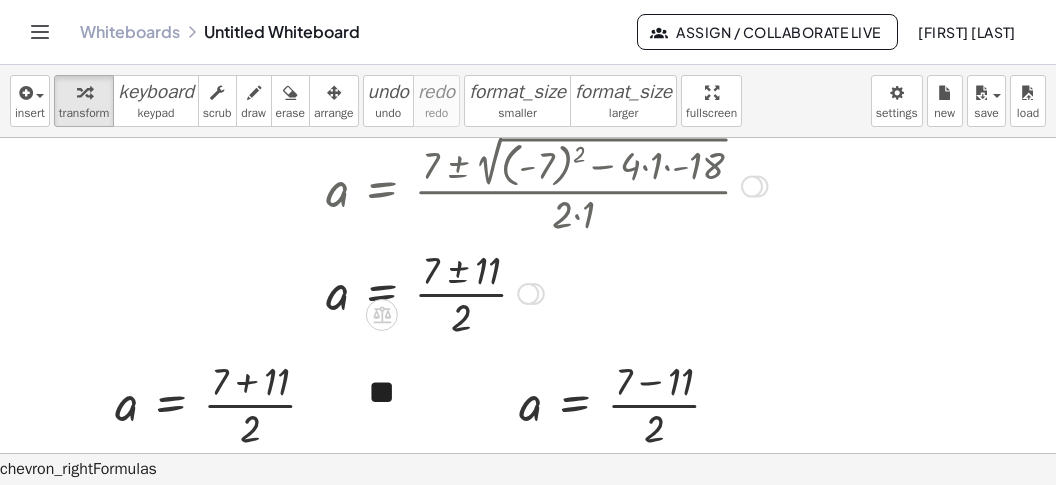 scroll, scrollTop: 355, scrollLeft: 0, axis: vertical 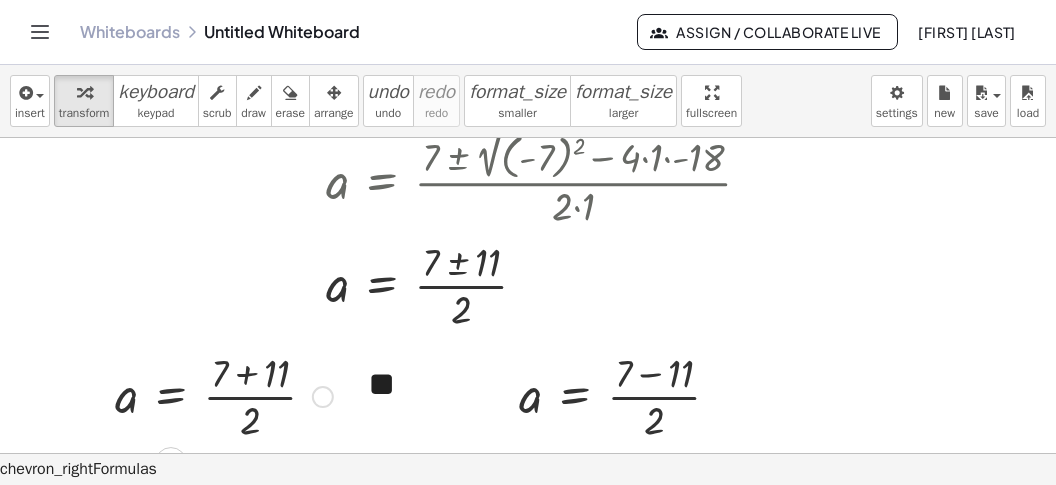 click at bounding box center (224, 395) 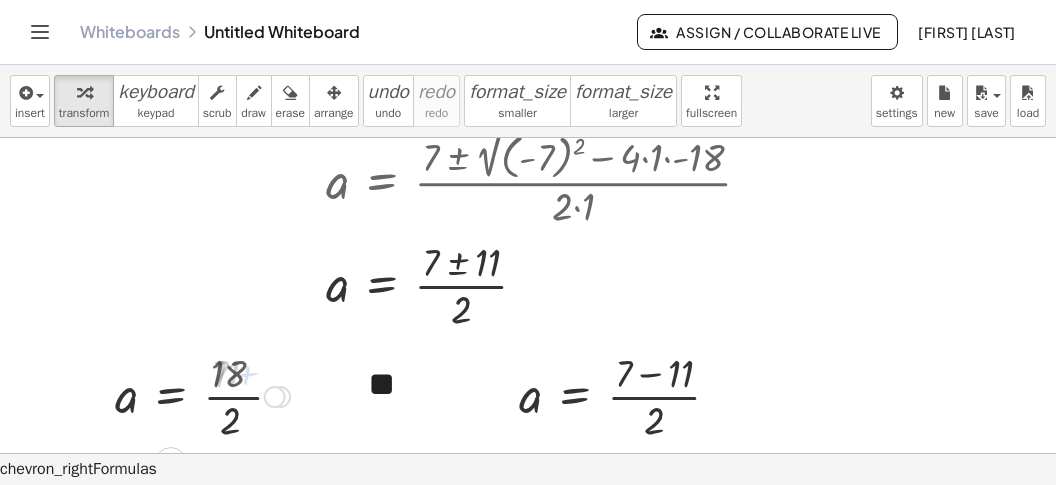 click at bounding box center [202, 395] 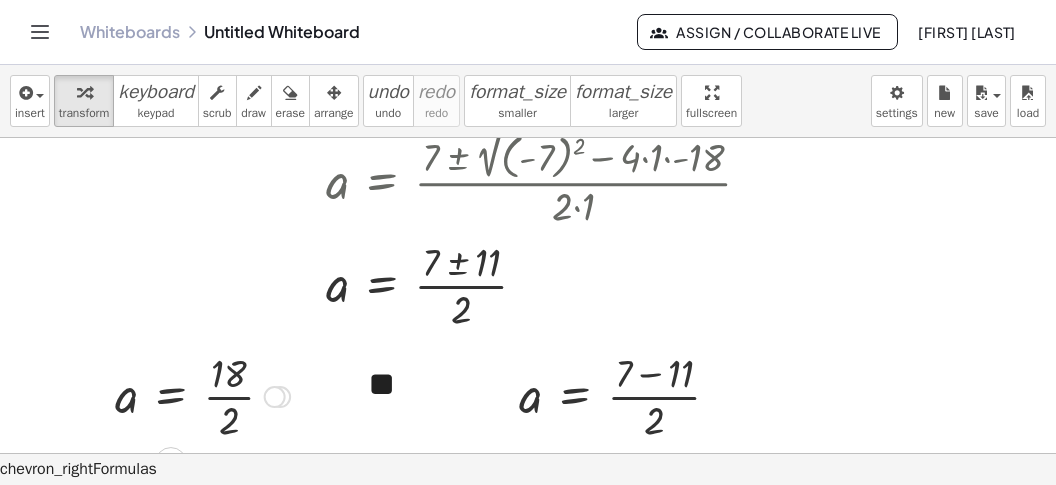 click at bounding box center [202, 395] 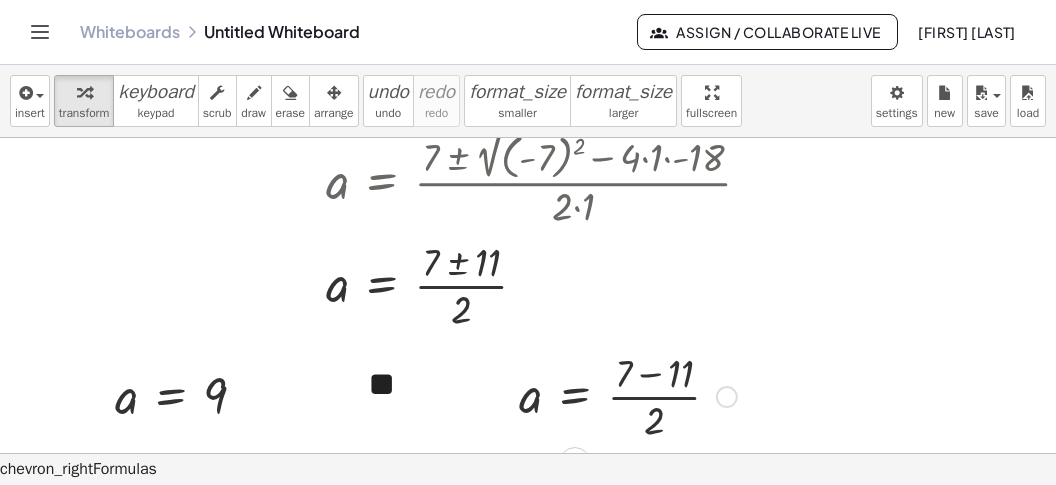 click at bounding box center [628, 395] 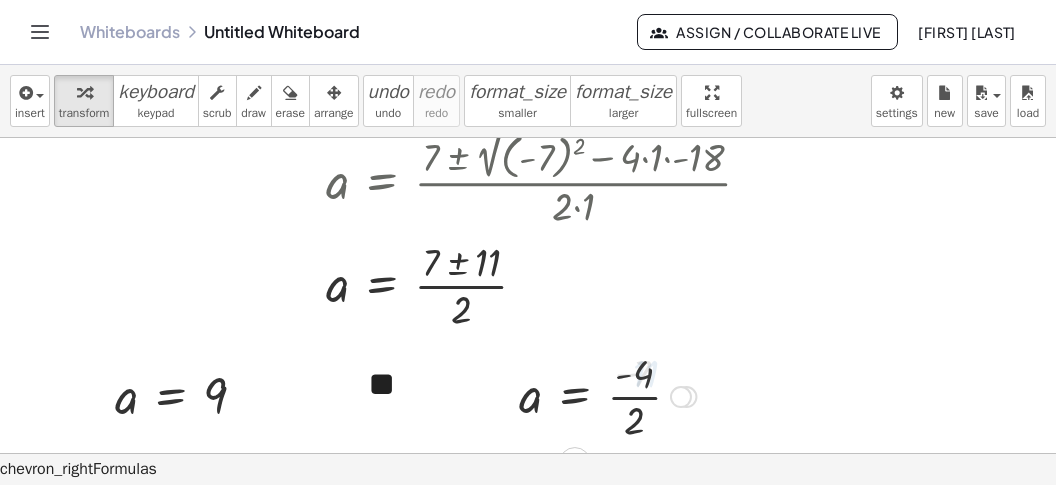 click at bounding box center (607, 395) 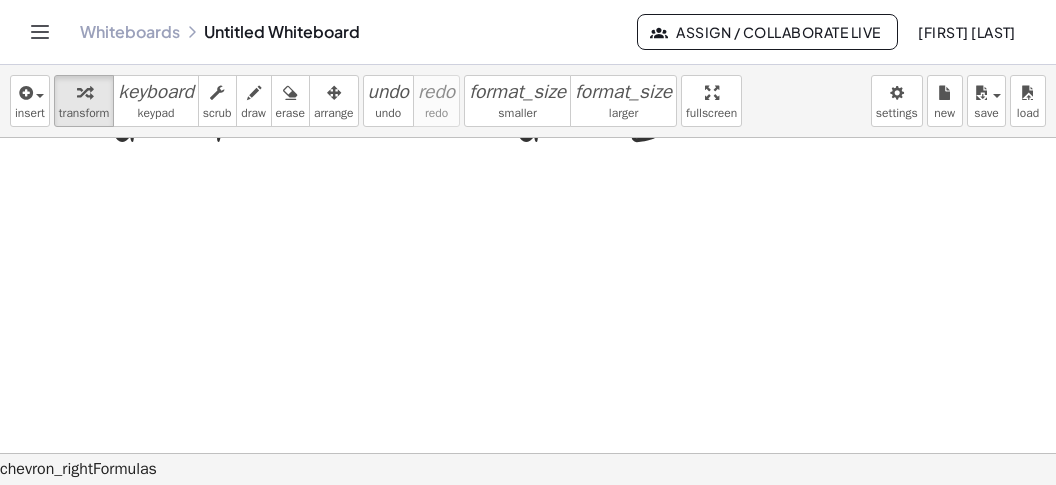 scroll, scrollTop: 632, scrollLeft: 0, axis: vertical 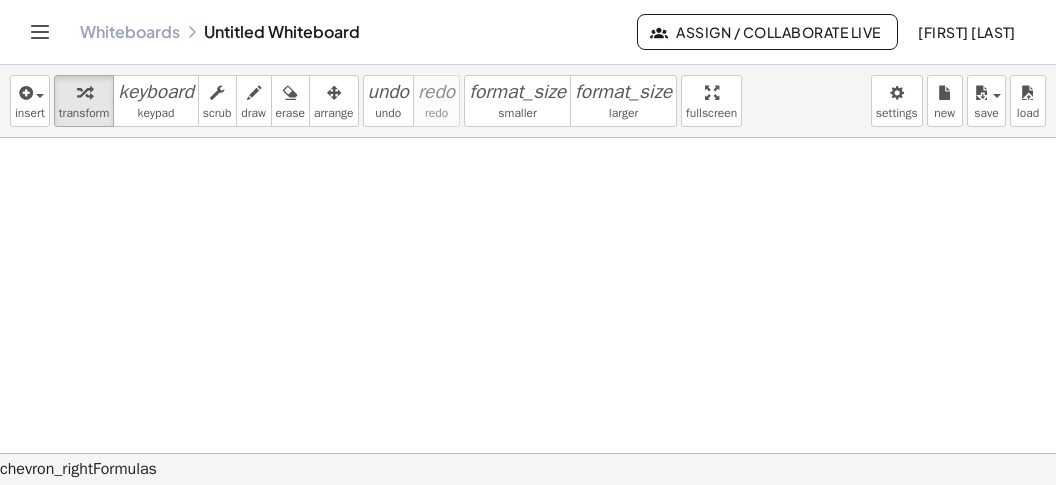 click at bounding box center [528, 138] 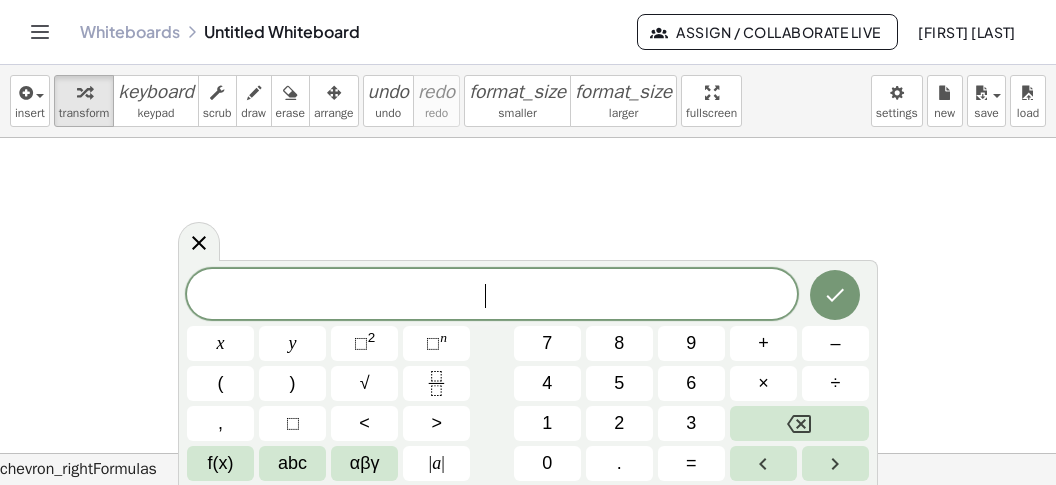 scroll, scrollTop: 17, scrollLeft: 0, axis: vertical 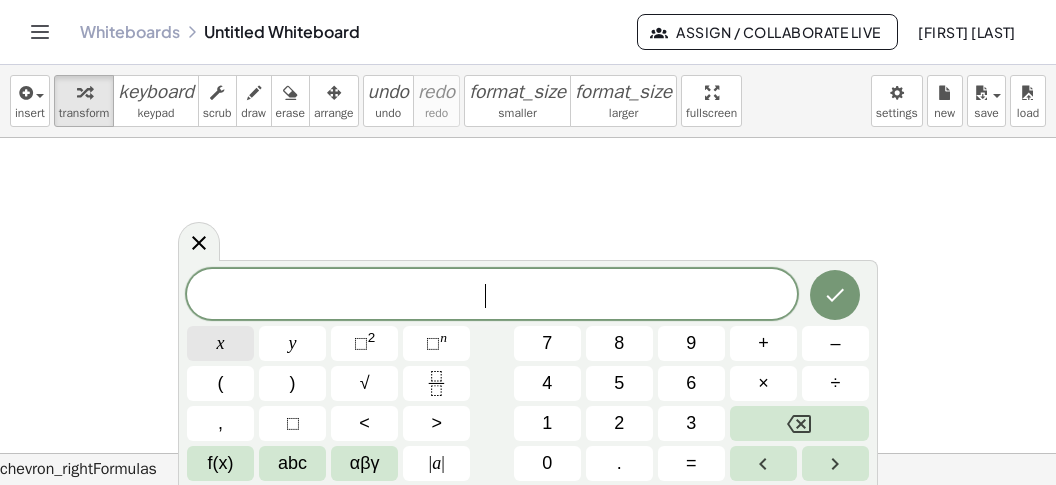 click on "x" at bounding box center [220, 343] 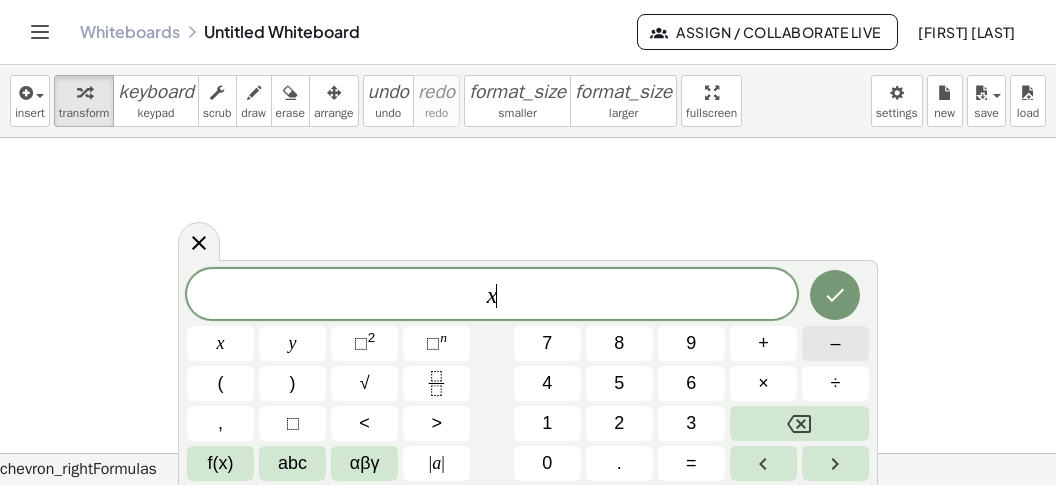 click on "–" at bounding box center [835, 343] 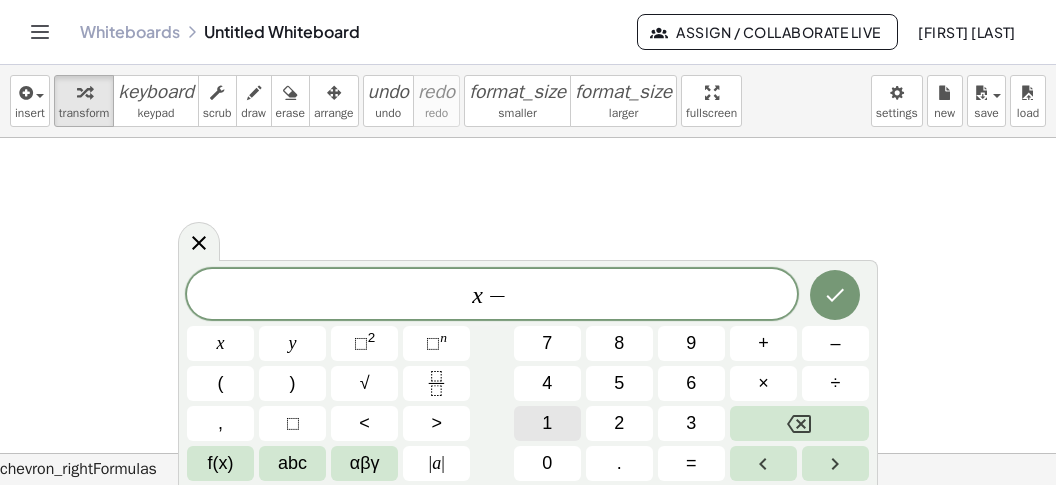 click on "1" at bounding box center (547, 423) 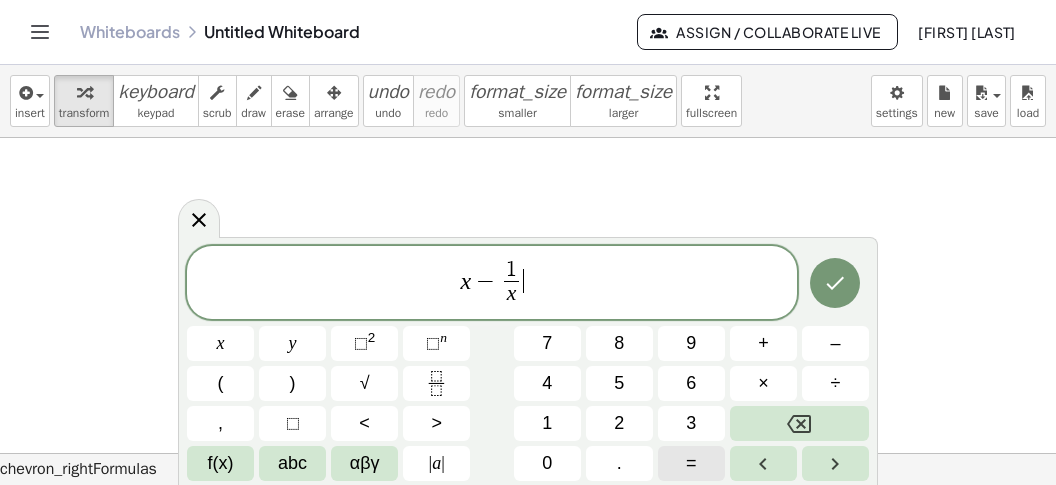 click on "=" at bounding box center (691, 463) 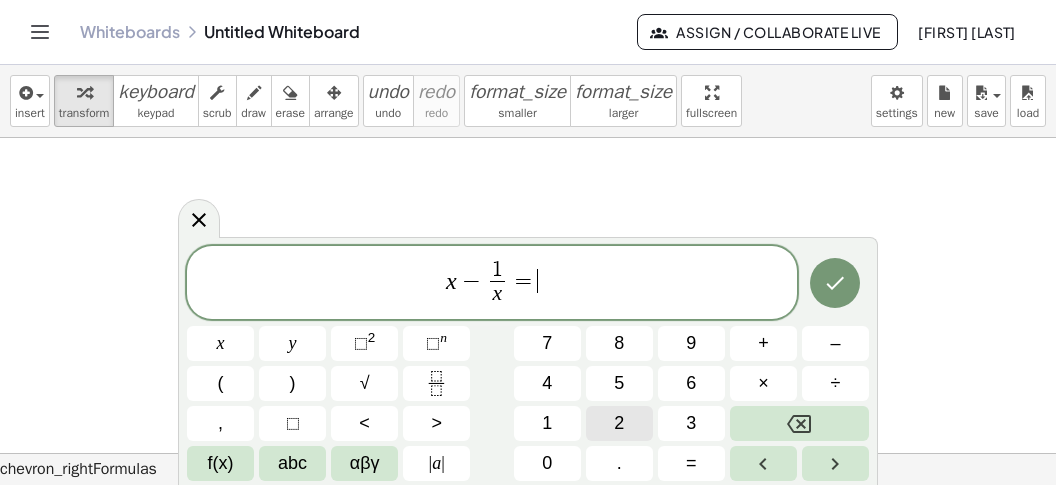 click on "2" at bounding box center (619, 423) 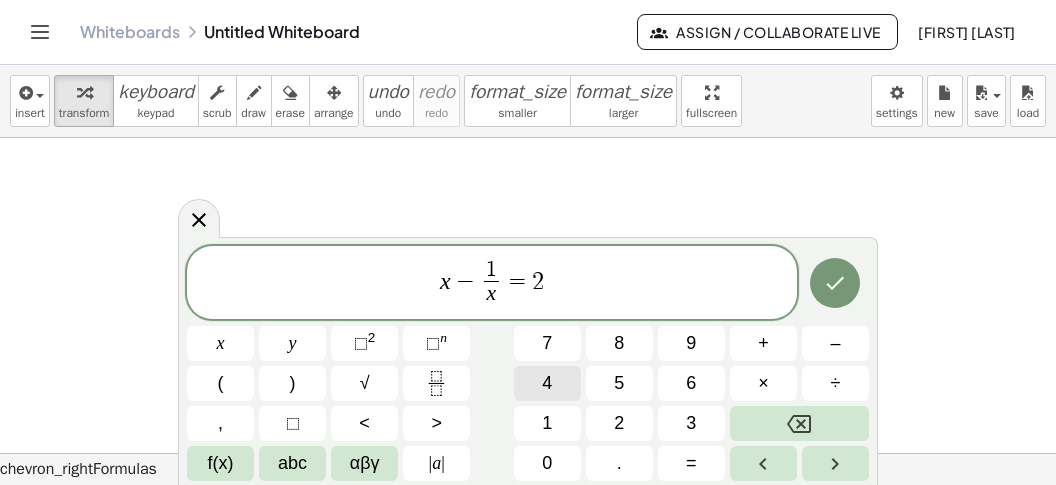 click on "4" at bounding box center (547, 383) 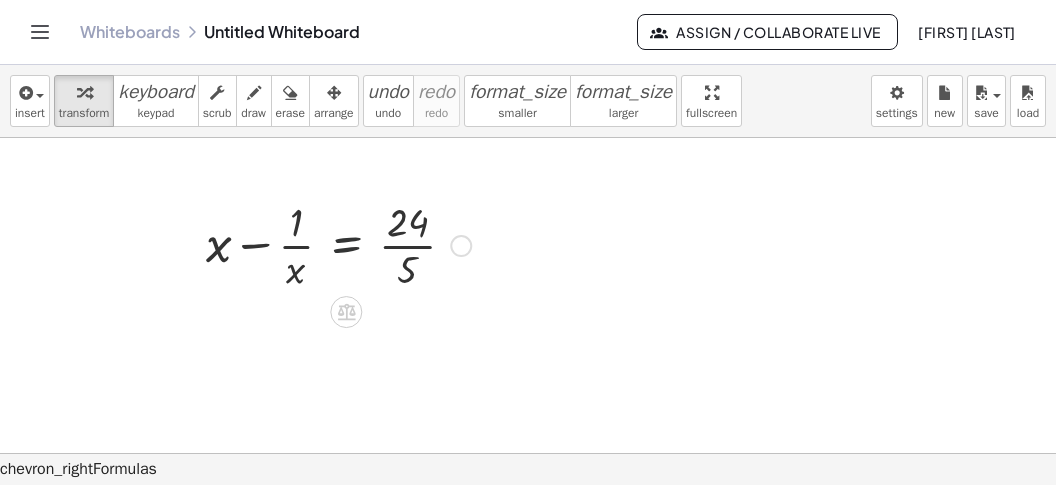 click at bounding box center [338, 244] 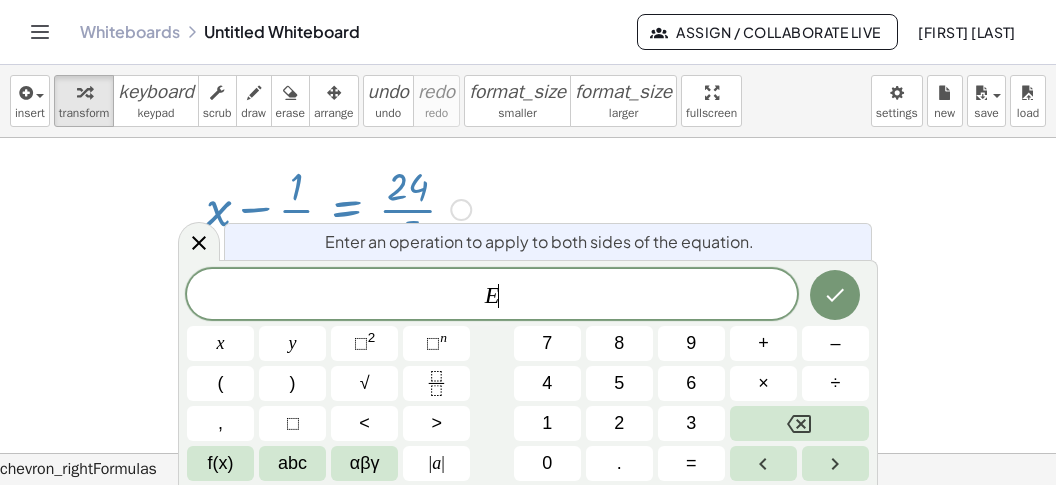 scroll, scrollTop: 673, scrollLeft: 0, axis: vertical 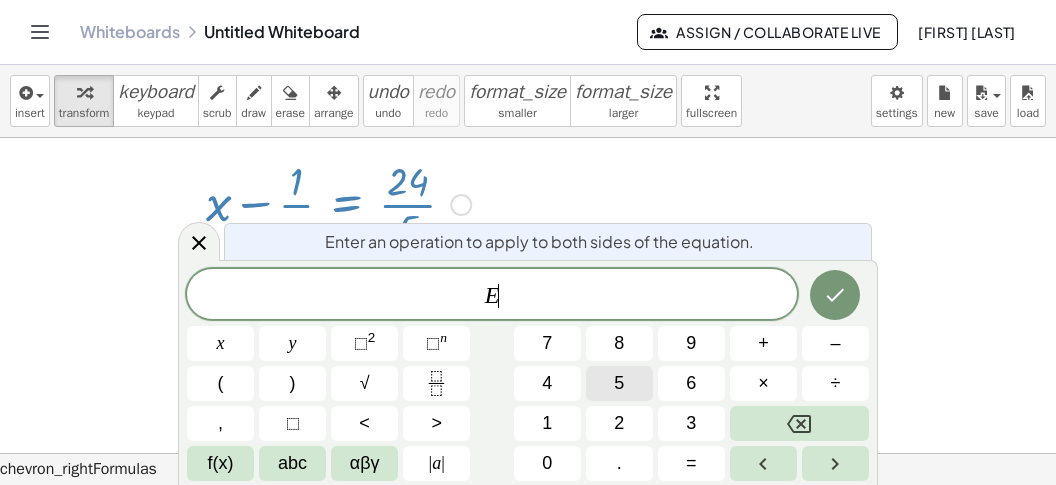 click on "5" at bounding box center (619, 383) 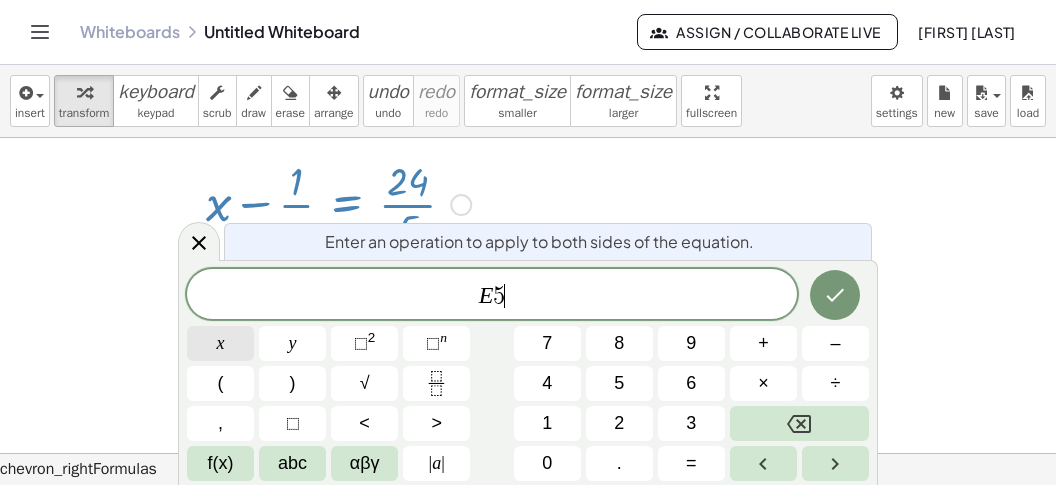 click on "x" at bounding box center [220, 343] 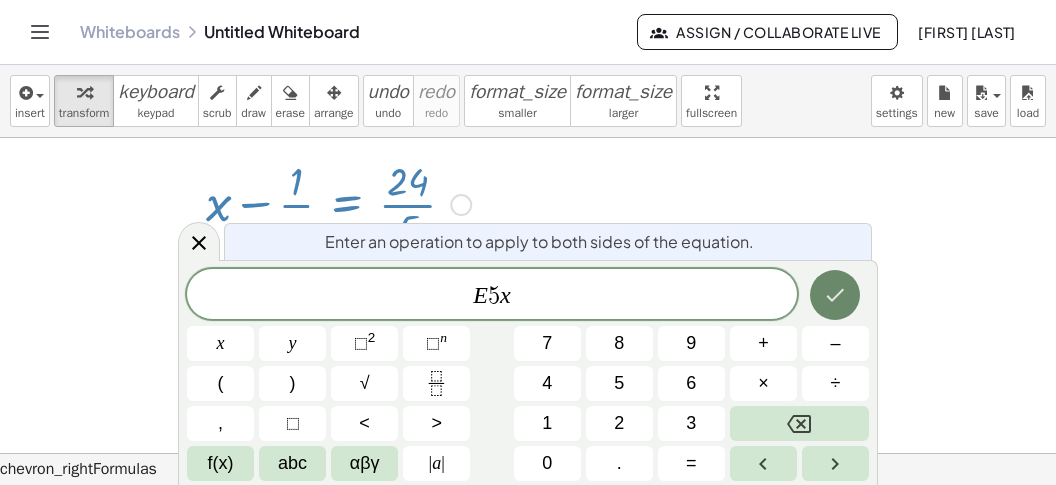 click at bounding box center [835, 295] 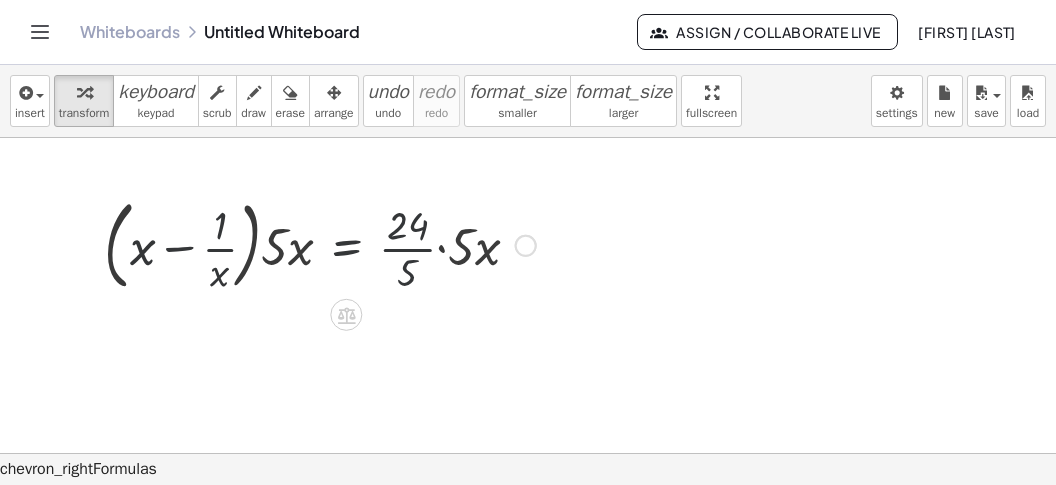 scroll, scrollTop: 632, scrollLeft: 0, axis: vertical 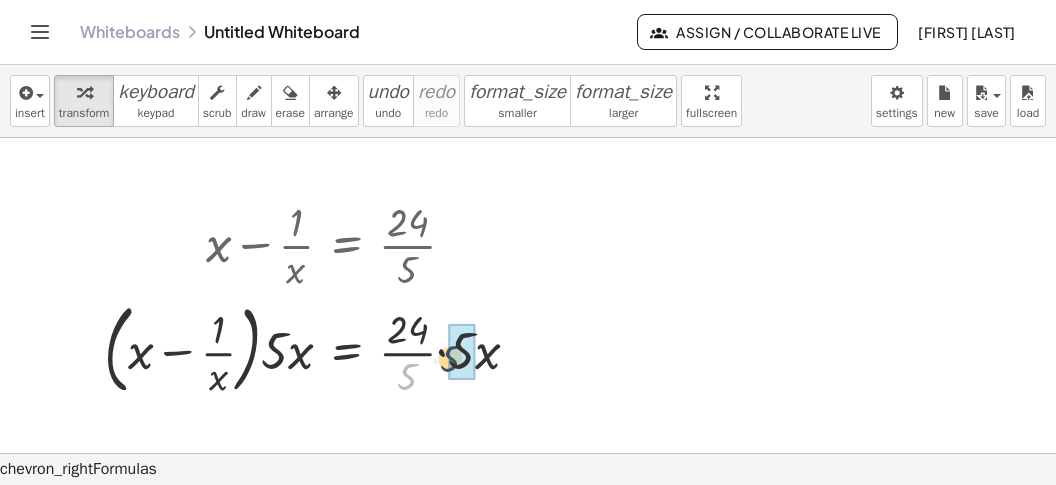 drag, startPoint x: 407, startPoint y: 370, endPoint x: 456, endPoint y: 349, distance: 53.310413 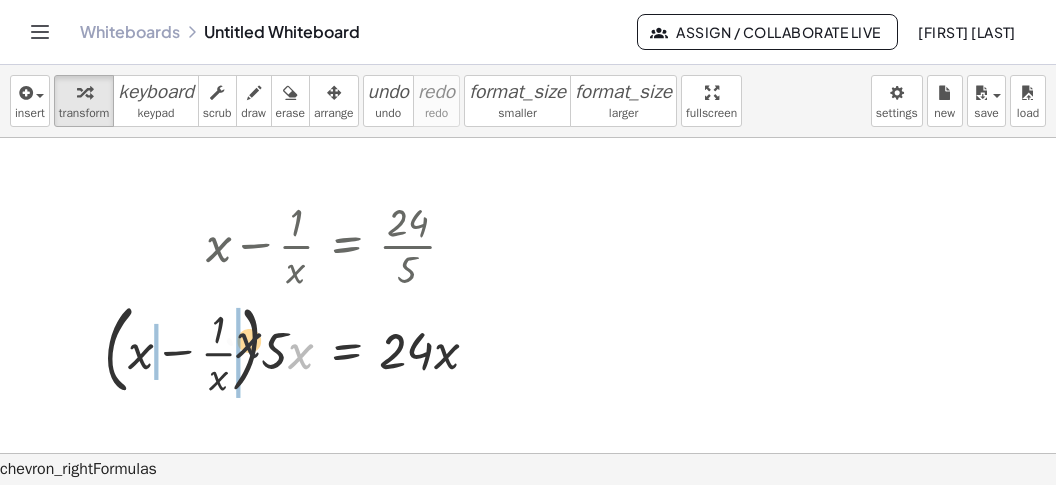 drag, startPoint x: 294, startPoint y: 356, endPoint x: 193, endPoint y: 343, distance: 101.8332 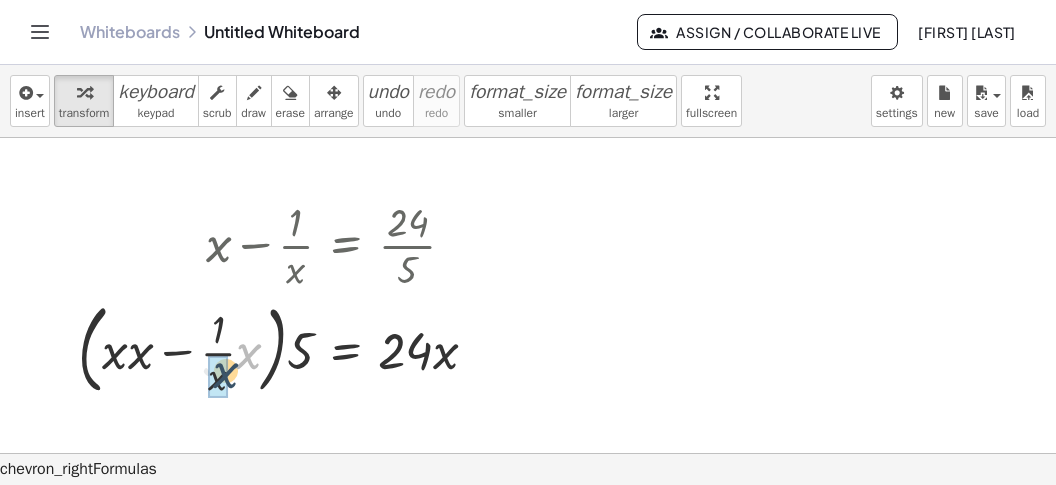 drag, startPoint x: 255, startPoint y: 353, endPoint x: 230, endPoint y: 374, distance: 32.649654 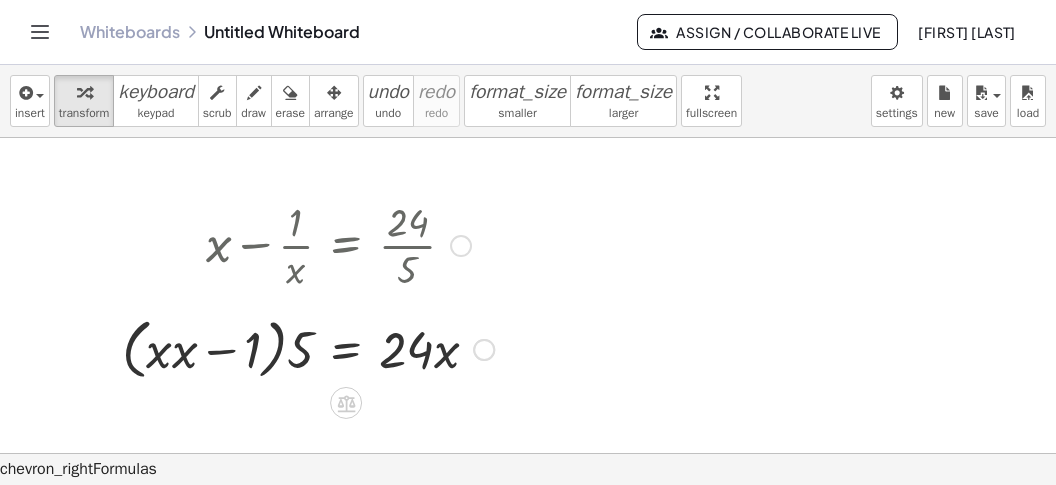 click at bounding box center (308, 348) 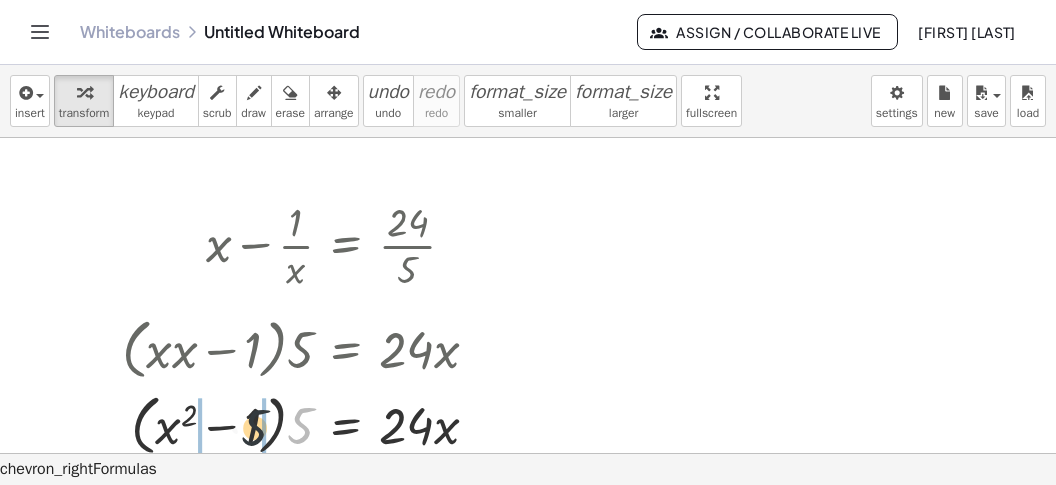 drag, startPoint x: 302, startPoint y: 352, endPoint x: 228, endPoint y: 358, distance: 74.24284 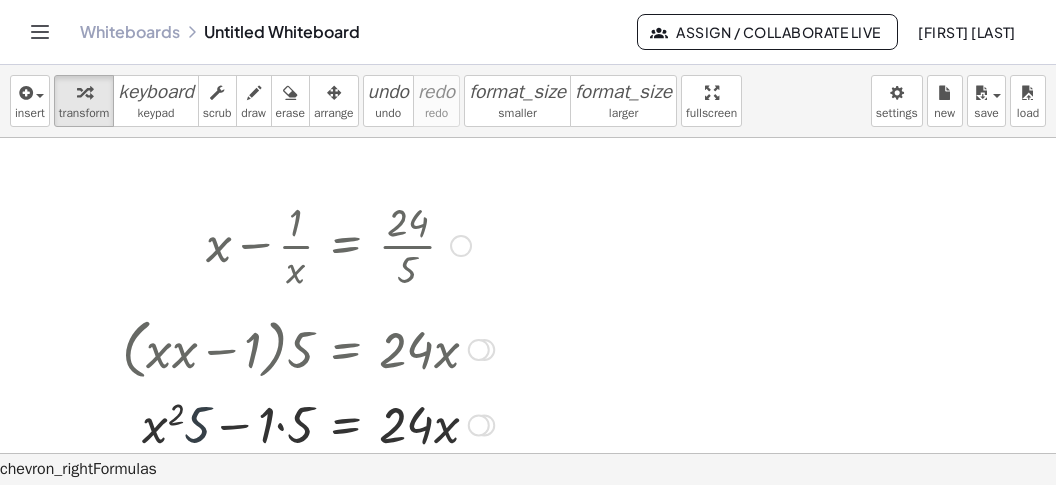 click at bounding box center [308, 423] 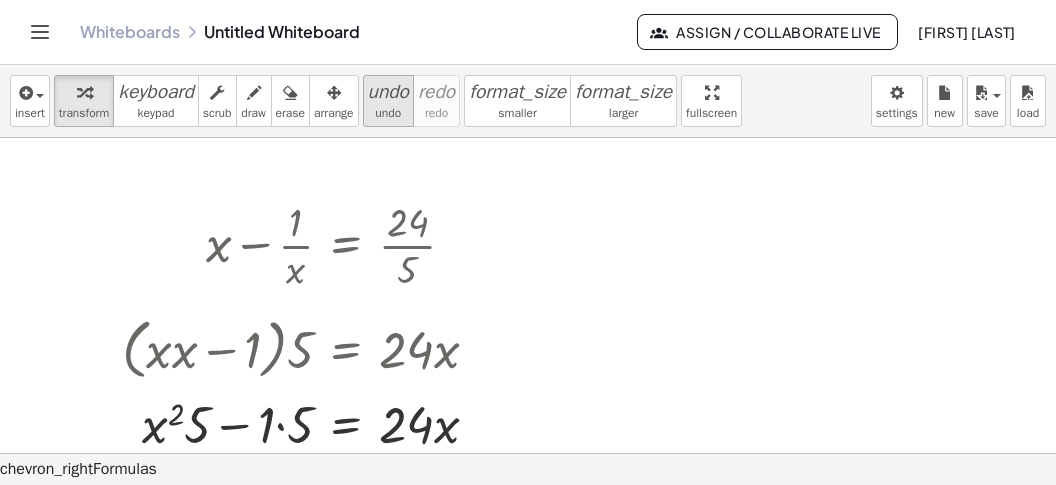click on "undo" at bounding box center (388, 113) 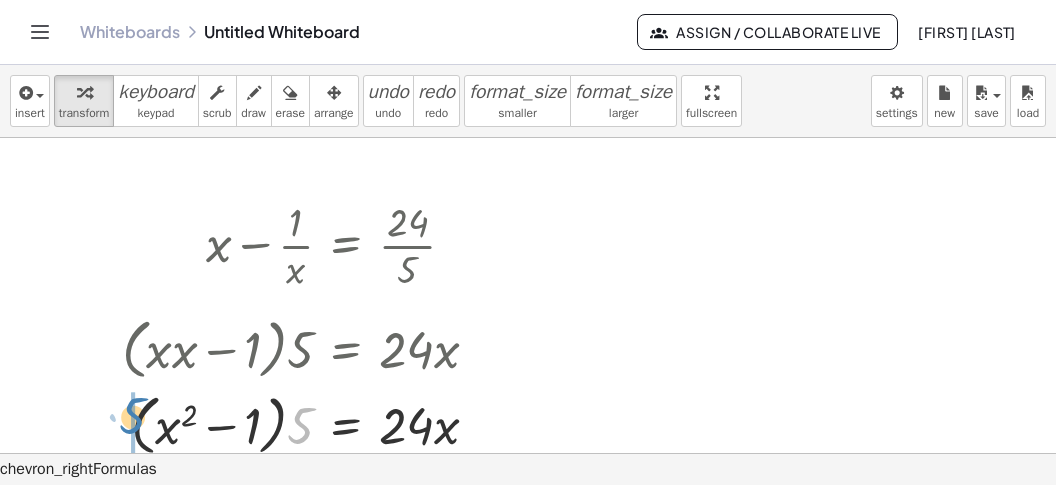 drag, startPoint x: 294, startPoint y: 430, endPoint x: 123, endPoint y: 422, distance: 171.18703 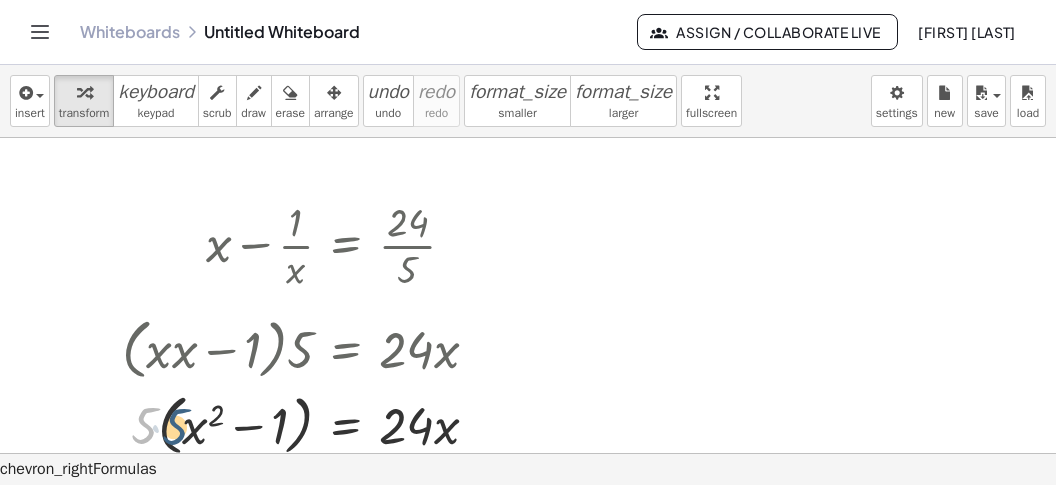 drag, startPoint x: 140, startPoint y: 427, endPoint x: 172, endPoint y: 428, distance: 32.01562 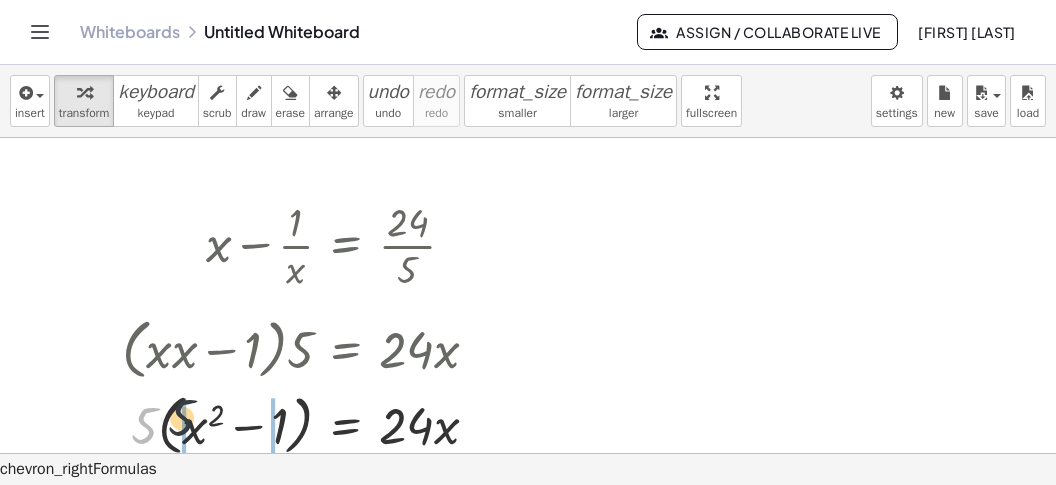 drag, startPoint x: 142, startPoint y: 423, endPoint x: 177, endPoint y: 417, distance: 35.510563 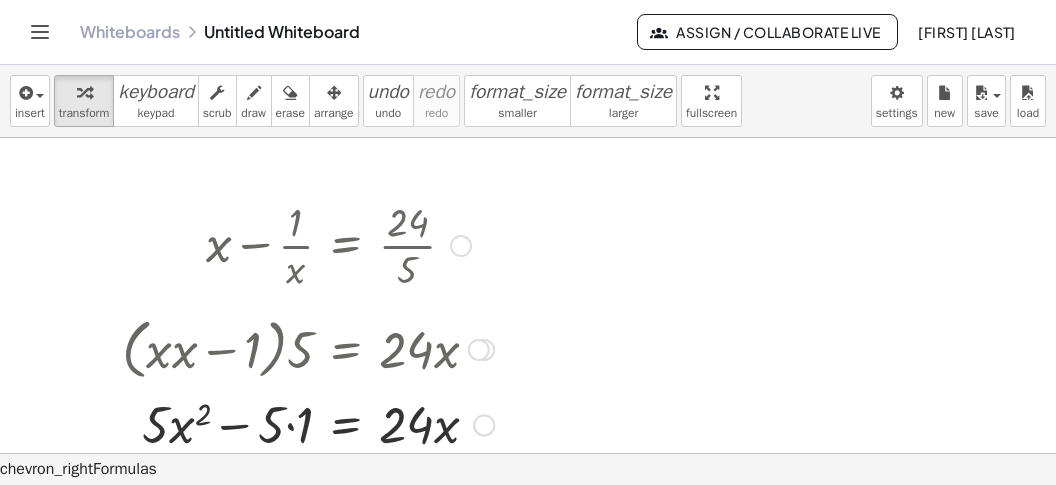 click at bounding box center (308, 423) 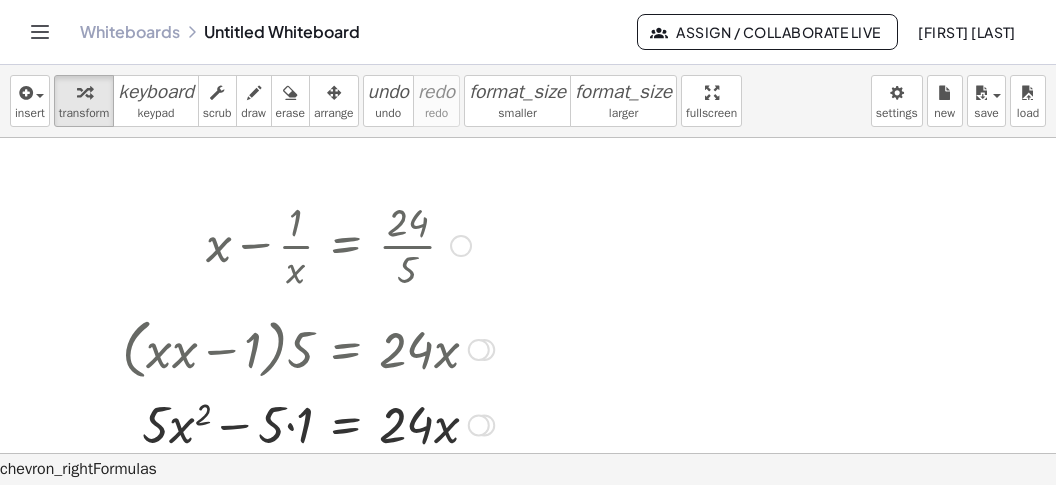 click at bounding box center [308, 423] 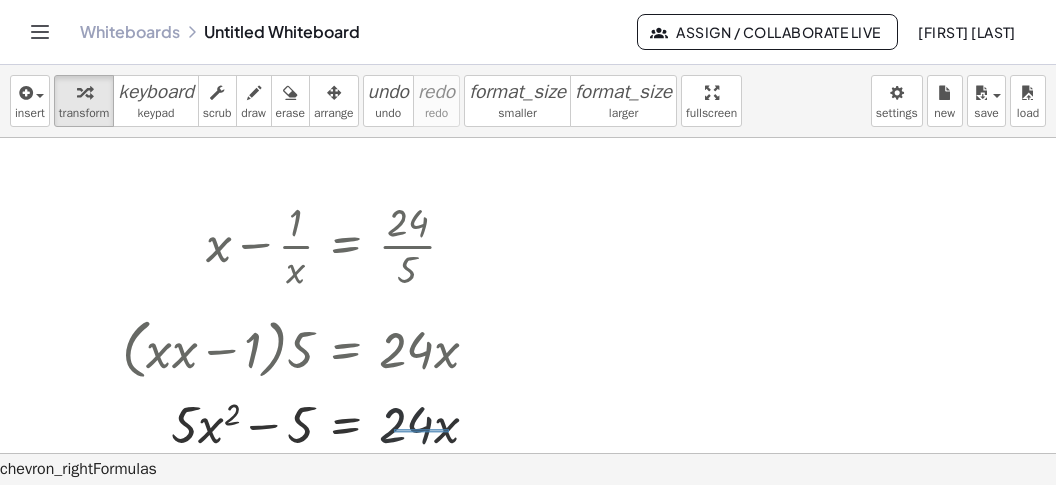 drag, startPoint x: 394, startPoint y: 430, endPoint x: 449, endPoint y: 427, distance: 55.081757 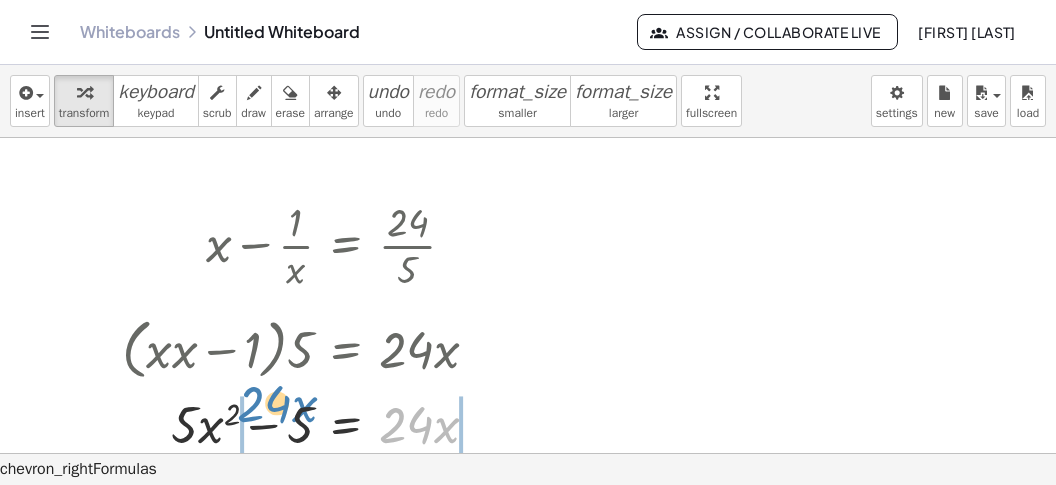 drag, startPoint x: 430, startPoint y: 427, endPoint x: 284, endPoint y: 409, distance: 147.10541 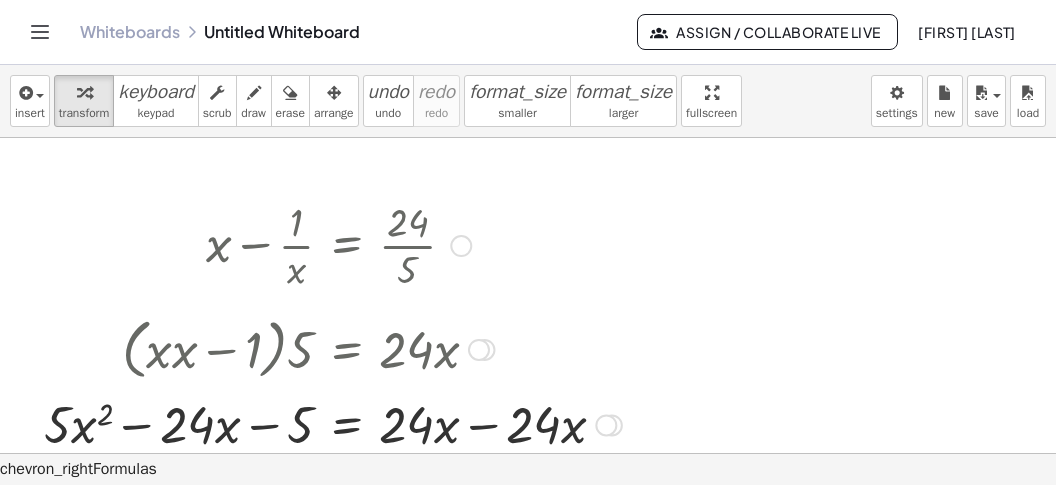 click at bounding box center [333, 423] 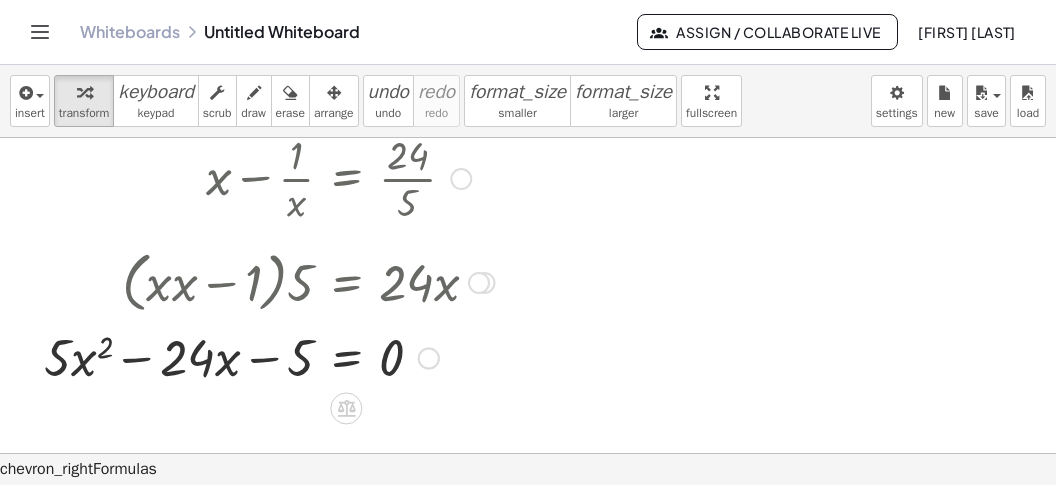 scroll, scrollTop: 757, scrollLeft: 0, axis: vertical 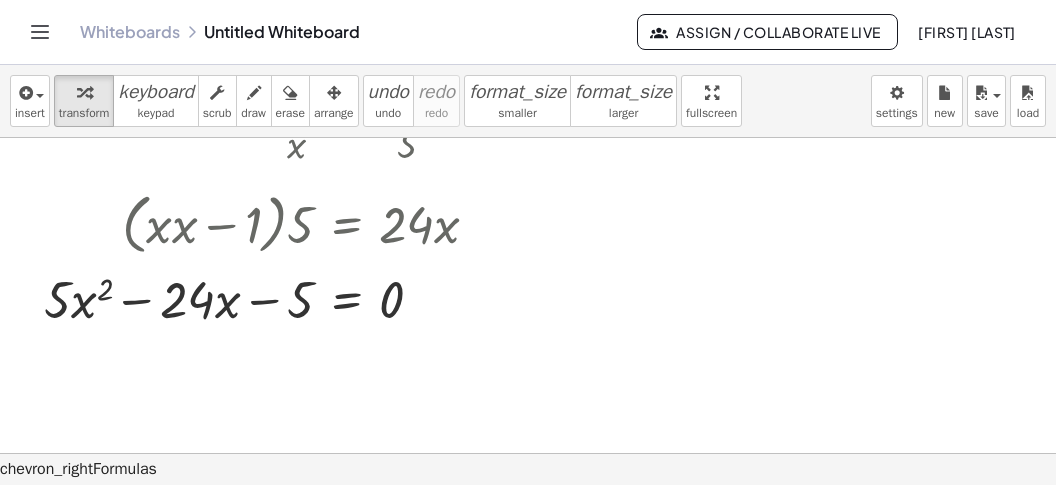 click on "chevron_right  Formulas" 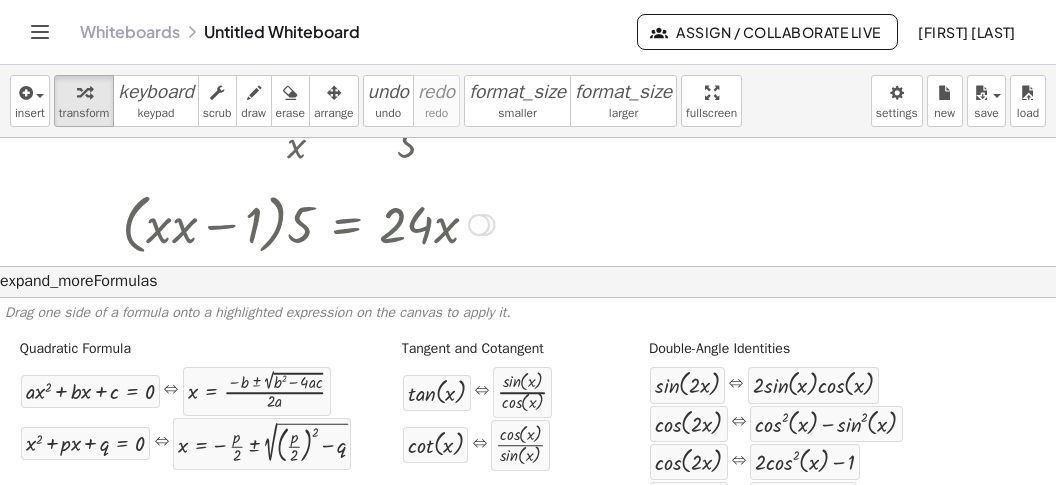scroll, scrollTop: 873, scrollLeft: 0, axis: vertical 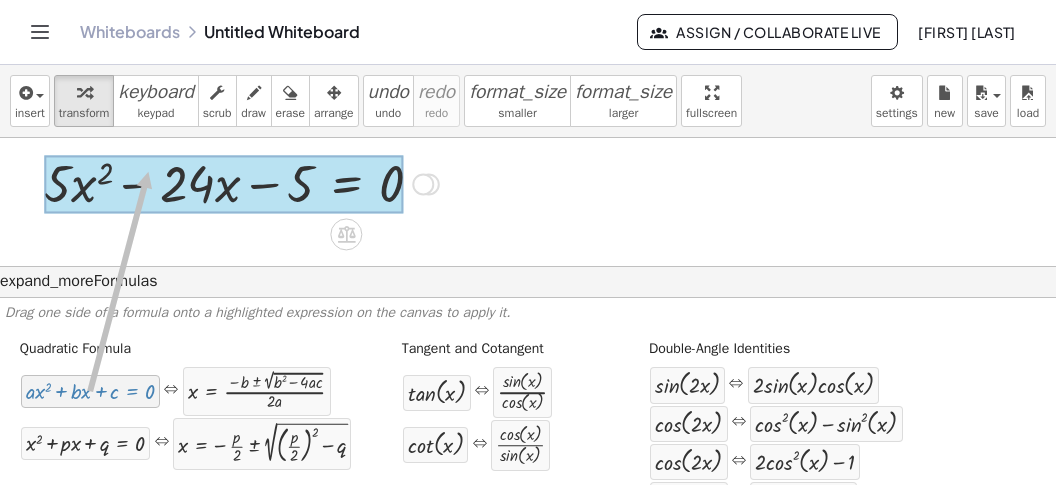 drag, startPoint x: 61, startPoint y: 393, endPoint x: 150, endPoint y: 172, distance: 238.24777 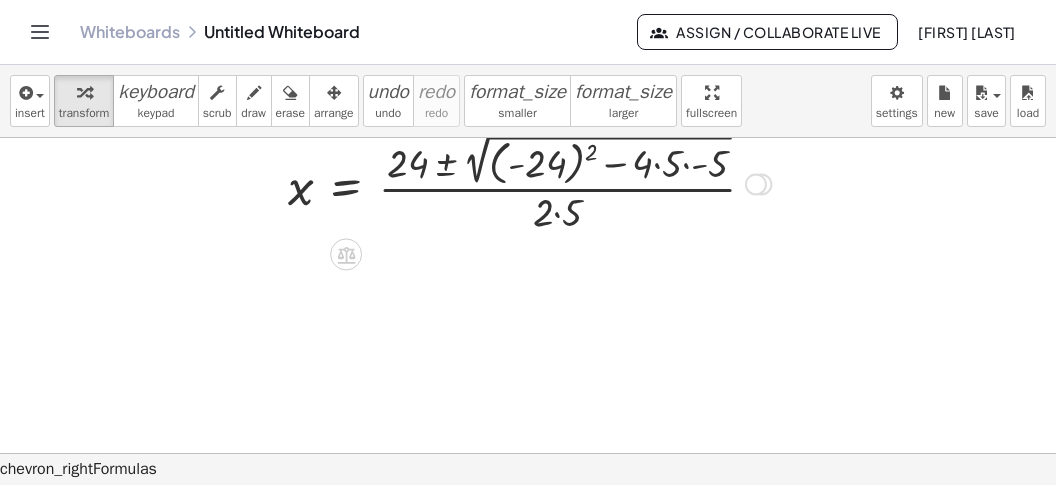 click at bounding box center [446, 181] 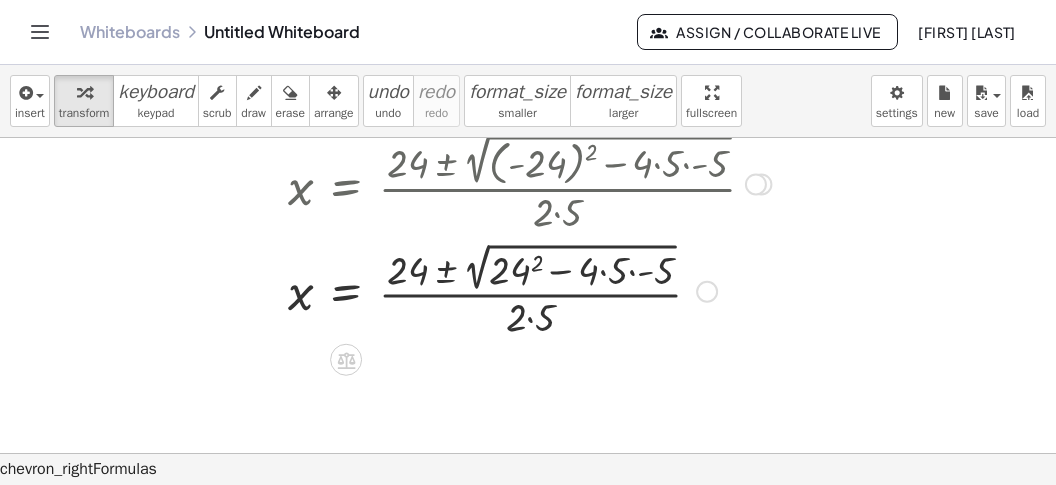 drag, startPoint x: 529, startPoint y: 257, endPoint x: 537, endPoint y: 265, distance: 11.313708 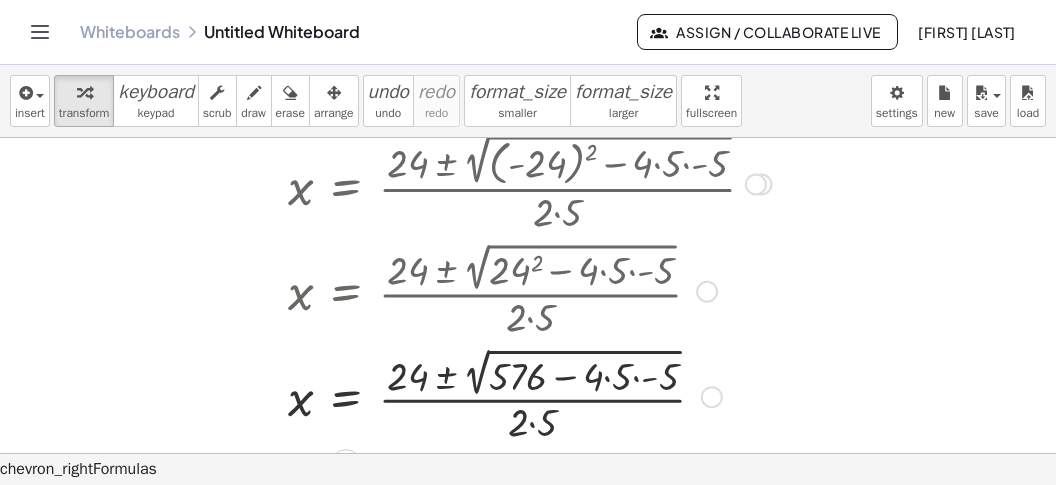 drag, startPoint x: 606, startPoint y: 375, endPoint x: 629, endPoint y: 377, distance: 23.086792 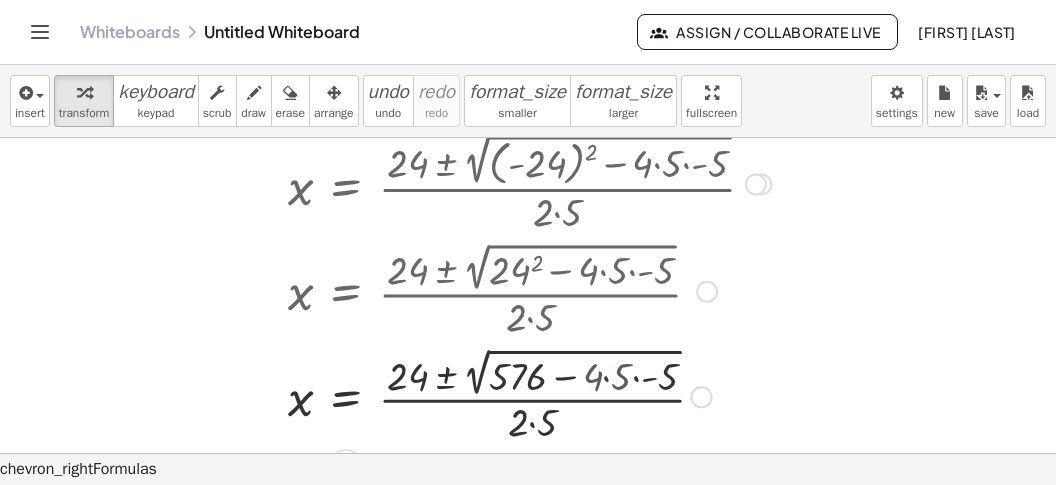 click at bounding box center [446, 394] 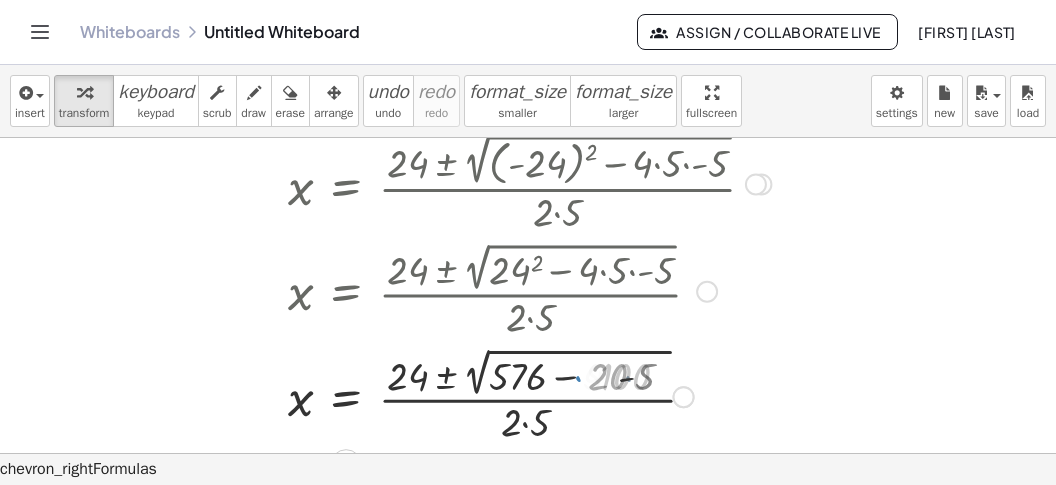 click at bounding box center (446, 394) 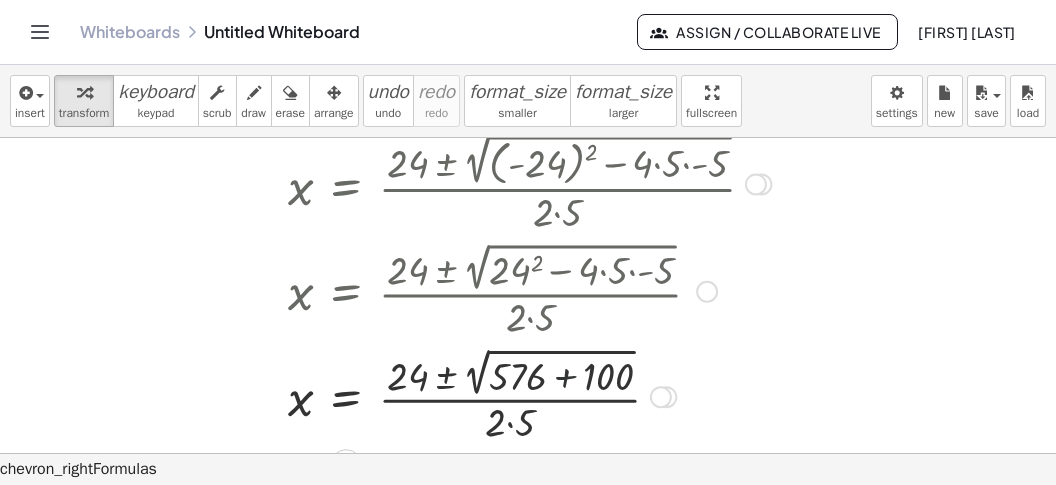 click at bounding box center [446, 394] 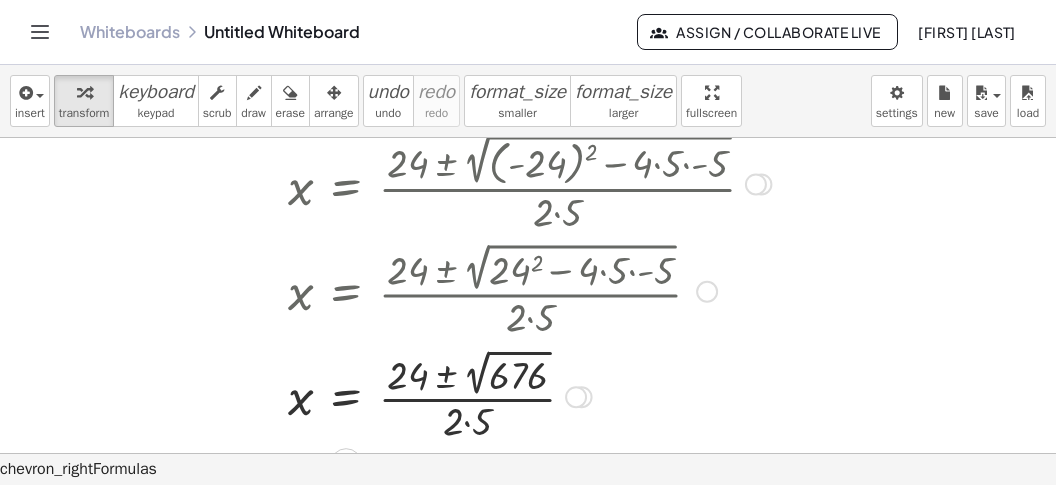 click at bounding box center [446, 395] 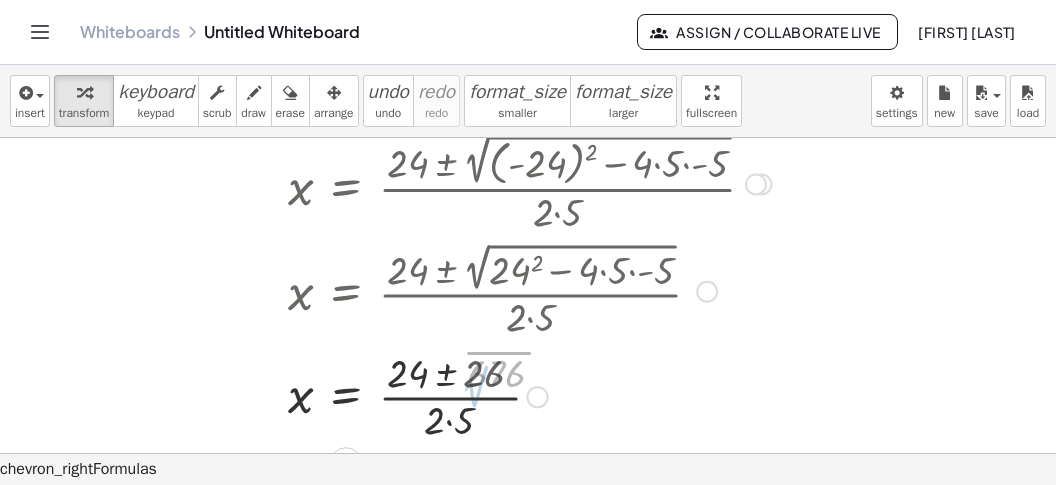 click at bounding box center (446, 395) 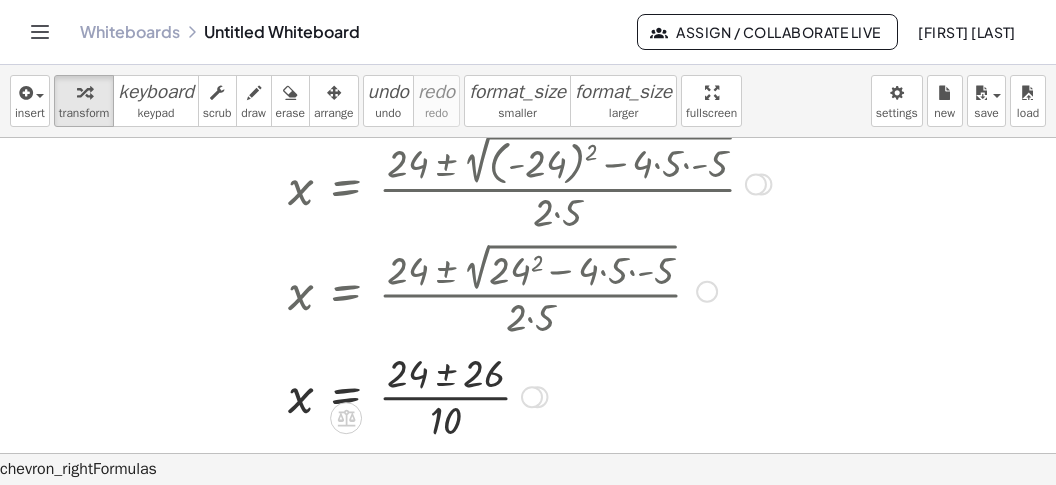 click at bounding box center (446, 395) 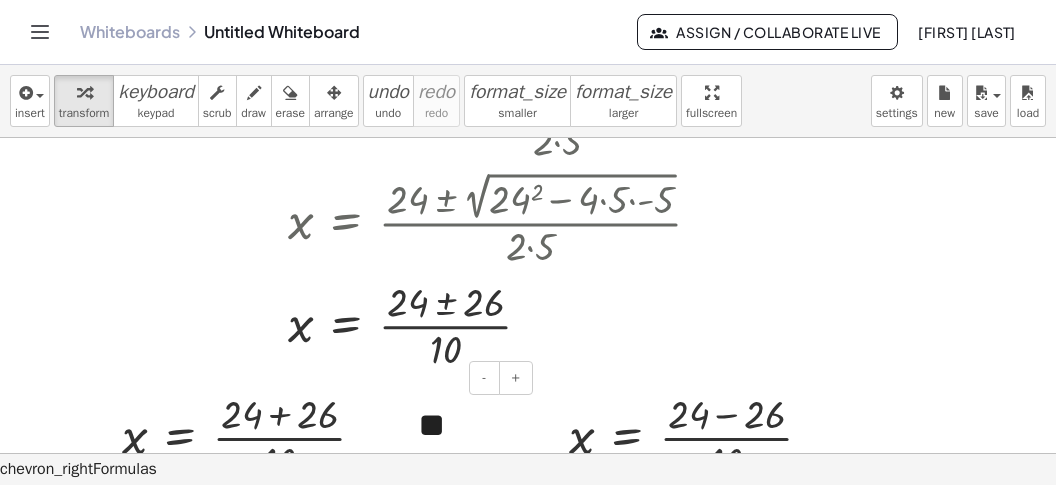 scroll, scrollTop: 985, scrollLeft: 0, axis: vertical 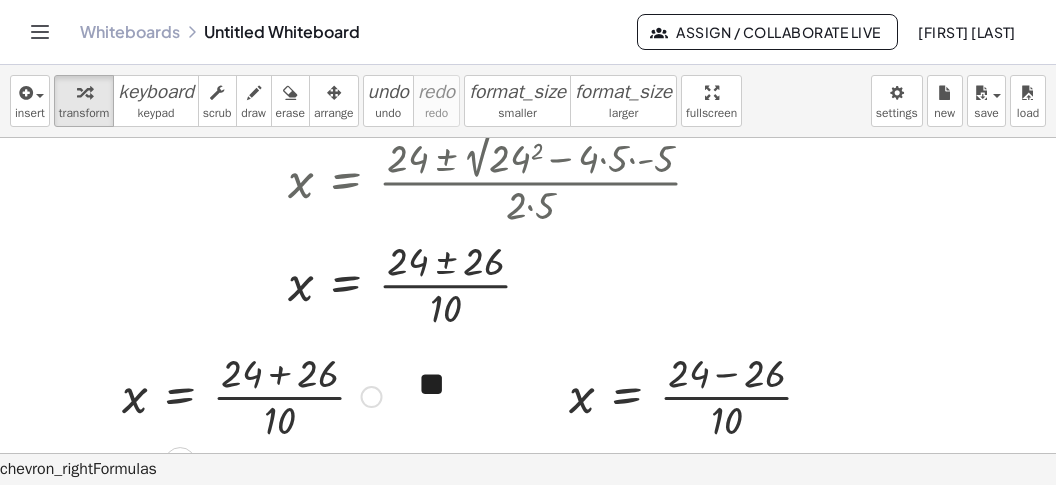 drag, startPoint x: 290, startPoint y: 375, endPoint x: 345, endPoint y: 380, distance: 55.226807 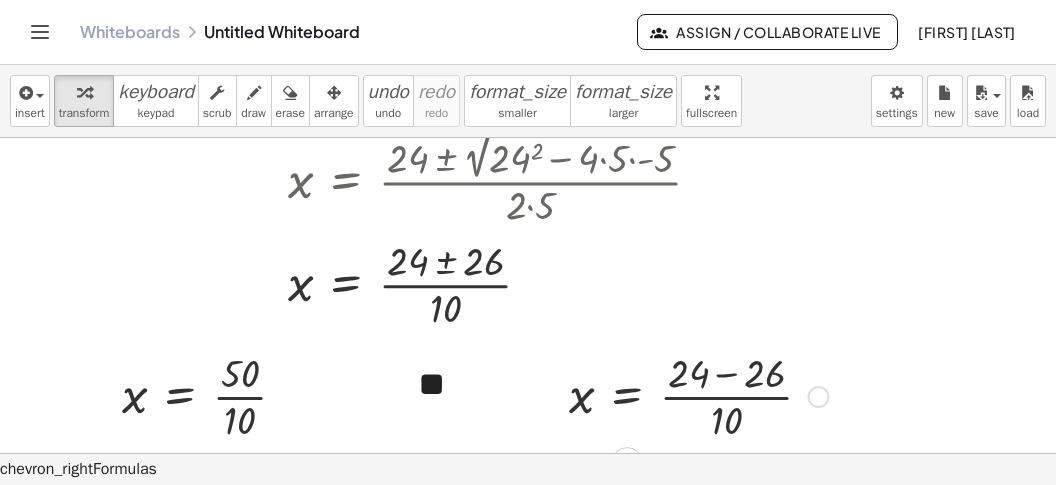 click at bounding box center (699, 395) 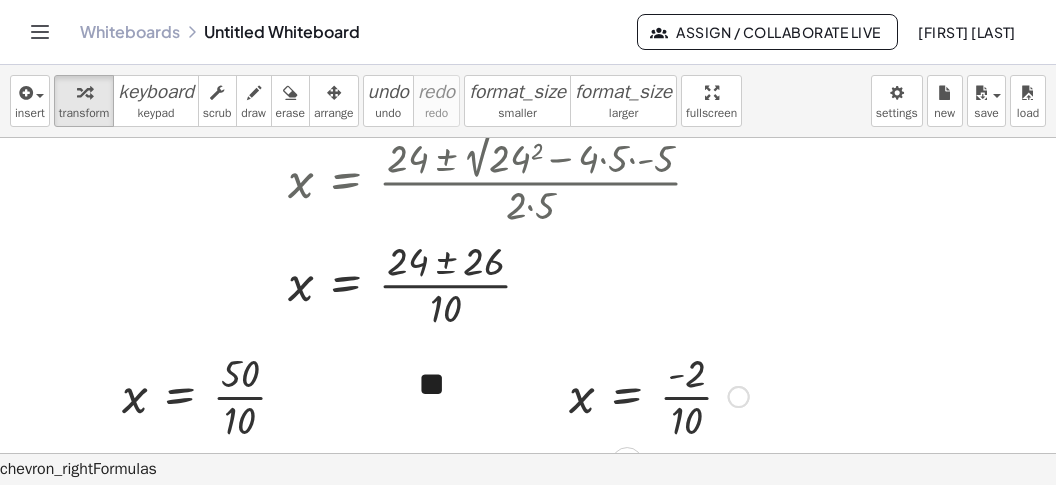click at bounding box center (659, 395) 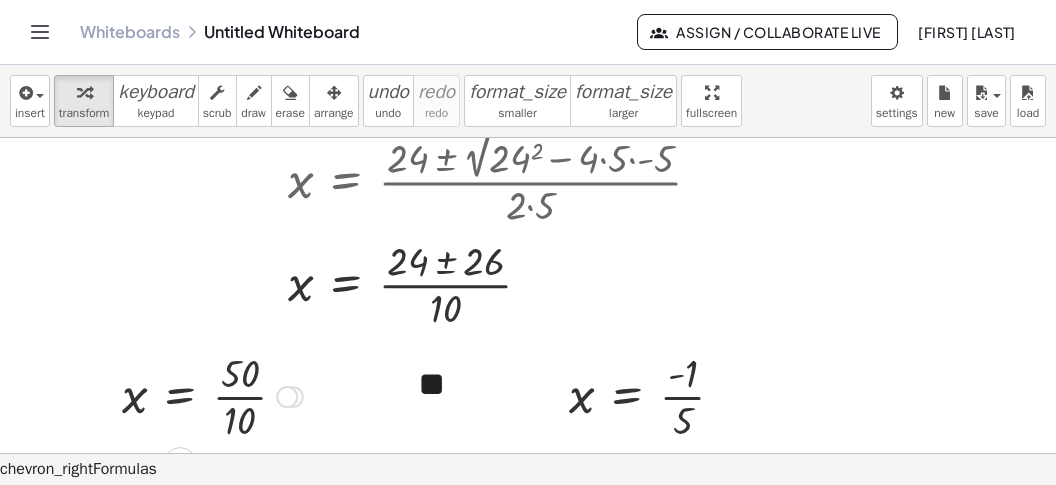 click at bounding box center [212, 395] 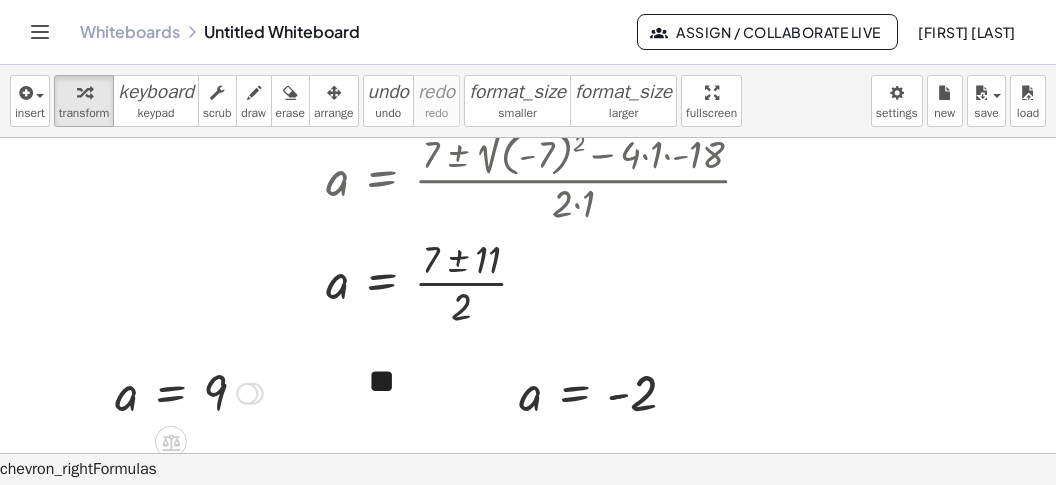 scroll, scrollTop: 609, scrollLeft: 0, axis: vertical 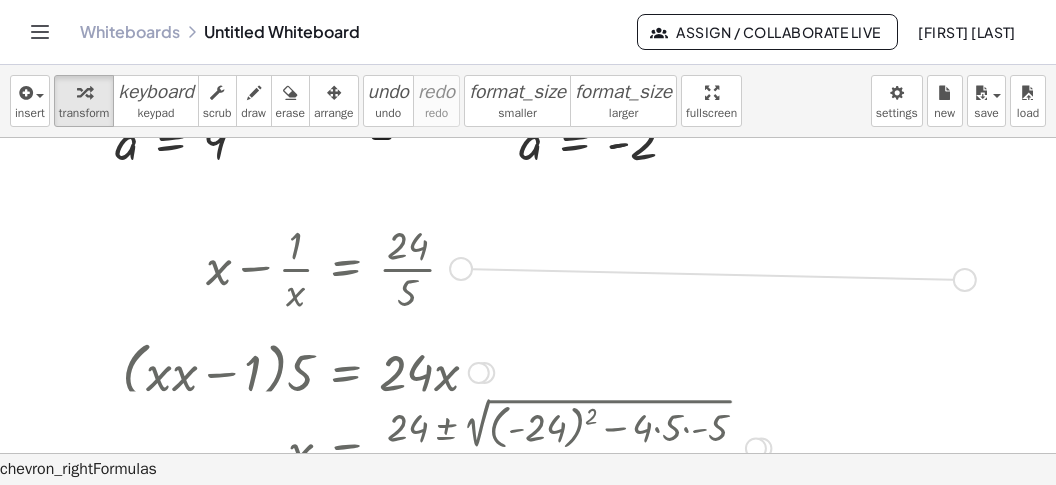drag, startPoint x: 460, startPoint y: 266, endPoint x: 972, endPoint y: 274, distance: 512.0625 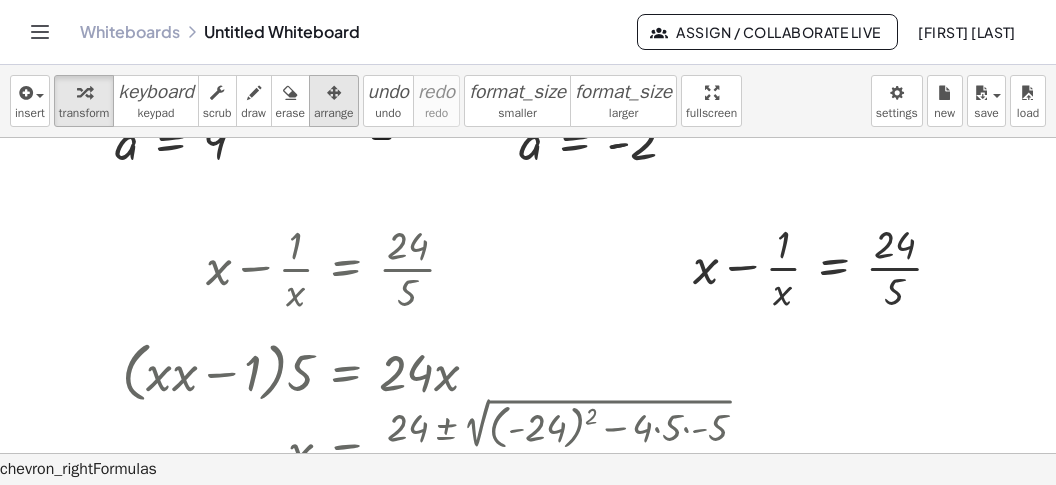 click on "arrange" at bounding box center [334, 113] 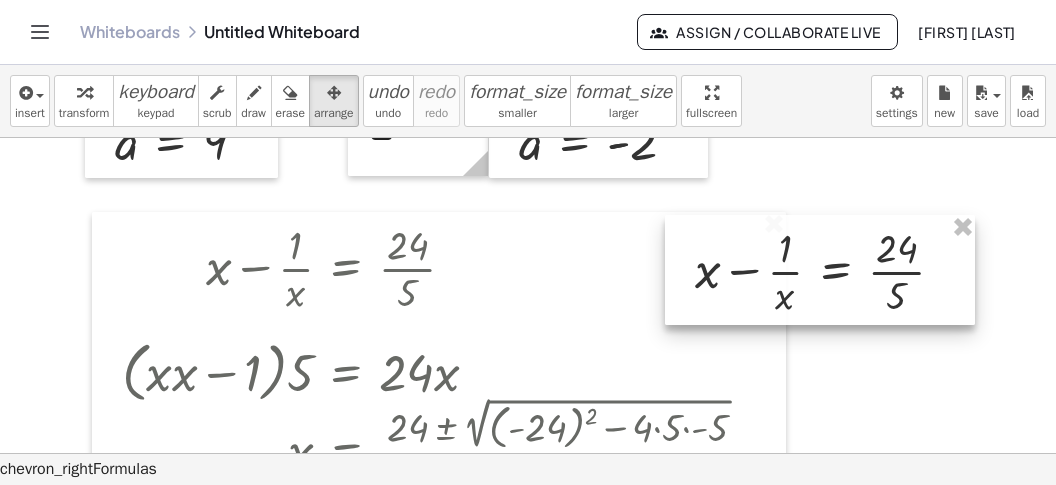 drag, startPoint x: 678, startPoint y: 259, endPoint x: 570, endPoint y: 459, distance: 227.29716 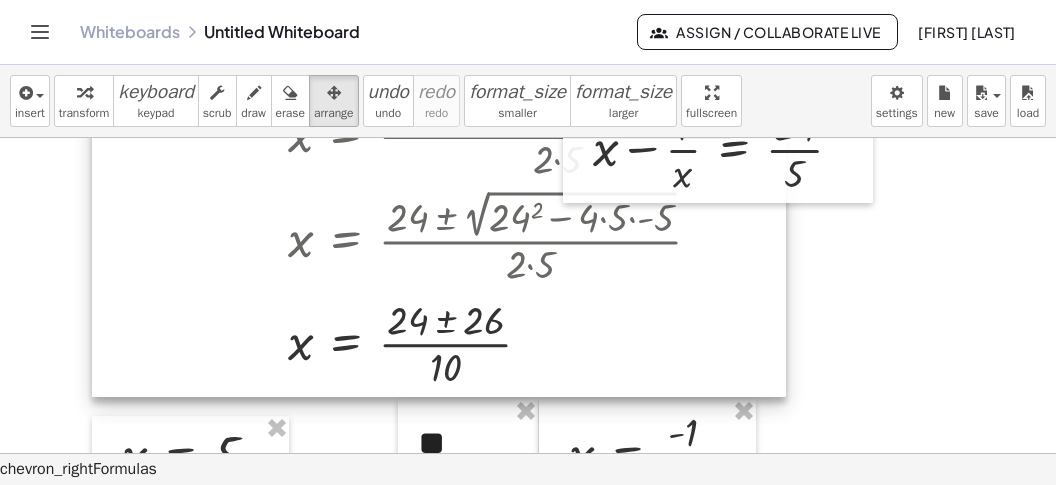 scroll, scrollTop: 860, scrollLeft: 0, axis: vertical 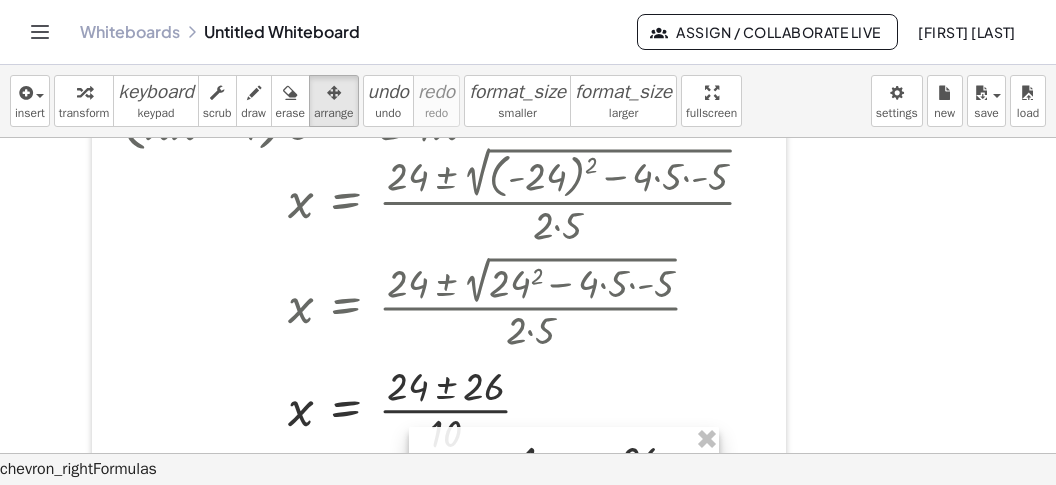 drag, startPoint x: 646, startPoint y: 229, endPoint x: 486, endPoint y: 515, distance: 327.7133 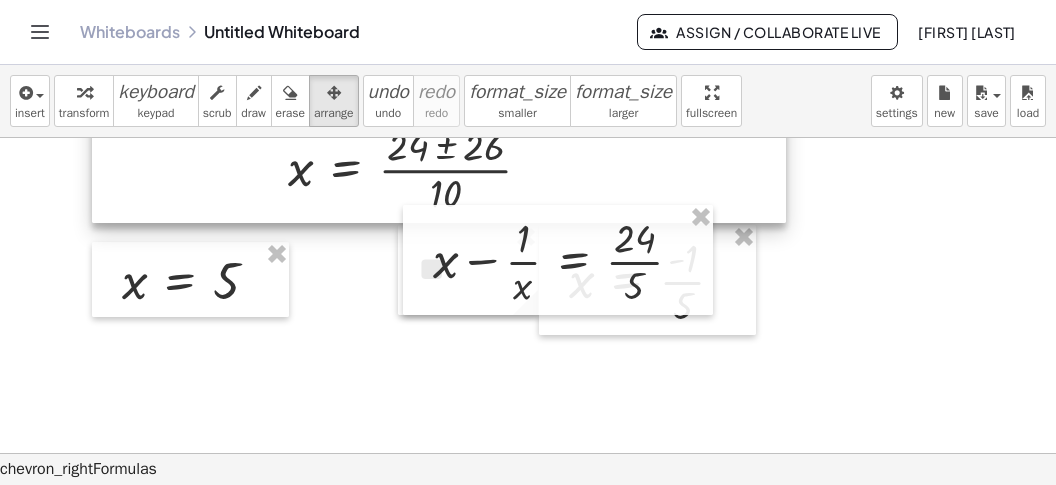 scroll, scrollTop: 1111, scrollLeft: 0, axis: vertical 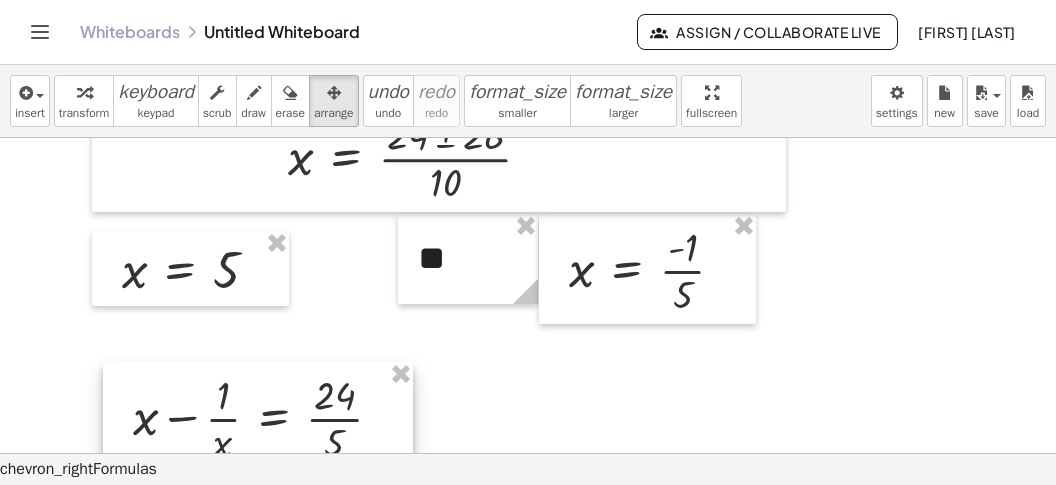 drag, startPoint x: 551, startPoint y: 288, endPoint x: 241, endPoint y: 419, distance: 336.54272 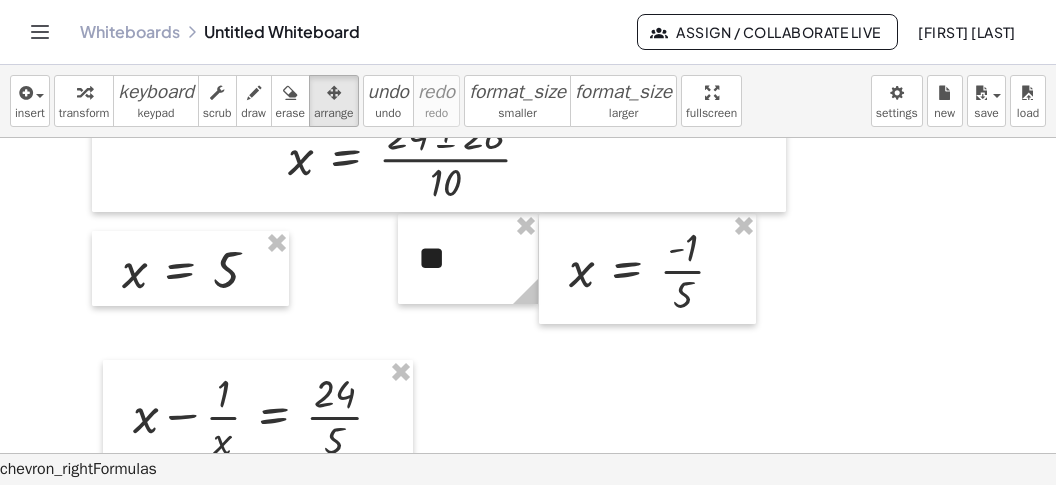 scroll, scrollTop: 1236, scrollLeft: 0, axis: vertical 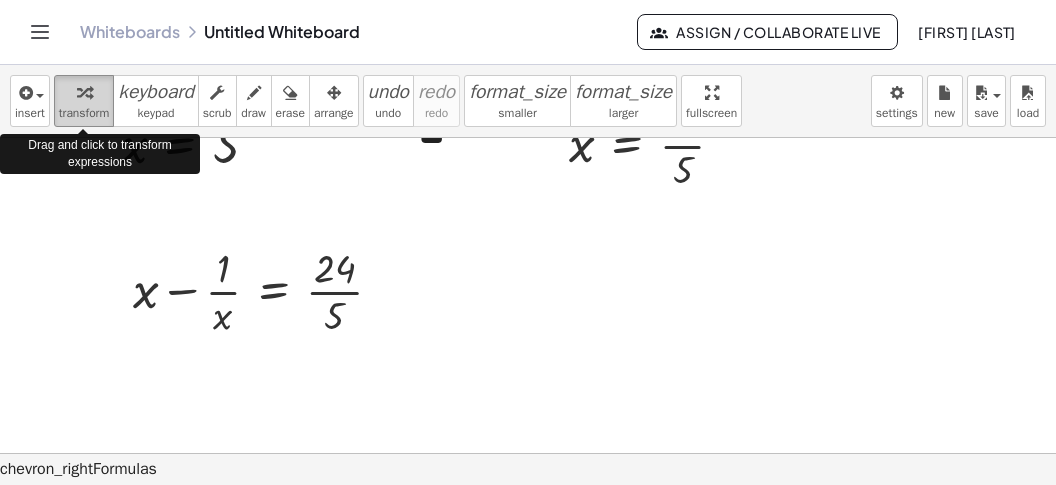 click at bounding box center (84, 93) 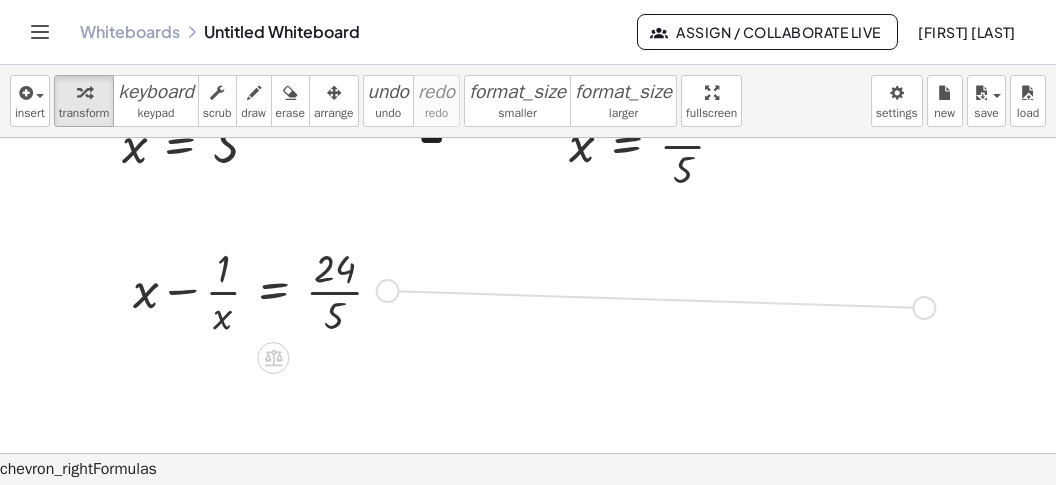 drag, startPoint x: 384, startPoint y: 287, endPoint x: 930, endPoint y: 304, distance: 546.2646 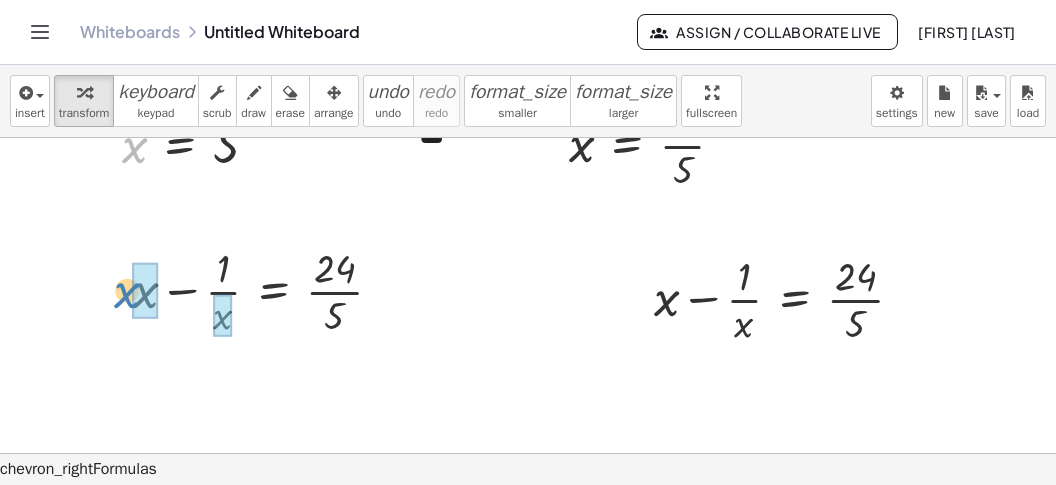 drag, startPoint x: 135, startPoint y: 148, endPoint x: 131, endPoint y: 293, distance: 145.05516 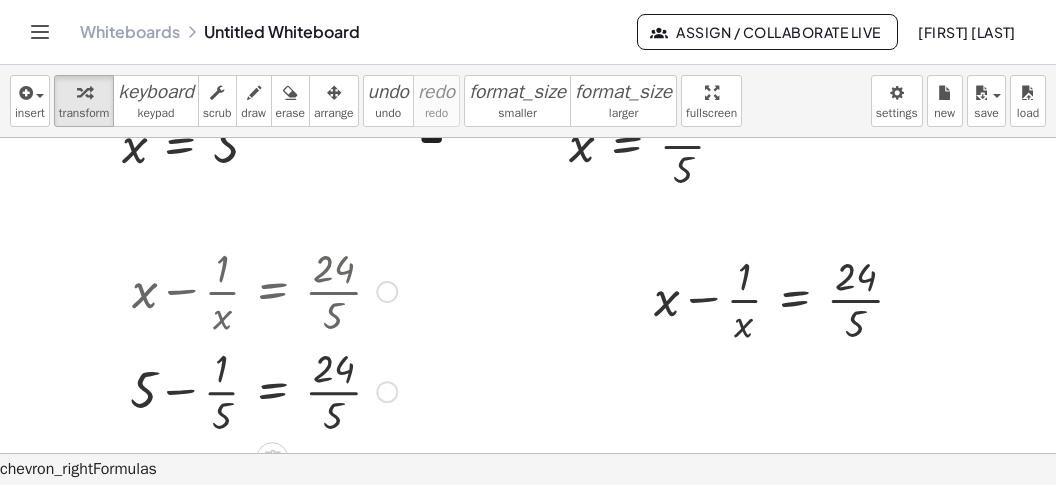 click at bounding box center [263, 390] 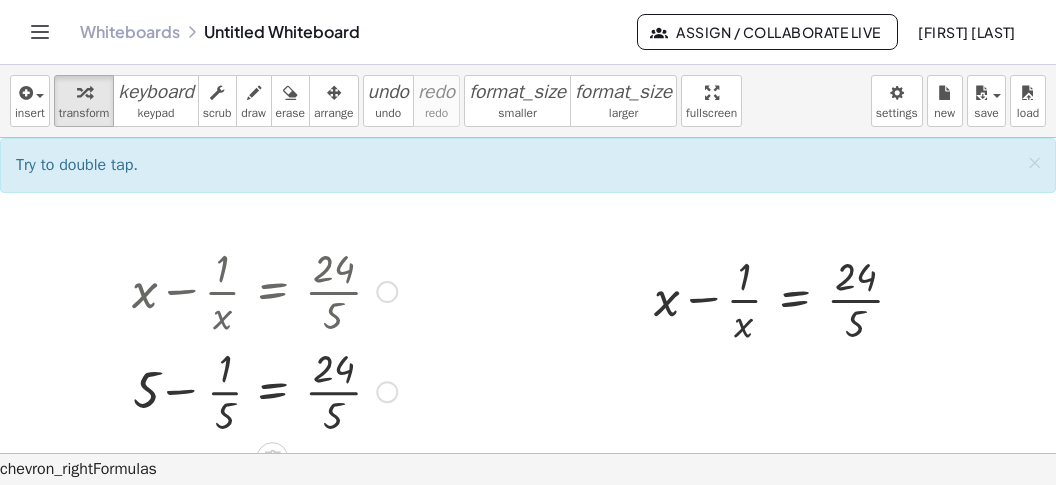 click at bounding box center [263, 390] 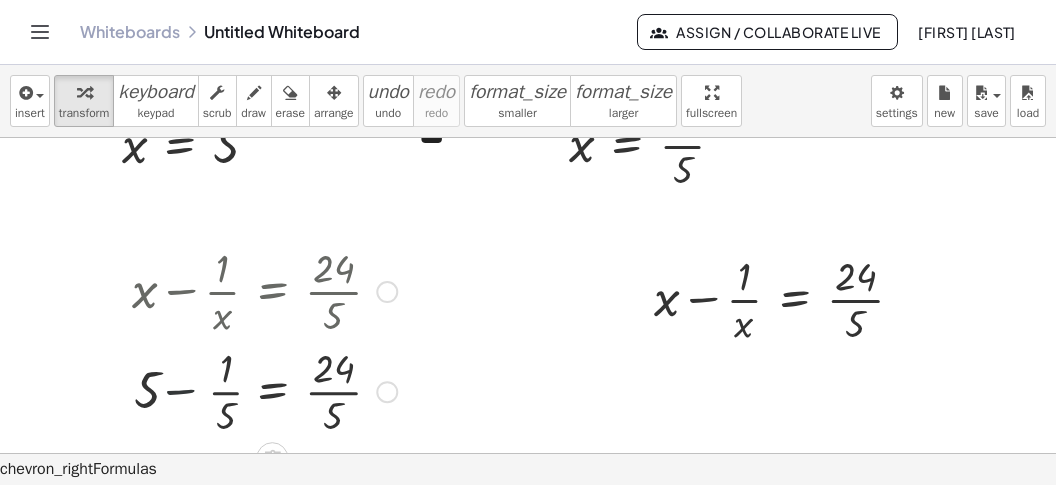 click at bounding box center (263, 390) 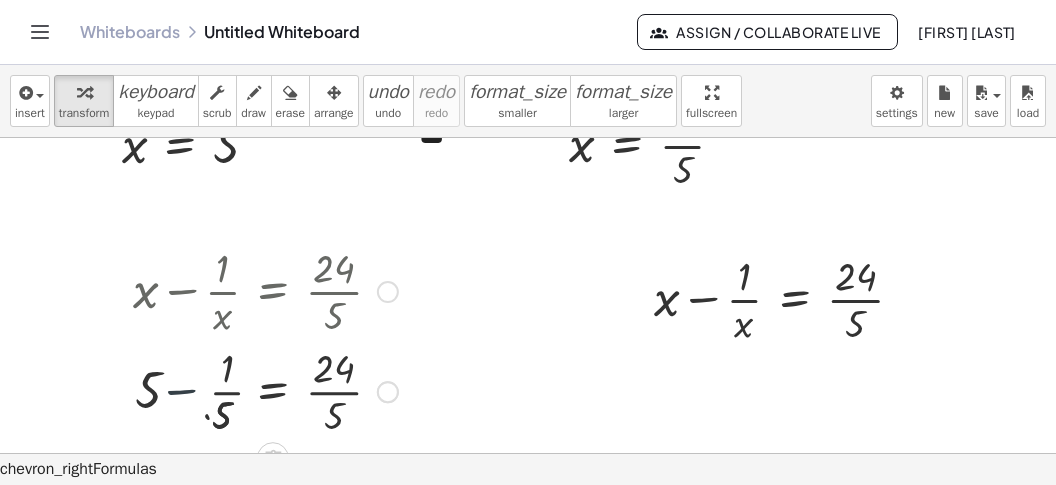 click at bounding box center [245, 390] 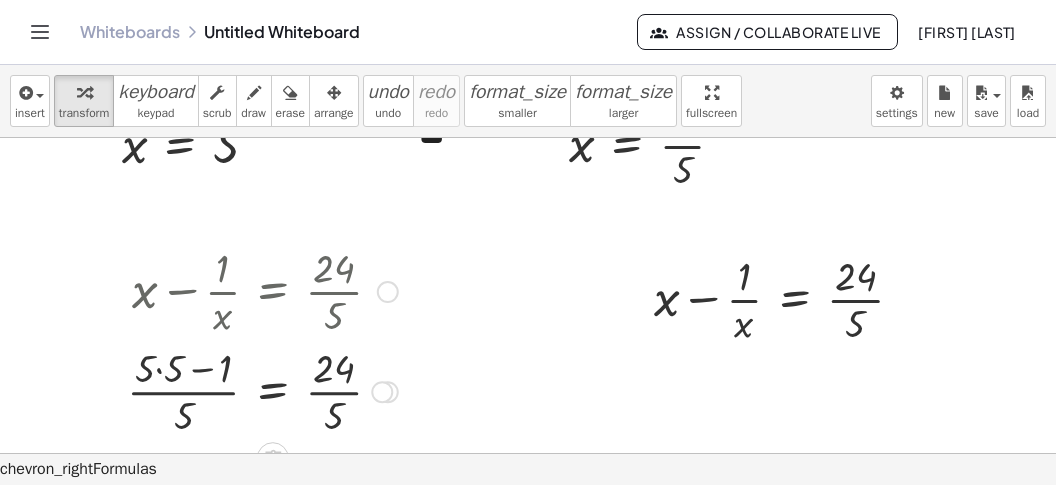 click at bounding box center (262, 390) 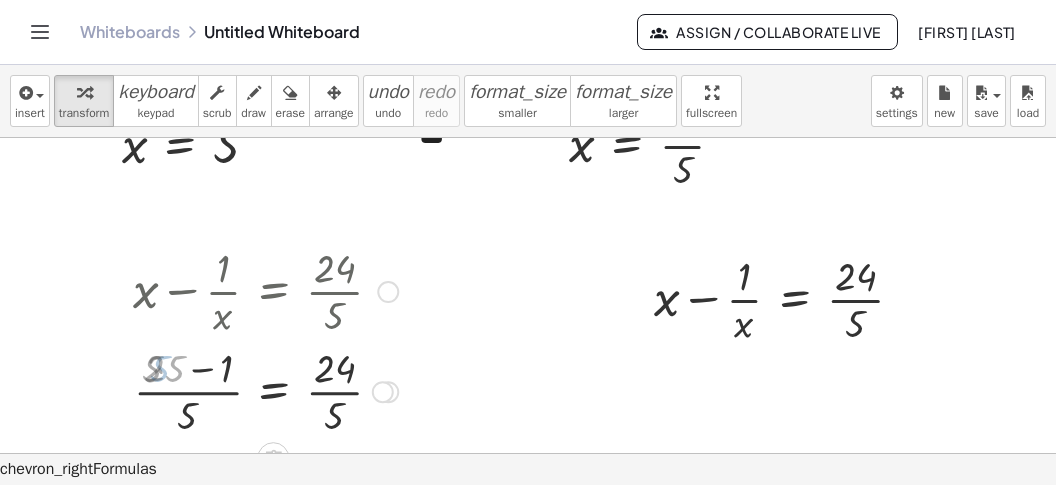 click at bounding box center [265, 390] 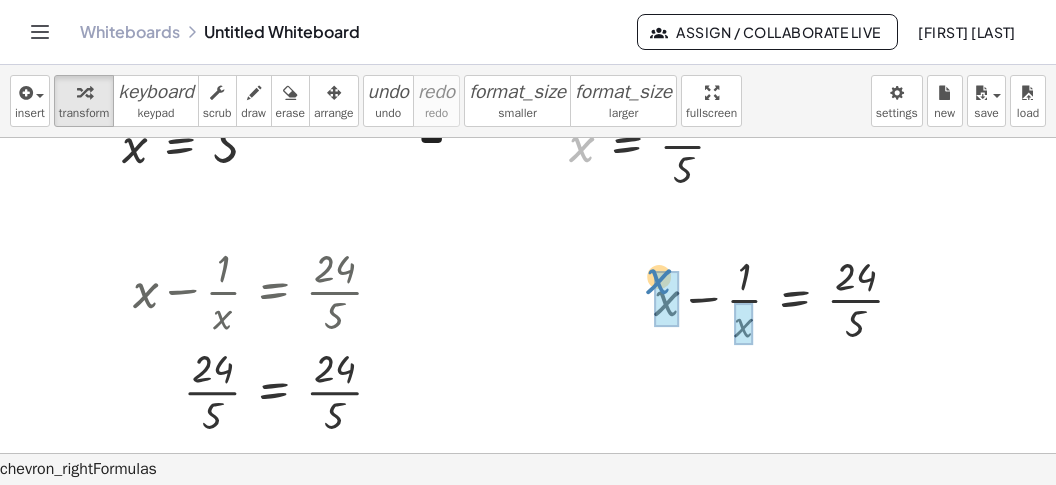 drag, startPoint x: 579, startPoint y: 142, endPoint x: 657, endPoint y: 275, distance: 154.18495 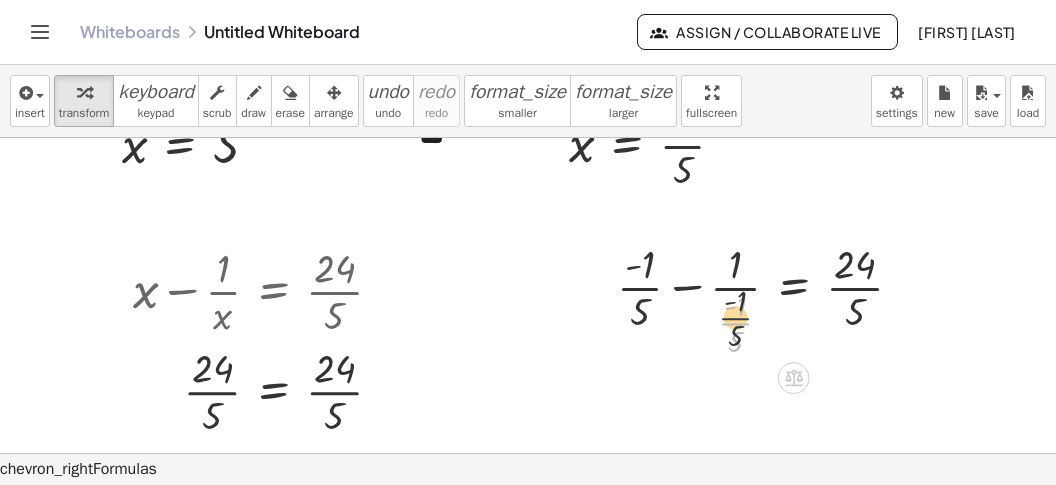 drag, startPoint x: 733, startPoint y: 324, endPoint x: 724, endPoint y: 263, distance: 61.66036 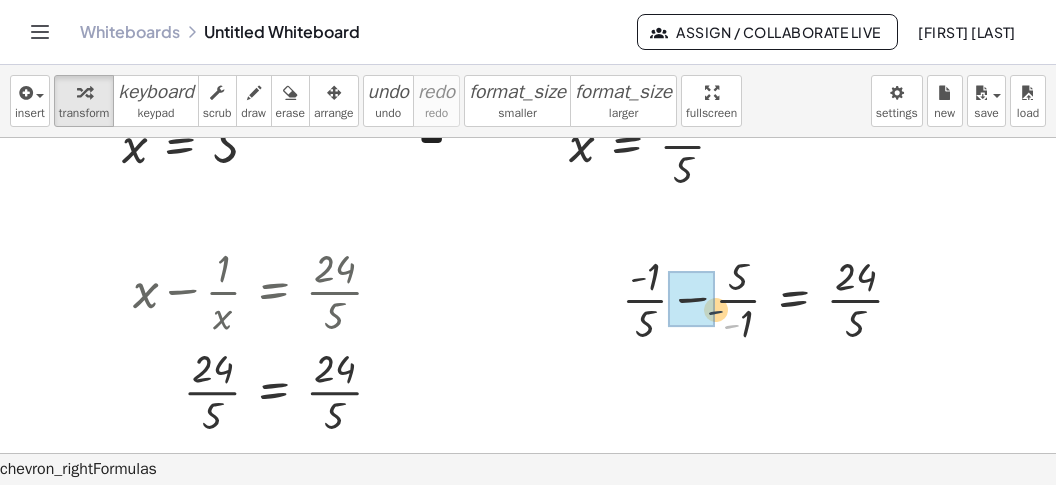 drag, startPoint x: 727, startPoint y: 325, endPoint x: 681, endPoint y: 302, distance: 51.42956 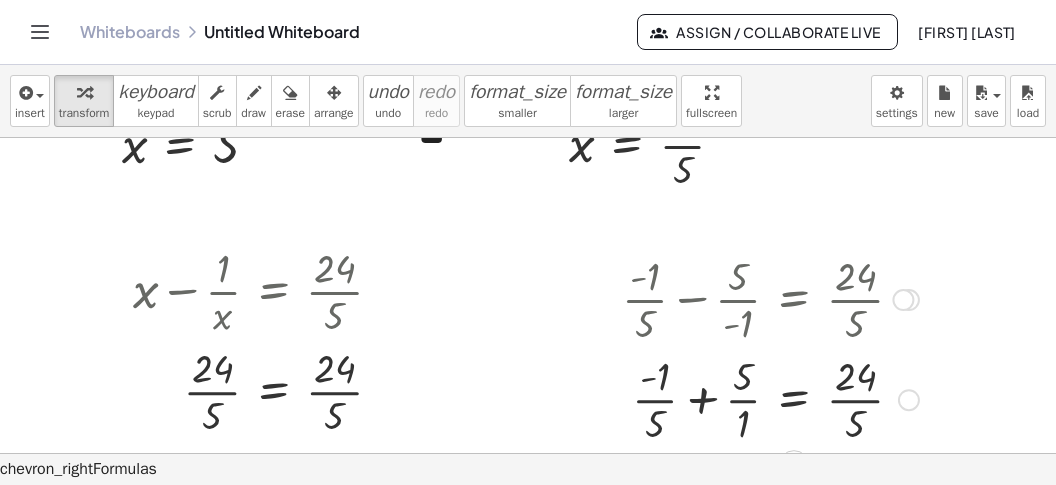 drag, startPoint x: 747, startPoint y: 400, endPoint x: 729, endPoint y: 400, distance: 18 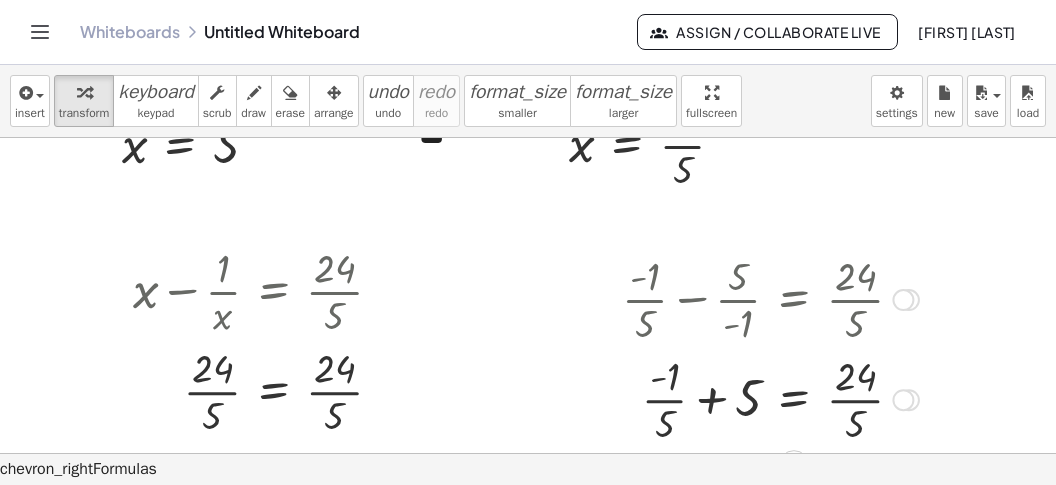 click at bounding box center (770, 398) 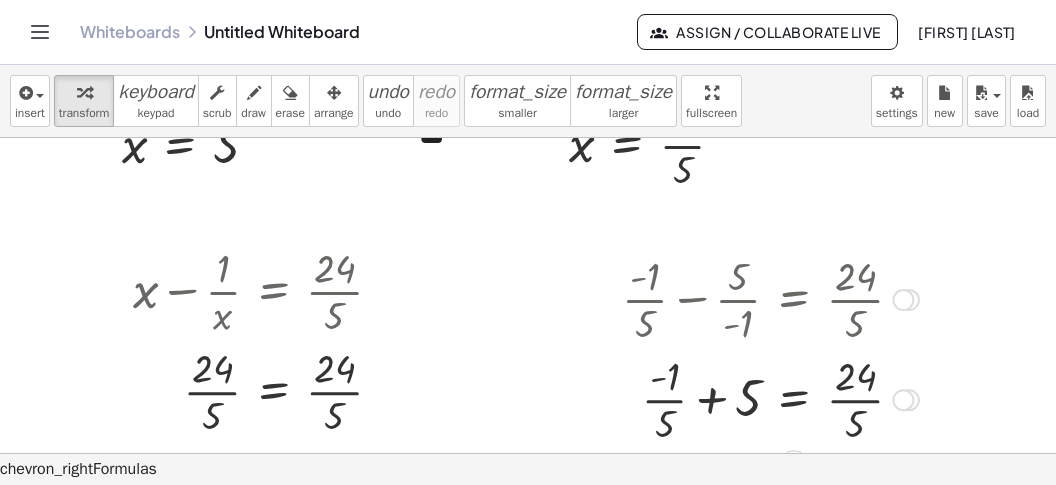 click at bounding box center (770, 398) 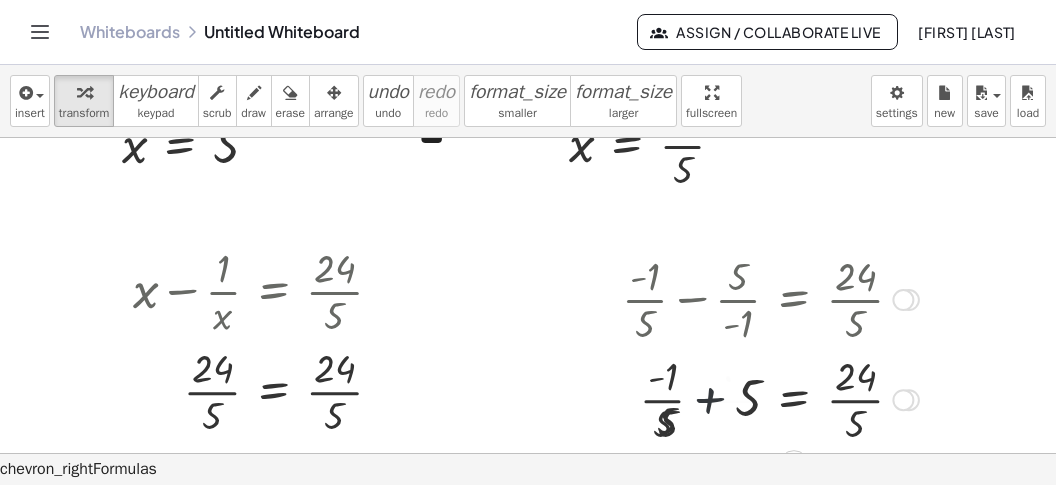 click at bounding box center [761, 398] 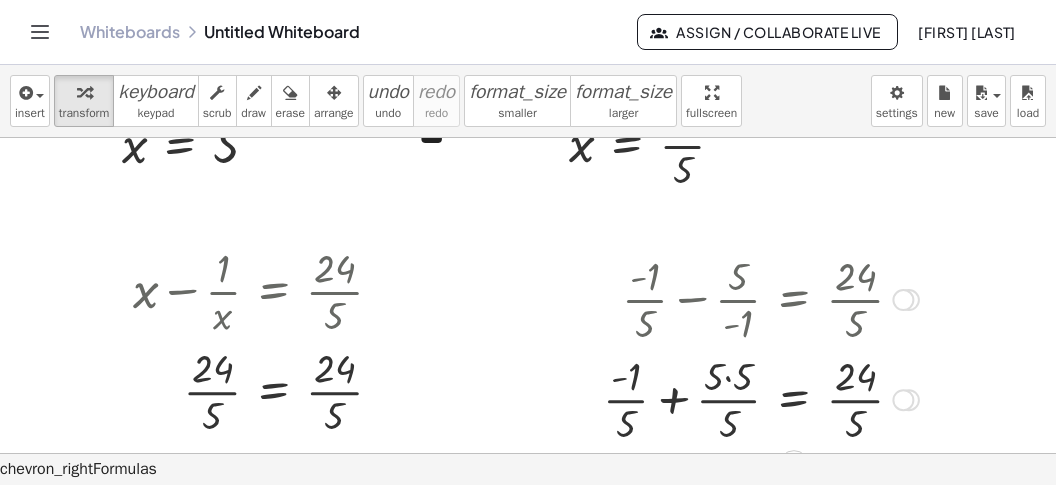 click at bounding box center (761, 398) 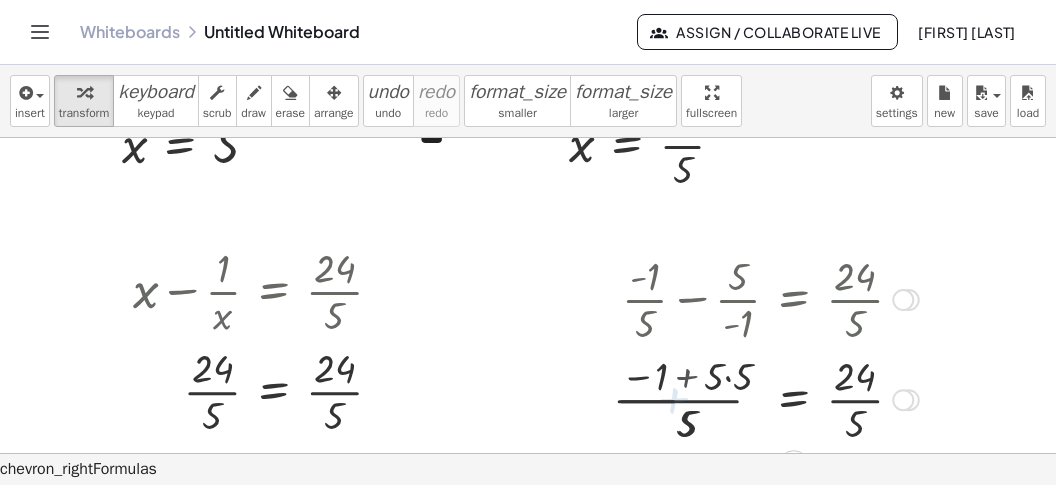 click at bounding box center [766, 398] 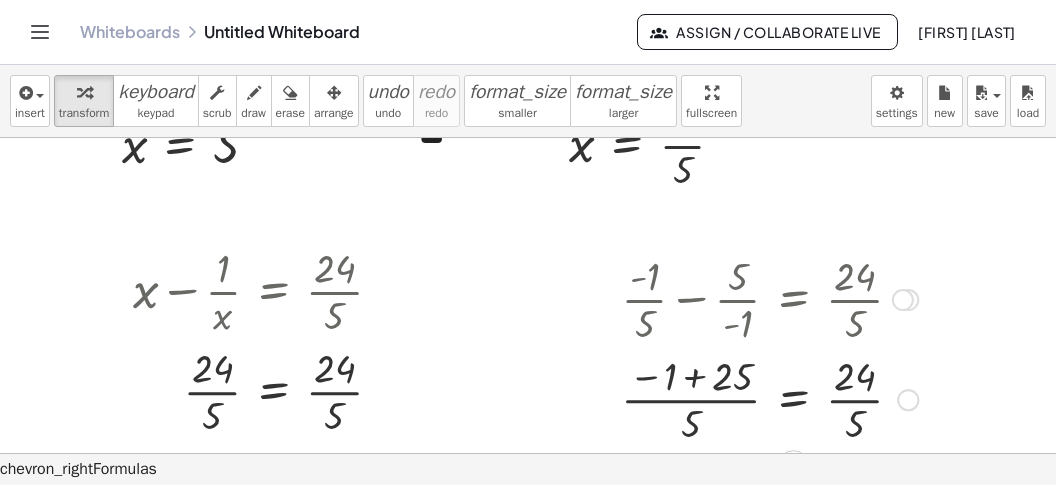 click at bounding box center (769, 398) 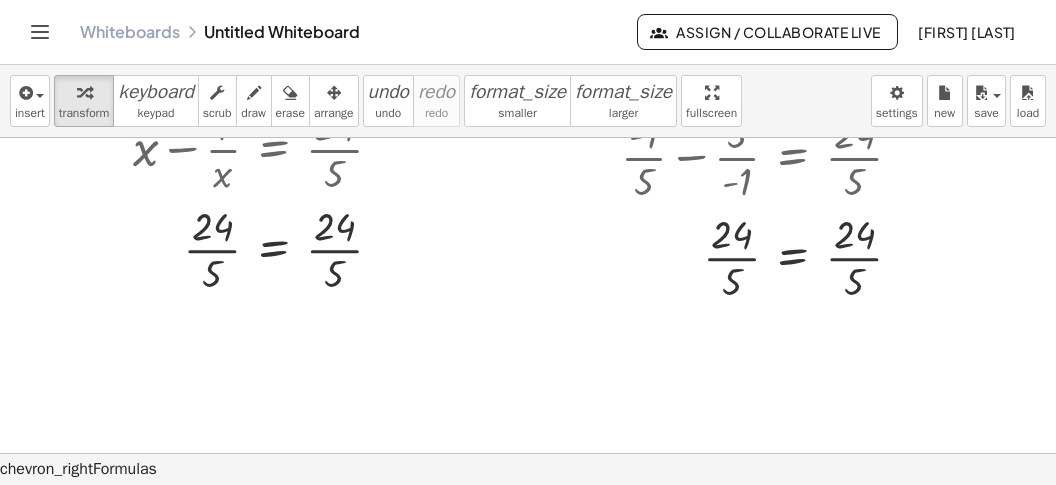 scroll, scrollTop: 1581, scrollLeft: 0, axis: vertical 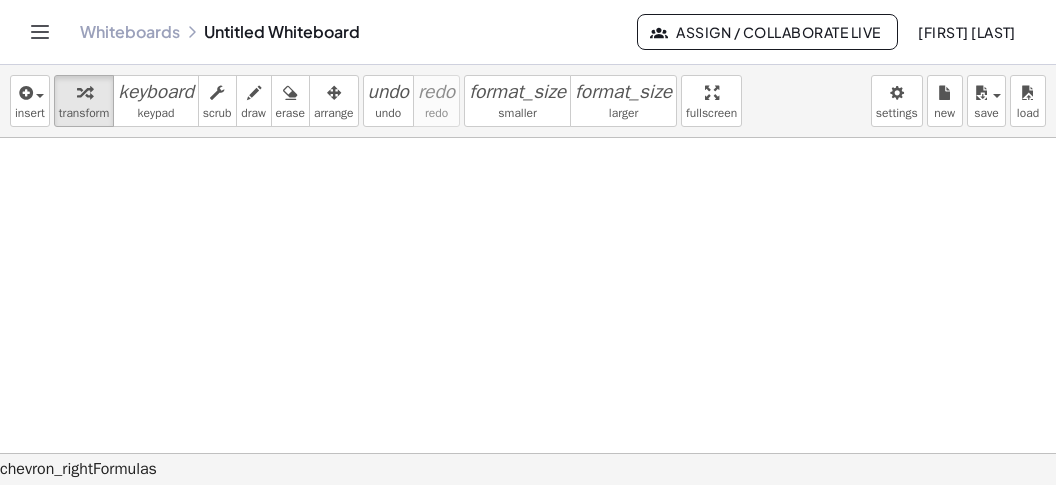 click at bounding box center (528, -336) 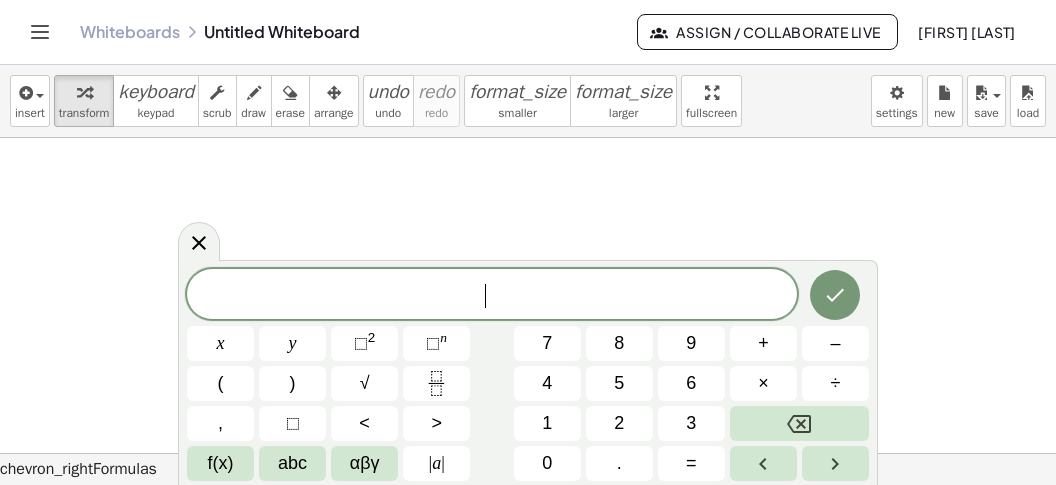 scroll, scrollTop: 17, scrollLeft: 0, axis: vertical 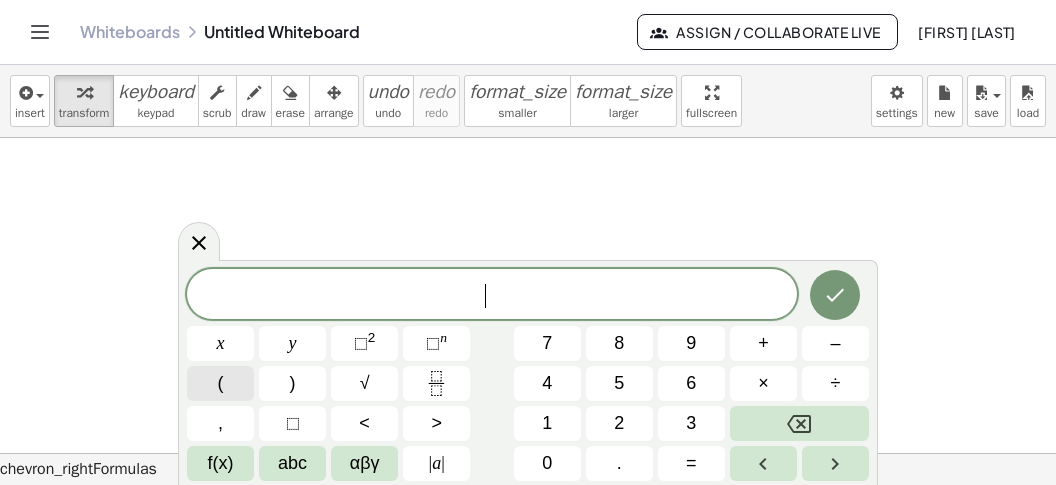 click on "(" at bounding box center (220, 383) 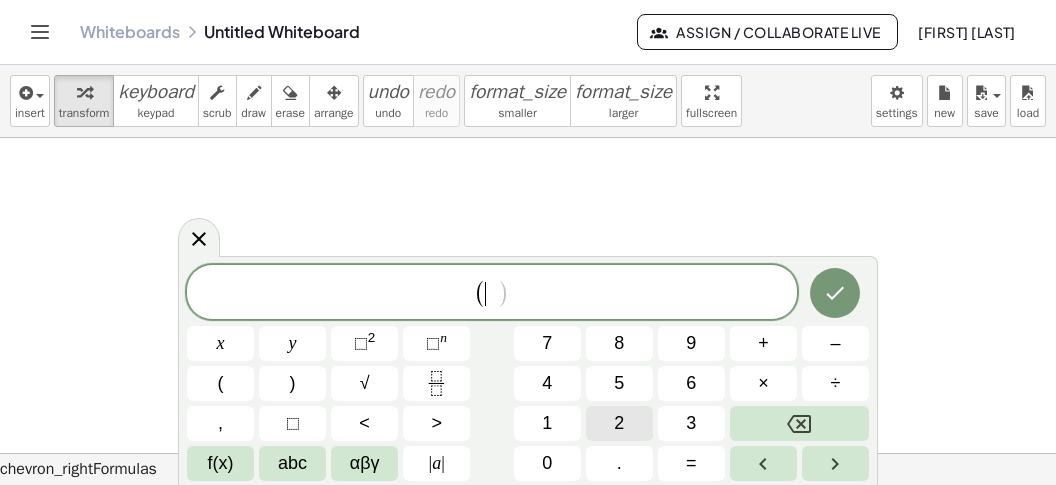 click on "2" at bounding box center [619, 423] 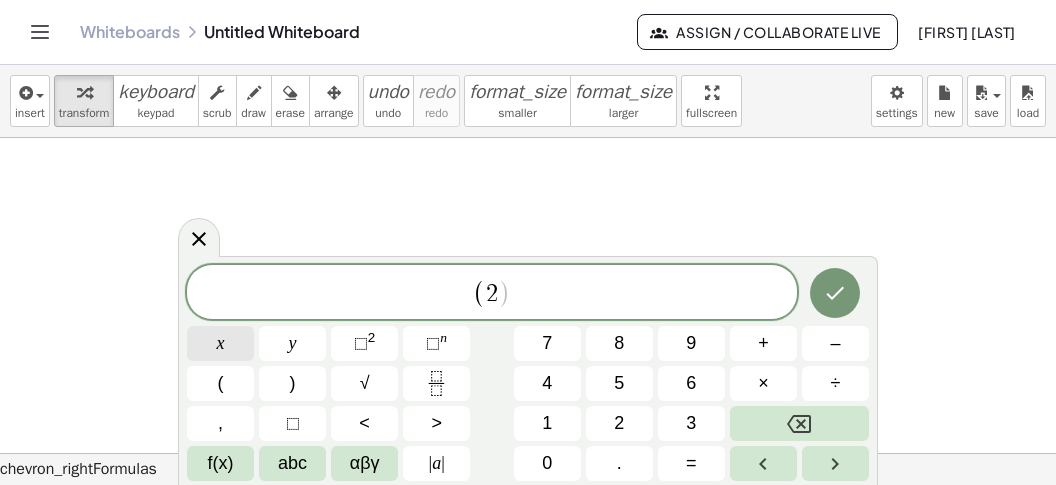 click on "x" at bounding box center [220, 343] 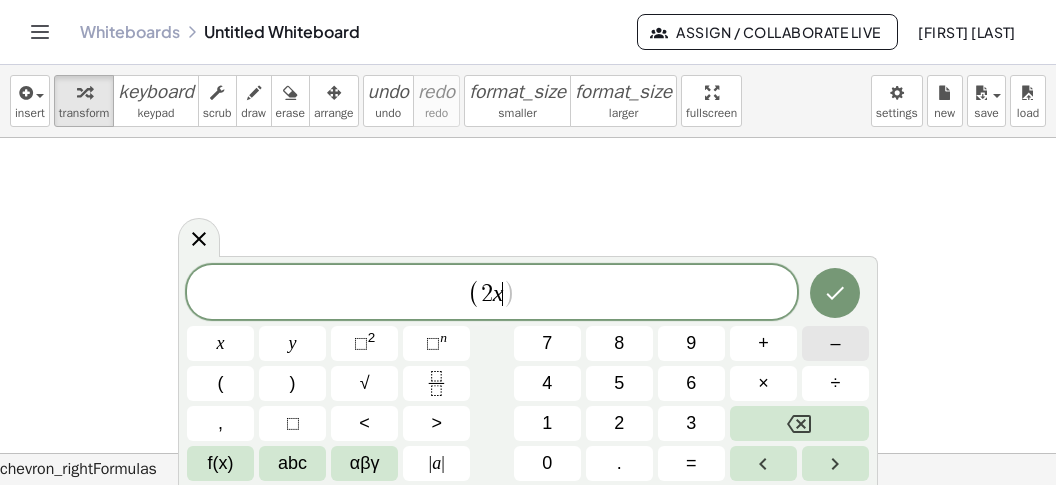click on "–" at bounding box center (835, 343) 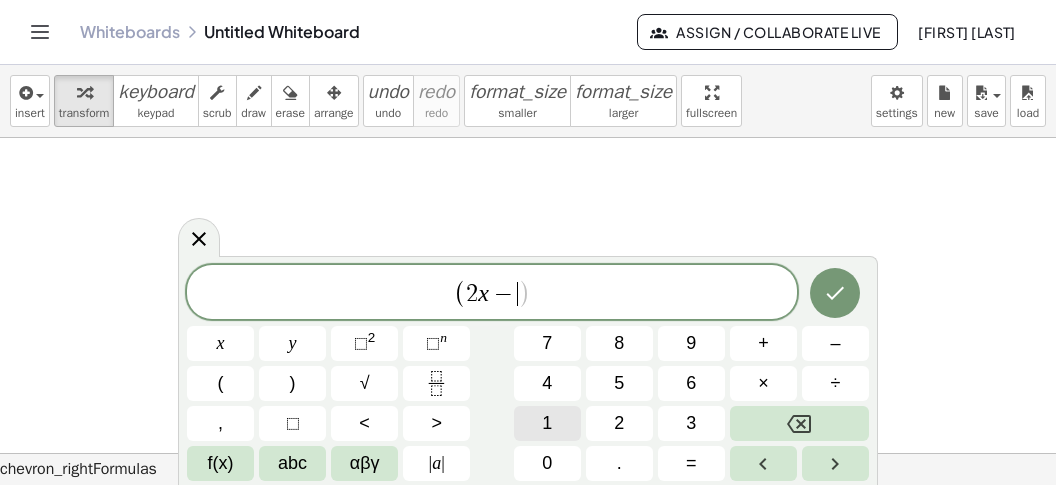 click on "1" at bounding box center (547, 423) 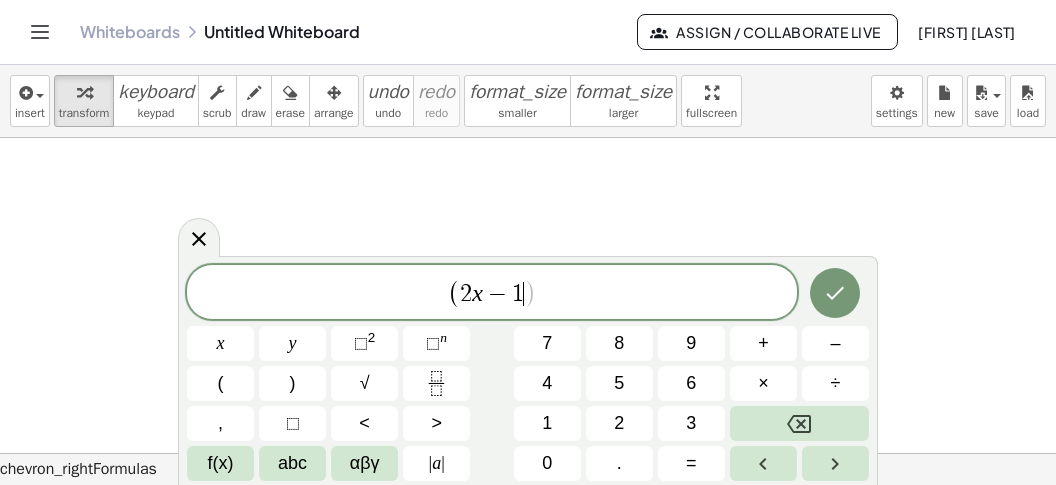 click on "( 2 x − 1 ​ )" at bounding box center [492, 293] 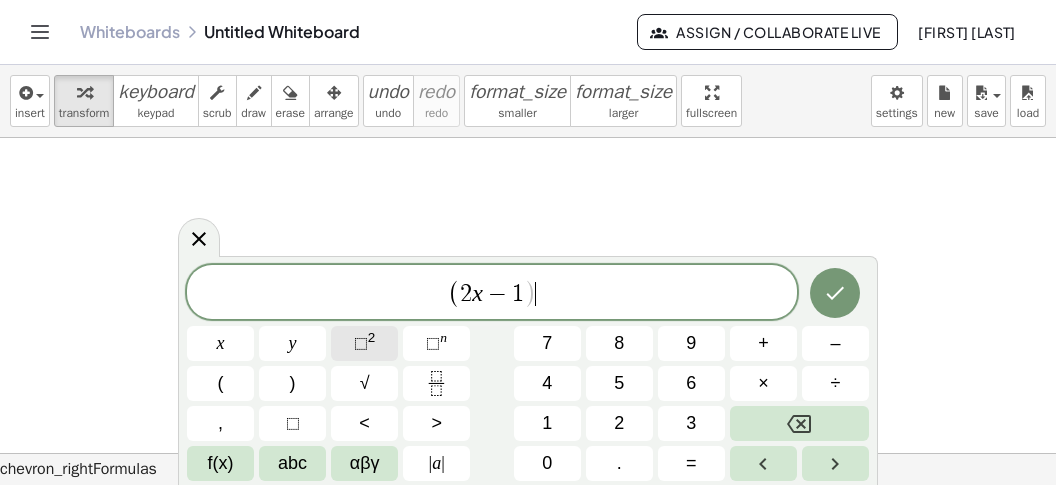 click on "⬚" at bounding box center [361, 343] 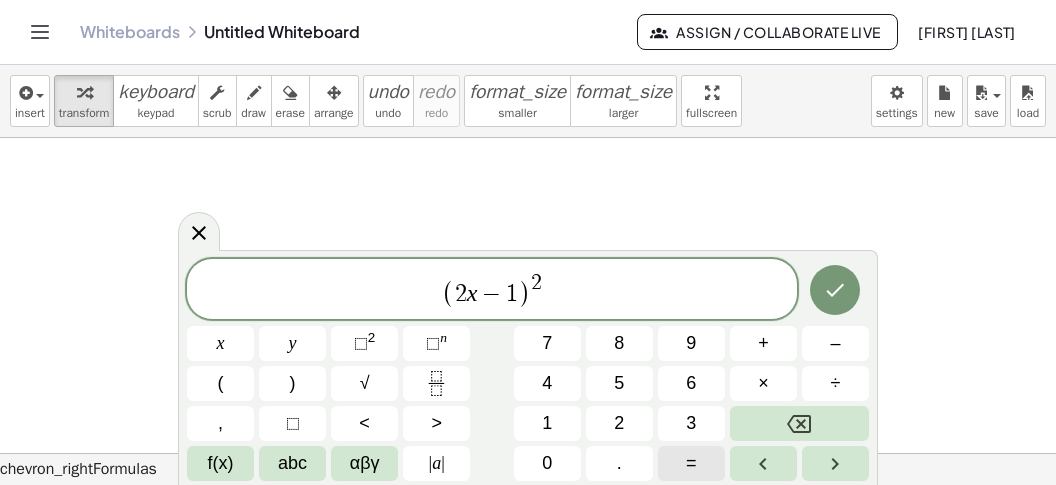 click on "=" at bounding box center [691, 463] 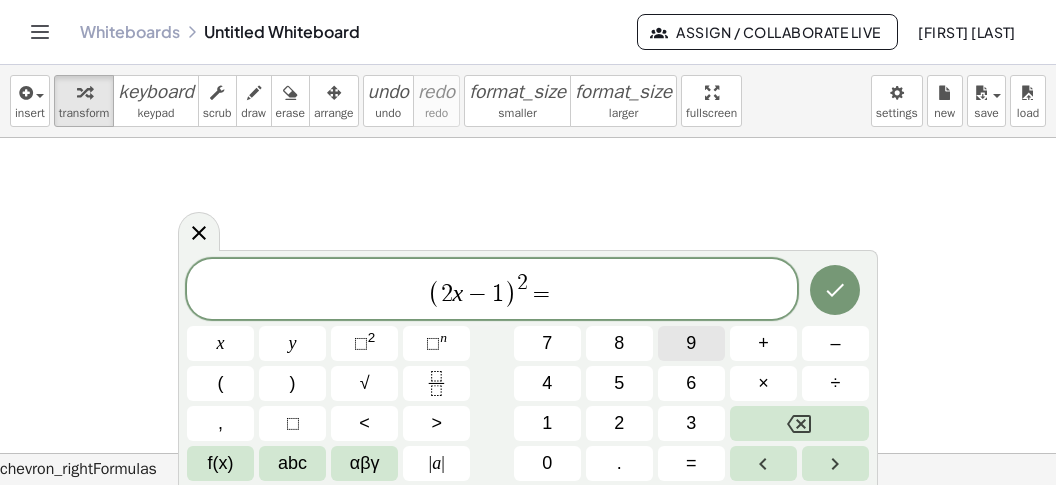 click on "9" at bounding box center (691, 343) 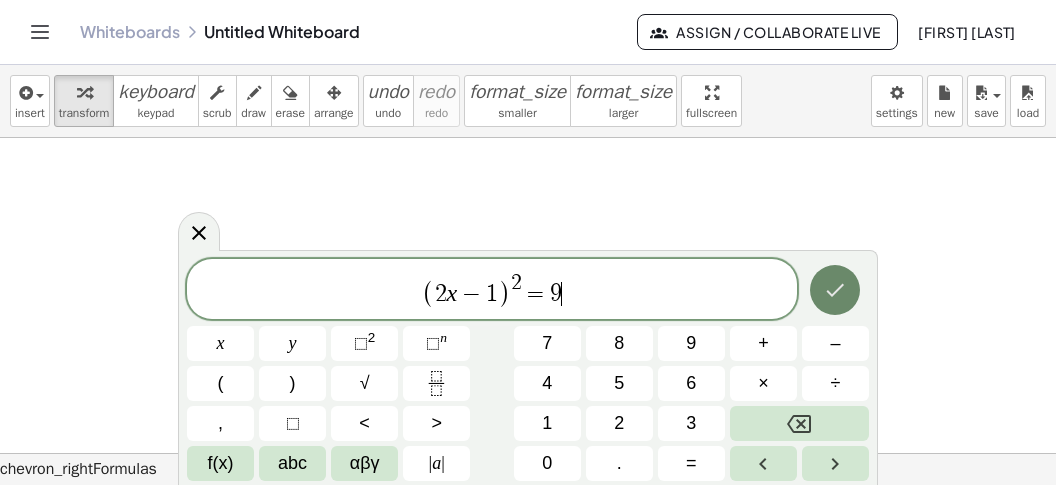 click 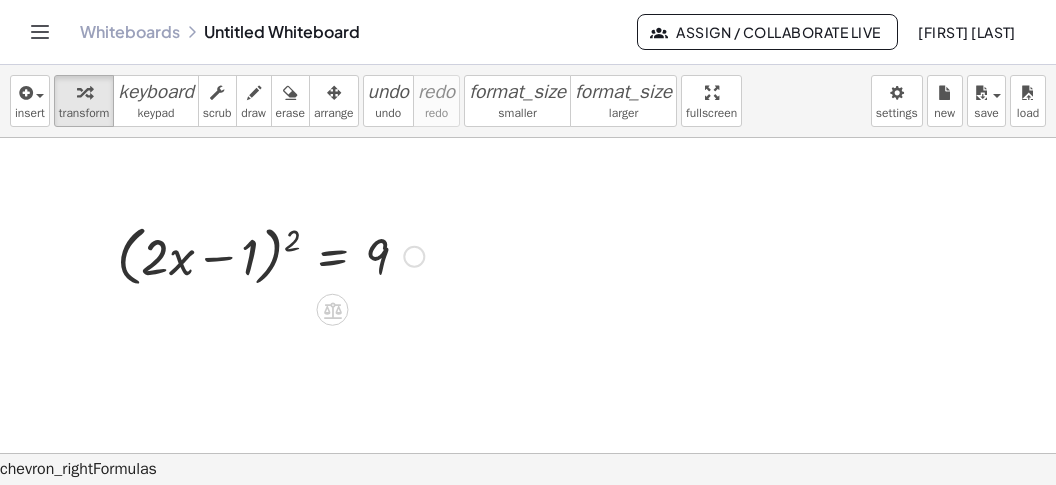 click at bounding box center [270, 255] 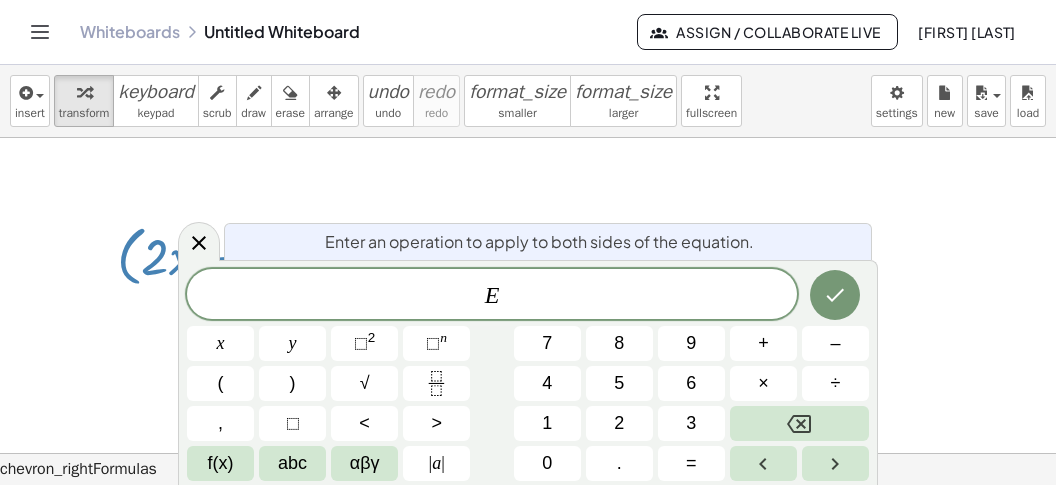 scroll, scrollTop: 17, scrollLeft: 0, axis: vertical 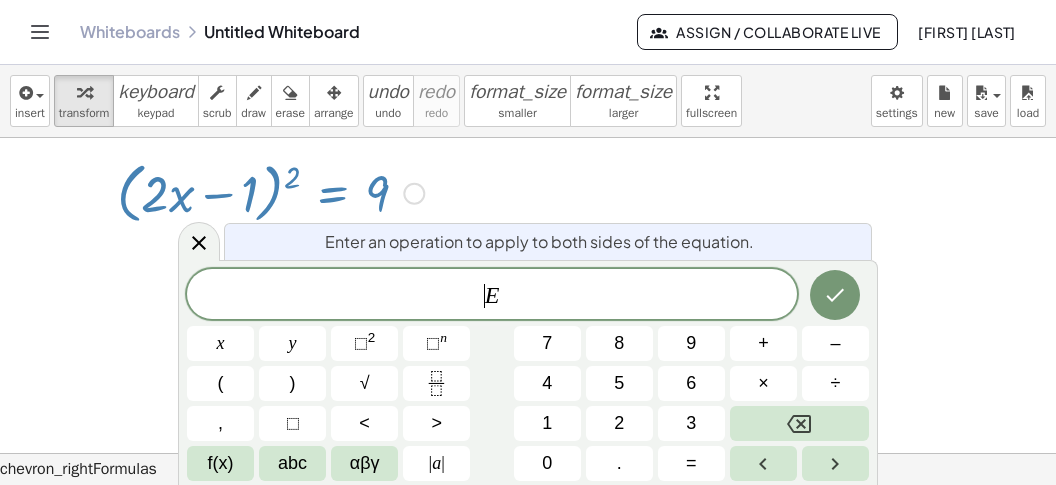 drag, startPoint x: 464, startPoint y: 289, endPoint x: 444, endPoint y: 318, distance: 35.22783 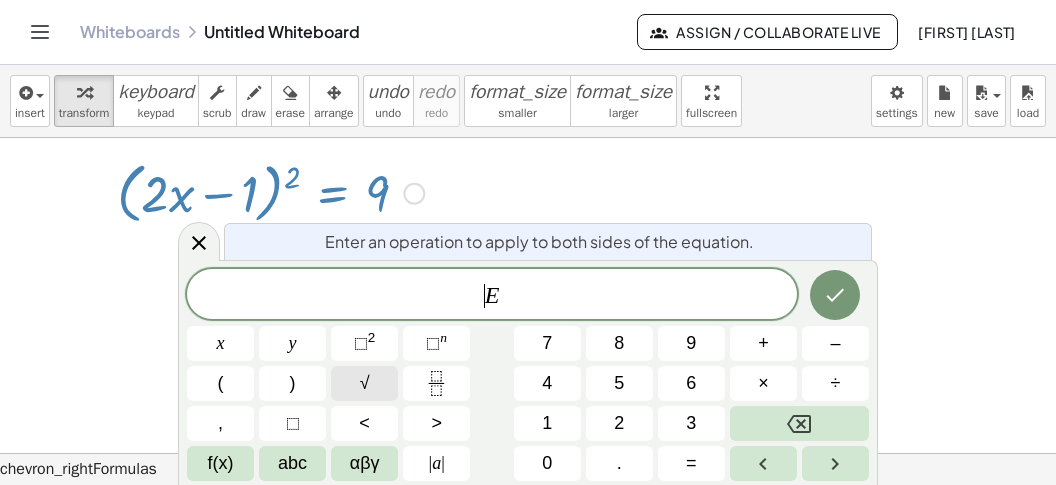 click on "√" at bounding box center [364, 383] 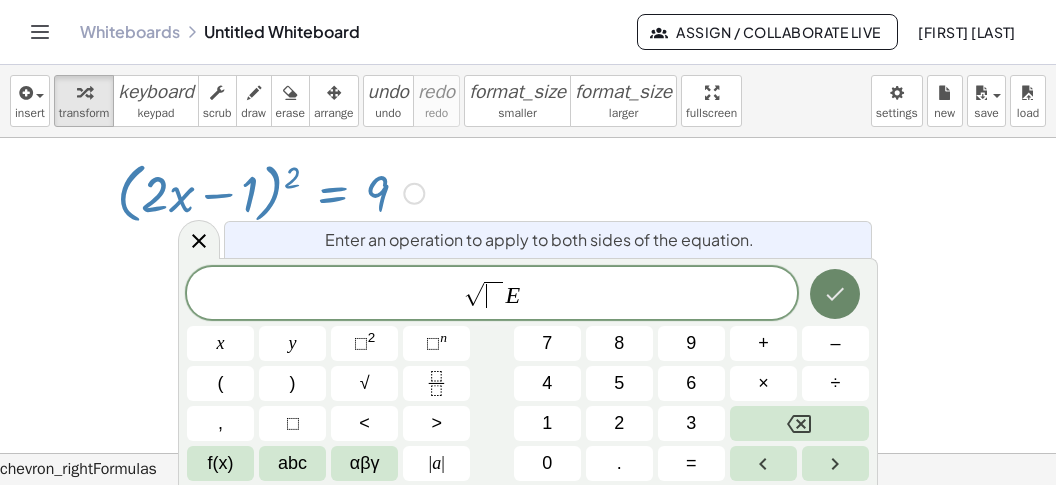 click 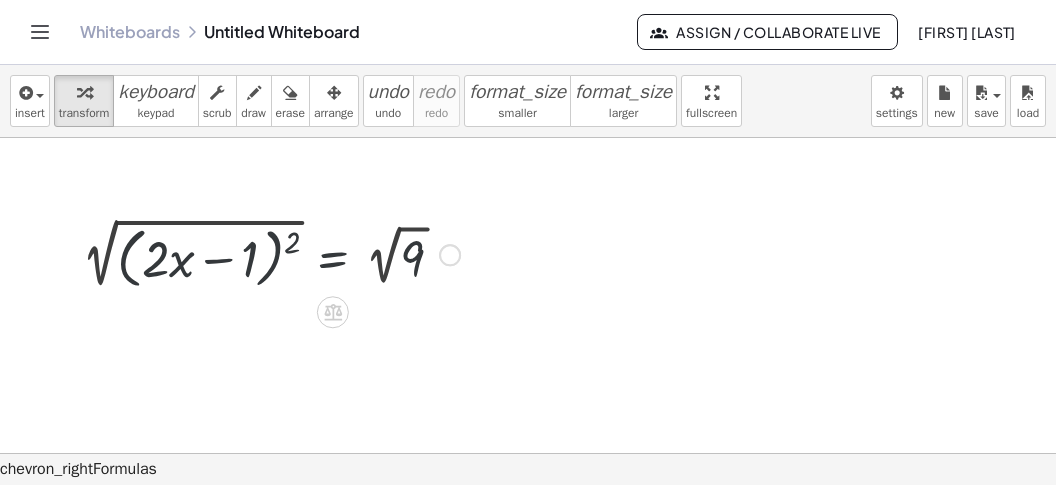 scroll, scrollTop: 1581, scrollLeft: 0, axis: vertical 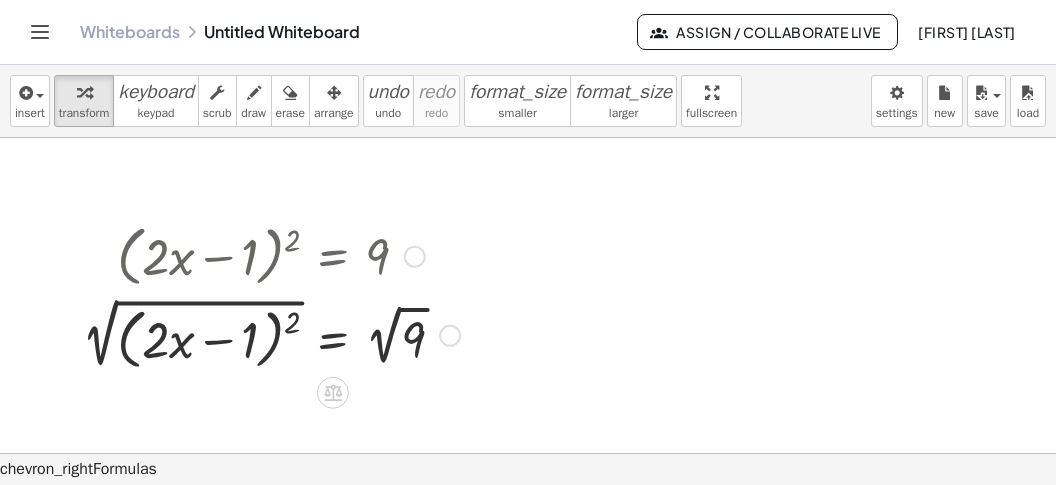 click at bounding box center [271, 333] 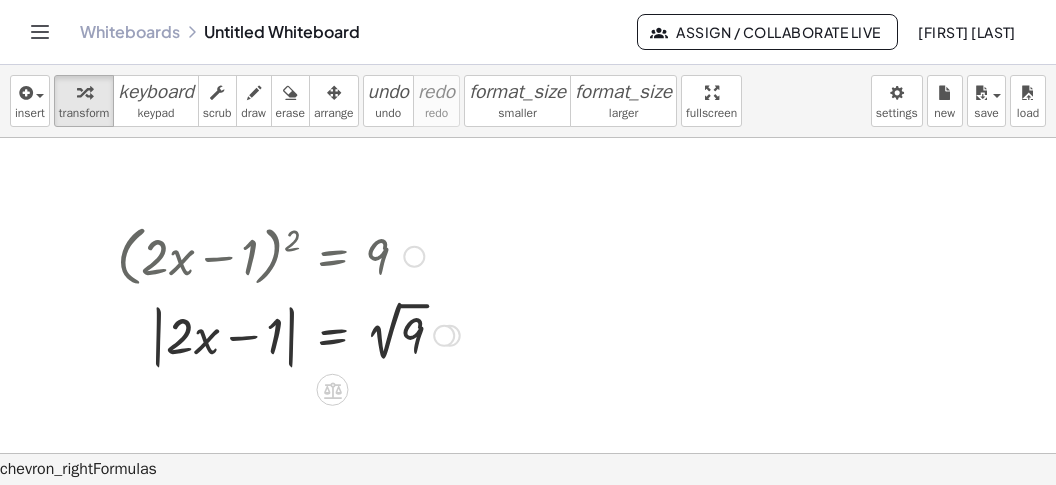 click at bounding box center [288, 333] 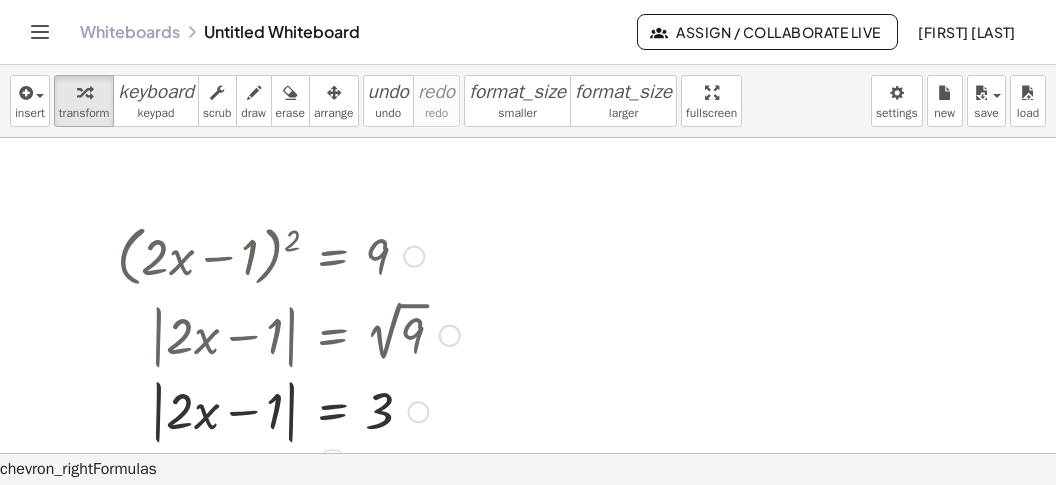 click at bounding box center (288, 410) 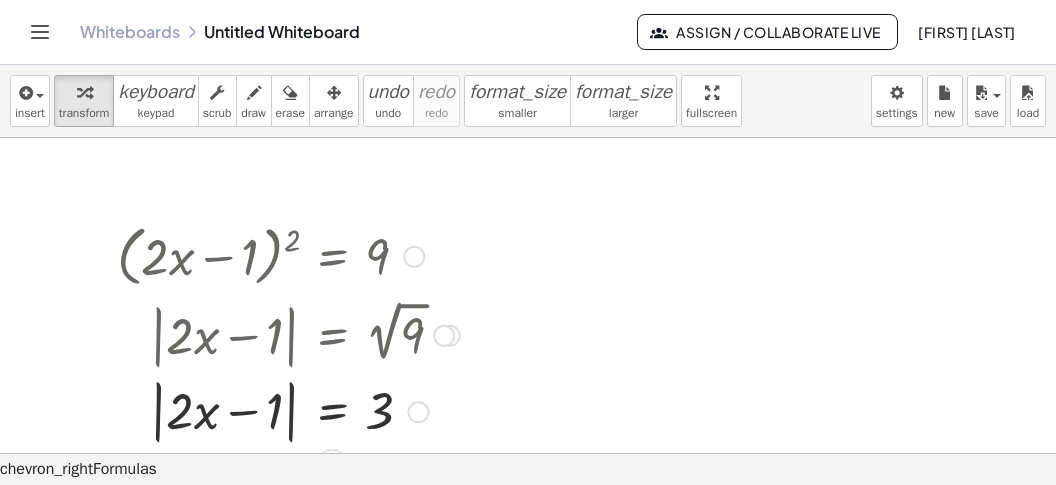 click at bounding box center (288, 410) 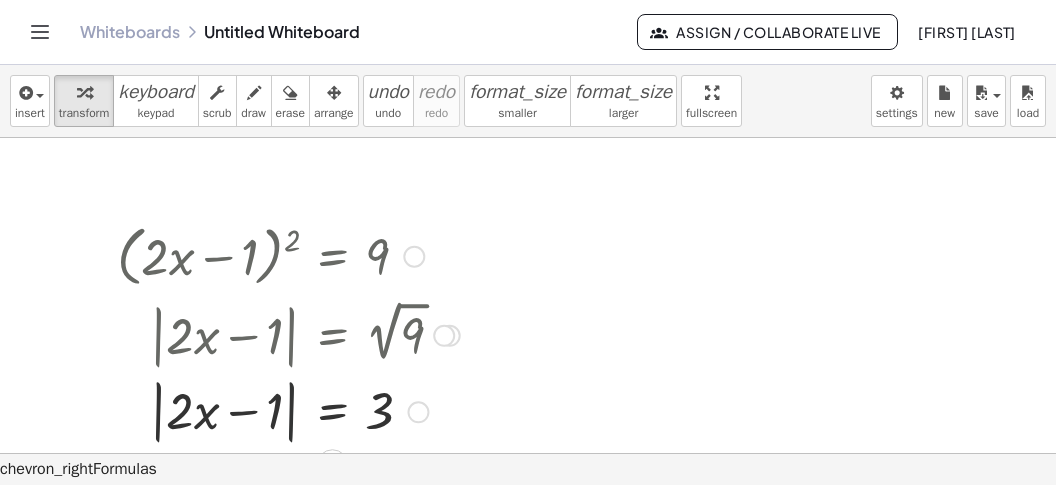 scroll, scrollTop: 1707, scrollLeft: 0, axis: vertical 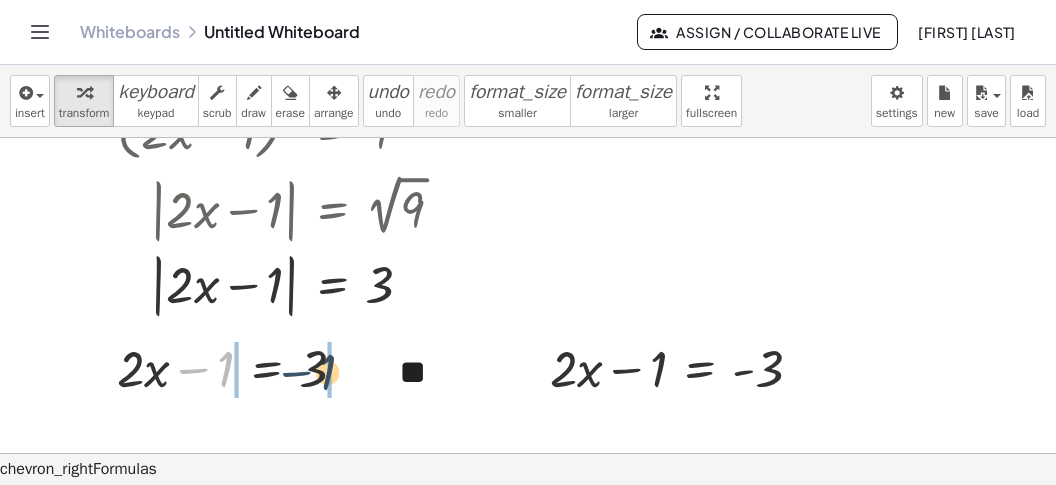 drag, startPoint x: 203, startPoint y: 362, endPoint x: 309, endPoint y: 365, distance: 106.04244 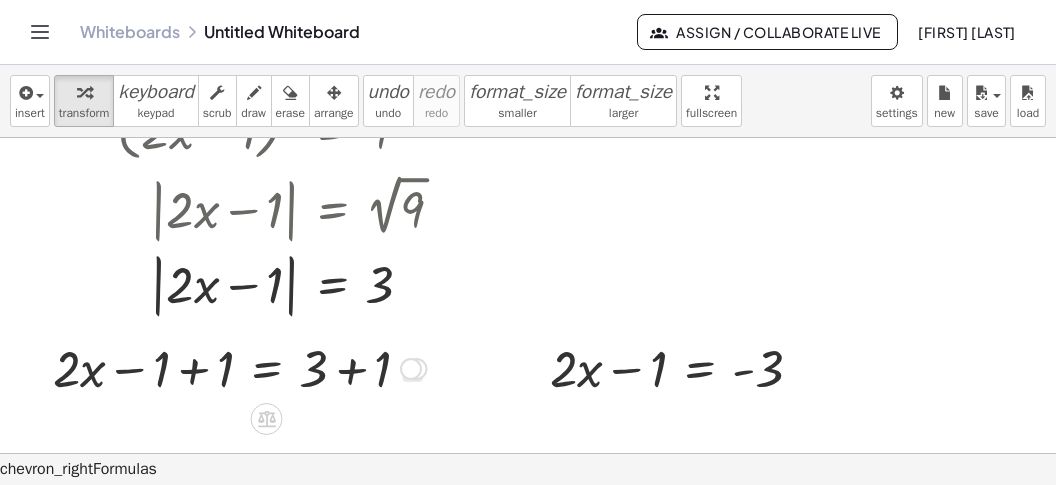drag, startPoint x: 354, startPoint y: 367, endPoint x: 305, endPoint y: 381, distance: 50.96077 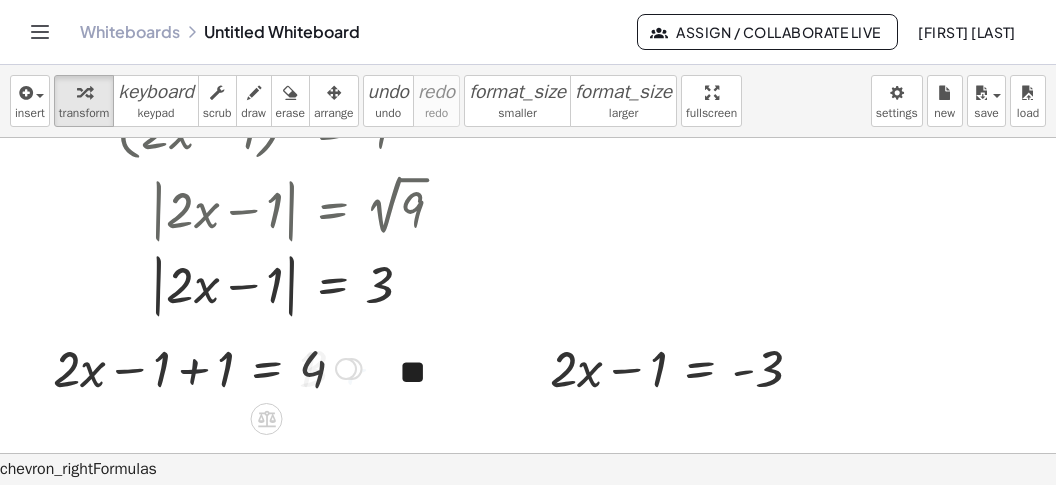 drag, startPoint x: 210, startPoint y: 379, endPoint x: 230, endPoint y: 384, distance: 20.615528 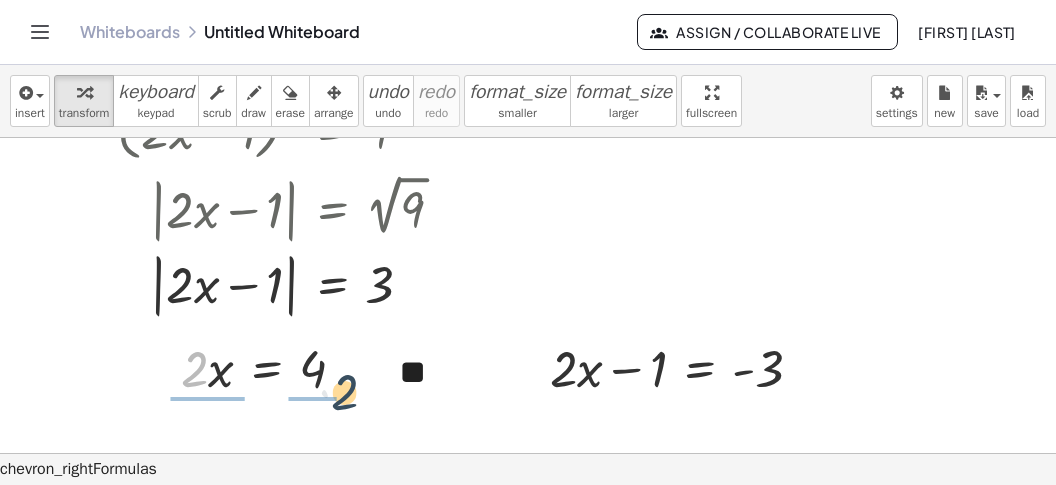drag, startPoint x: 202, startPoint y: 385, endPoint x: 348, endPoint y: 394, distance: 146.27713 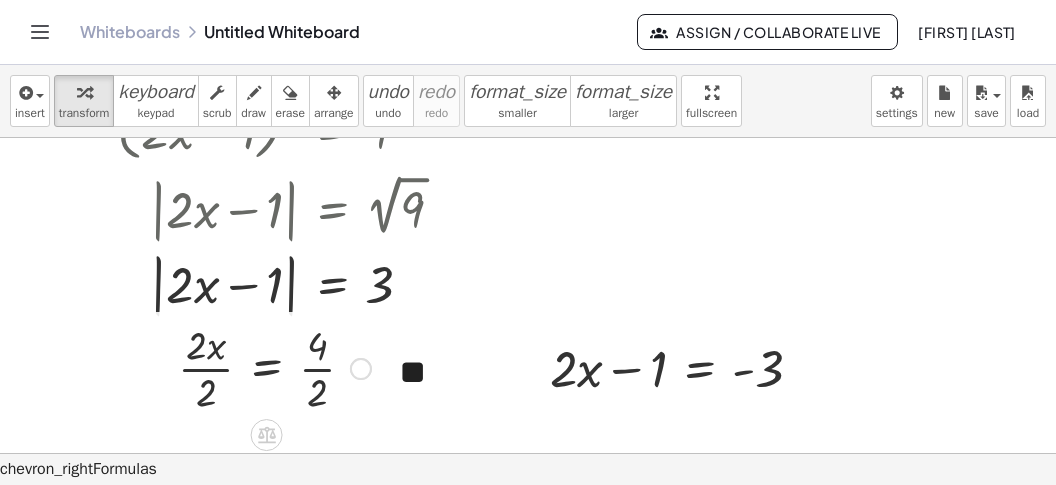 click at bounding box center [274, 367] 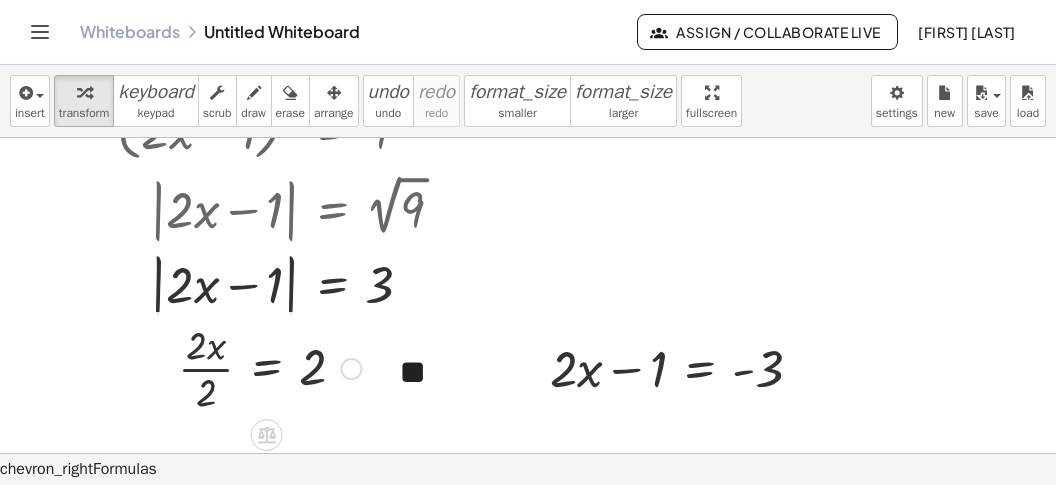 click at bounding box center [269, 367] 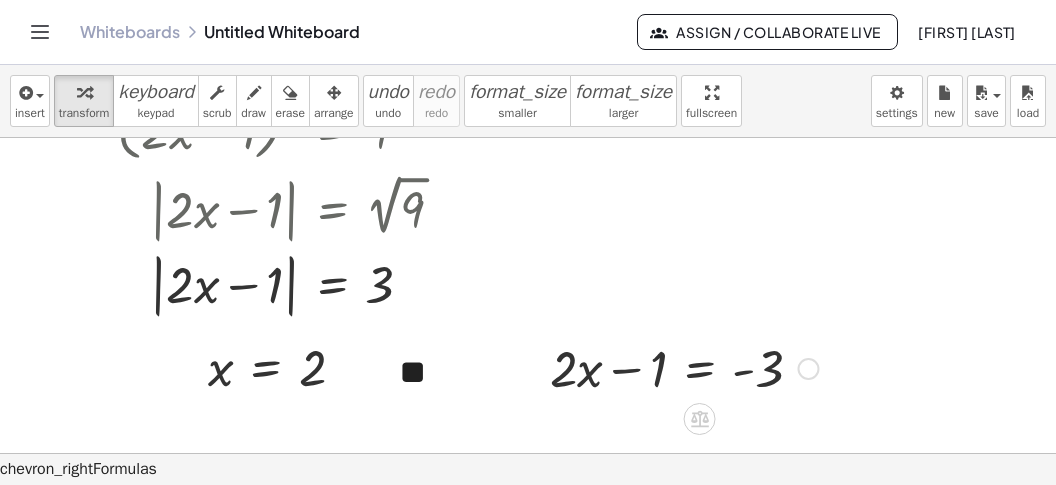drag, startPoint x: 623, startPoint y: 359, endPoint x: 721, endPoint y: 358, distance: 98.005104 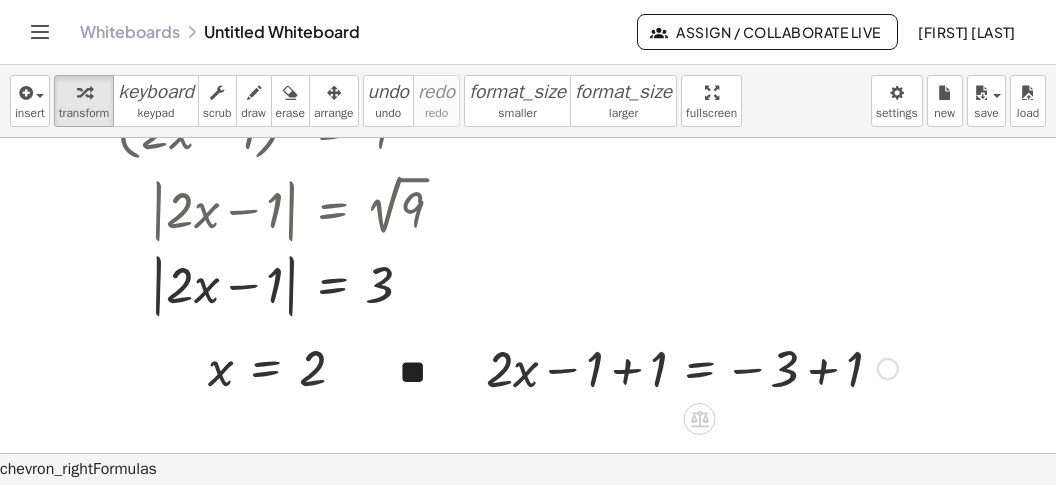 drag, startPoint x: 823, startPoint y: 375, endPoint x: 791, endPoint y: 381, distance: 32.55764 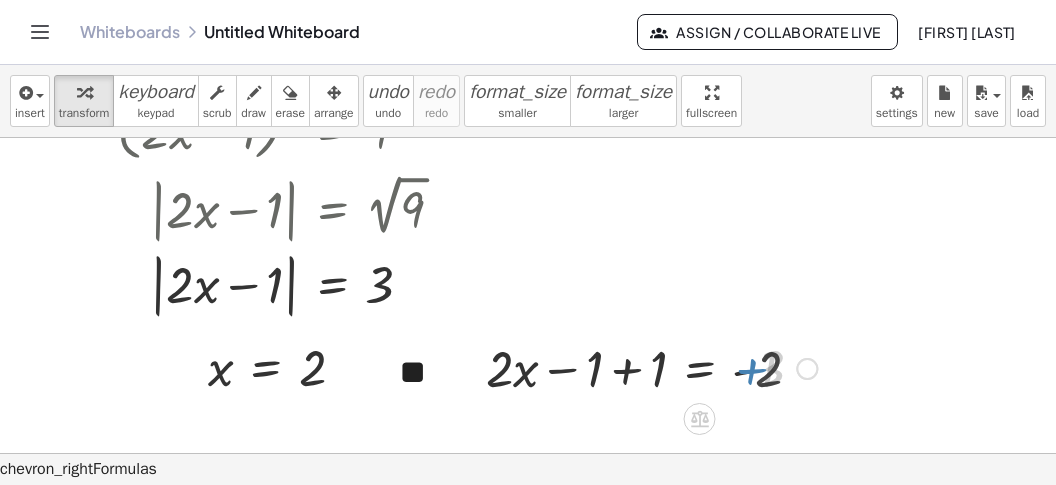 click at bounding box center (651, 367) 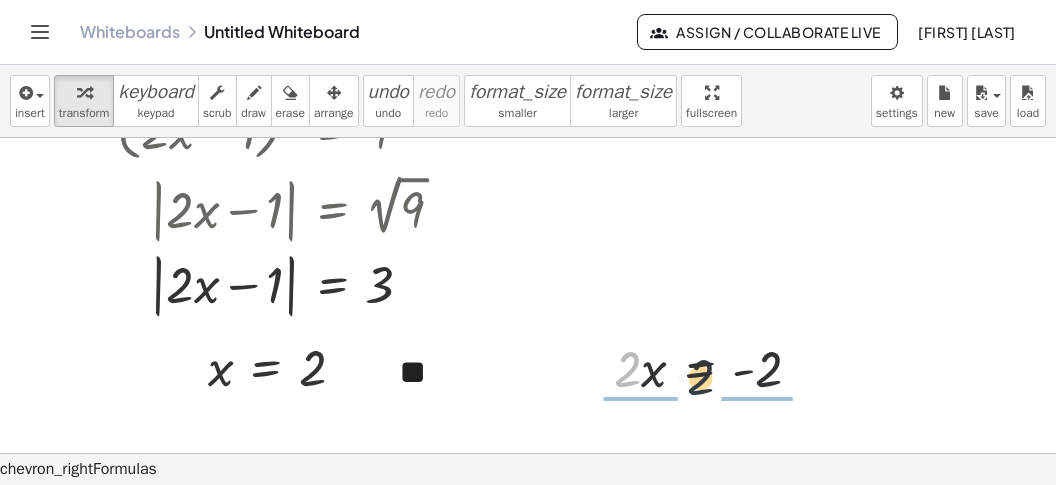 drag, startPoint x: 630, startPoint y: 376, endPoint x: 770, endPoint y: 384, distance: 140.22838 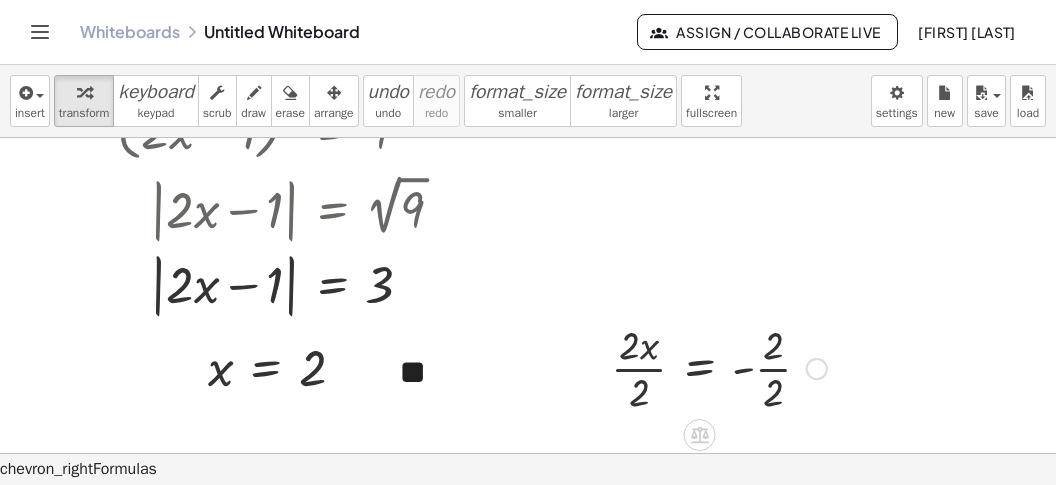 click at bounding box center (719, 367) 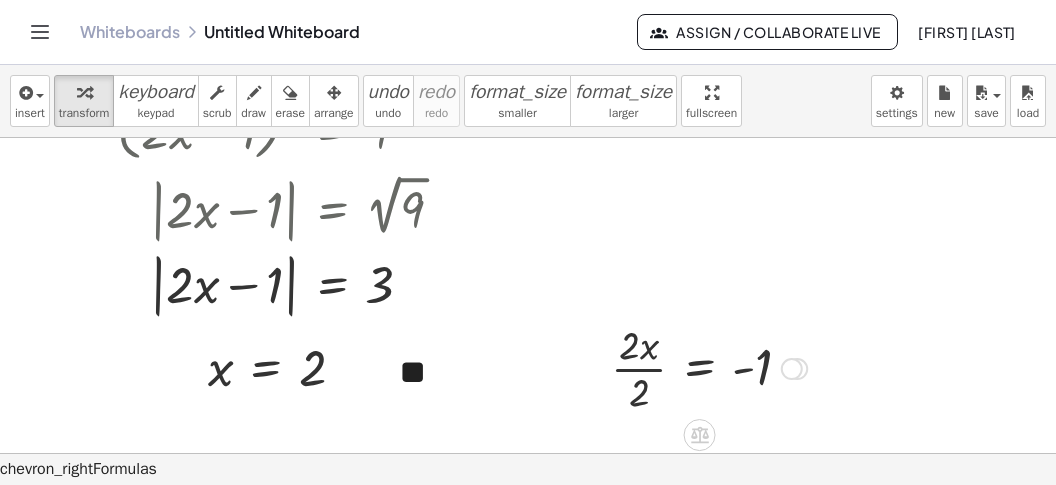 click at bounding box center (709, 367) 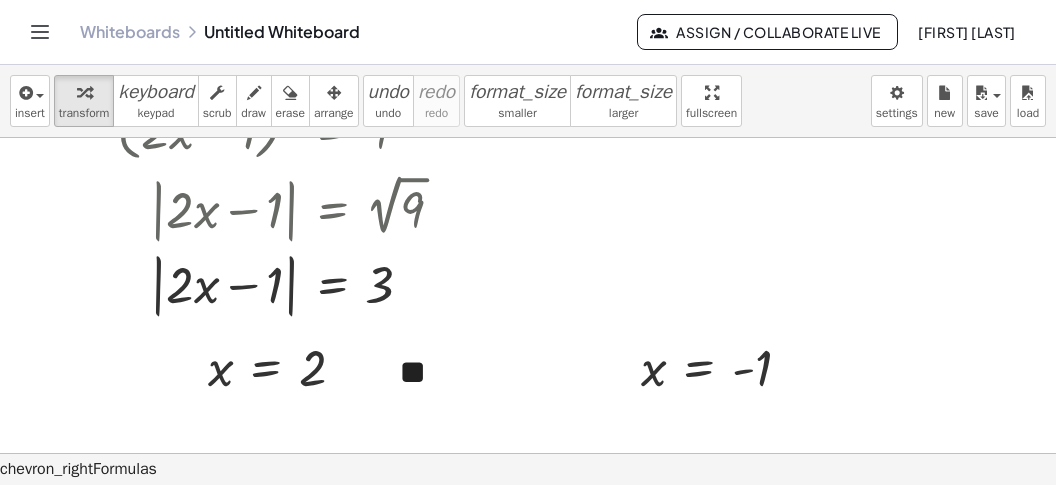 scroll, scrollTop: 1898, scrollLeft: 0, axis: vertical 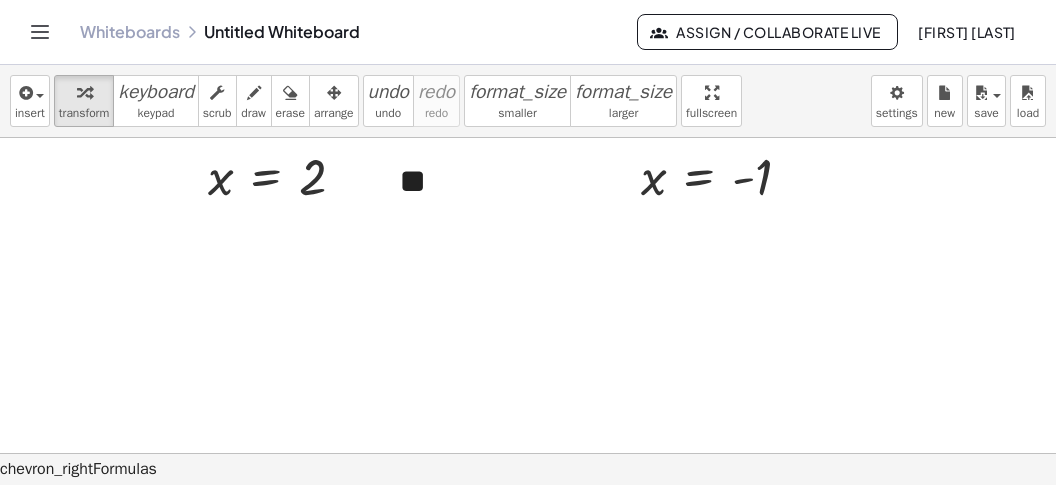 click at bounding box center [528, -495] 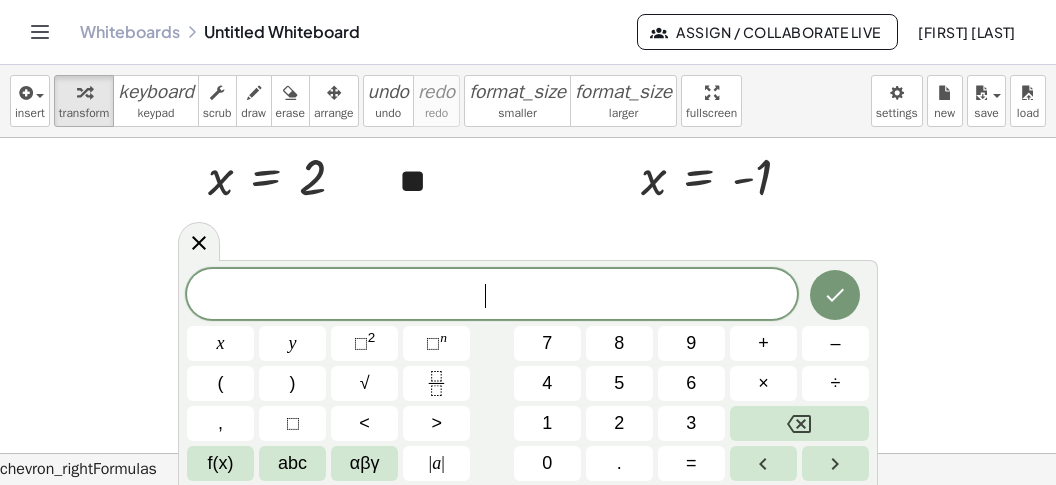 click on "​" at bounding box center (492, 296) 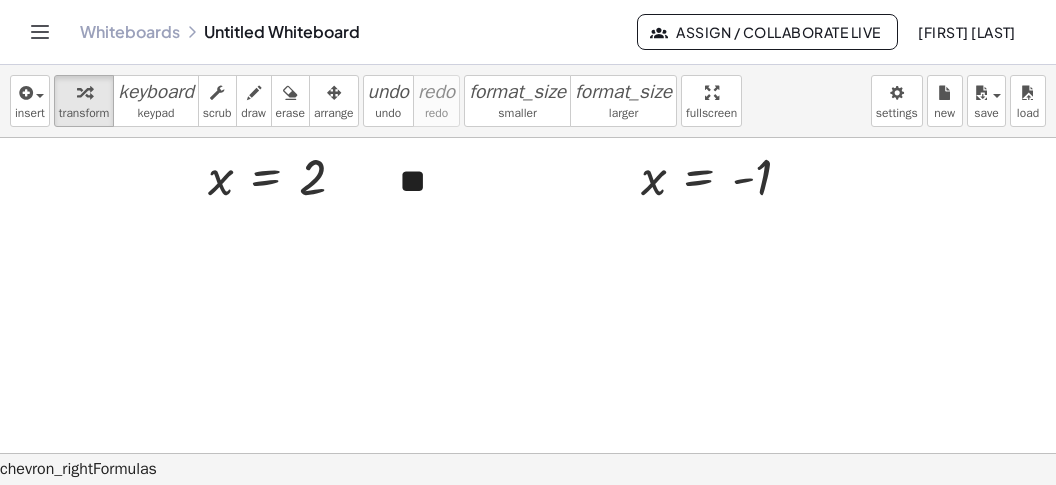 click at bounding box center (528, -495) 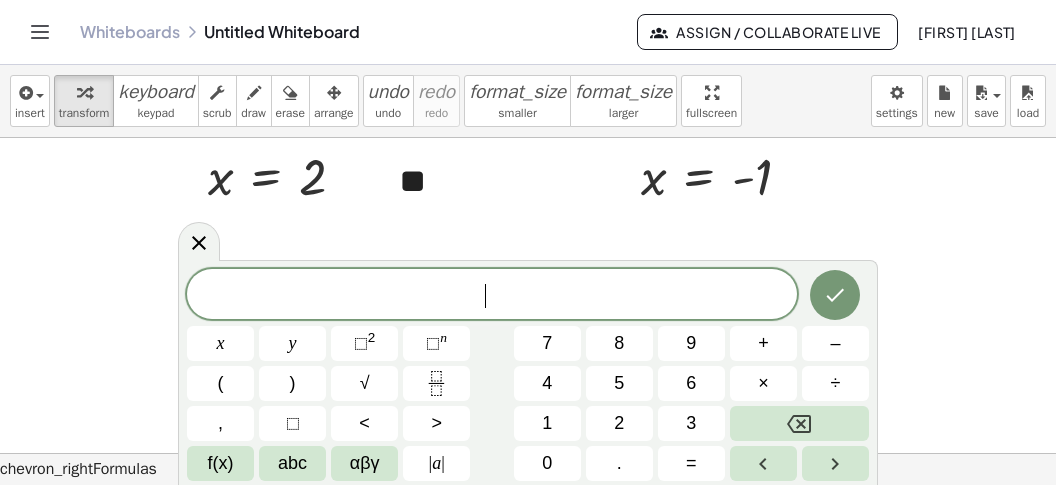scroll, scrollTop: 17, scrollLeft: 0, axis: vertical 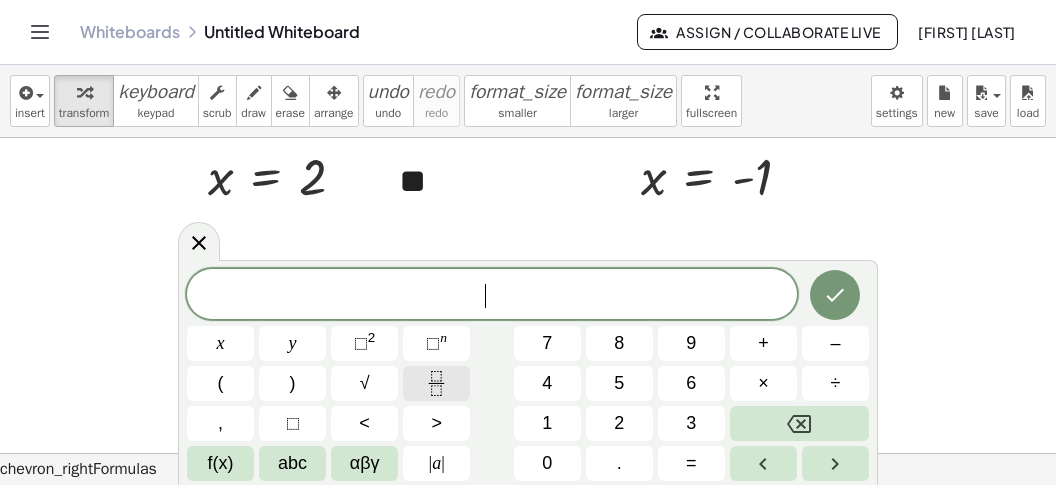 click 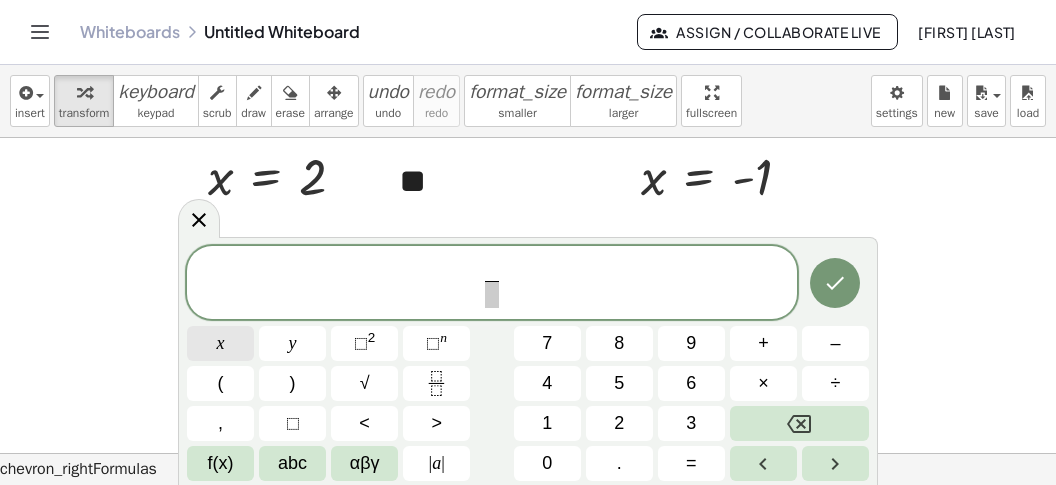 click on "x" at bounding box center [220, 343] 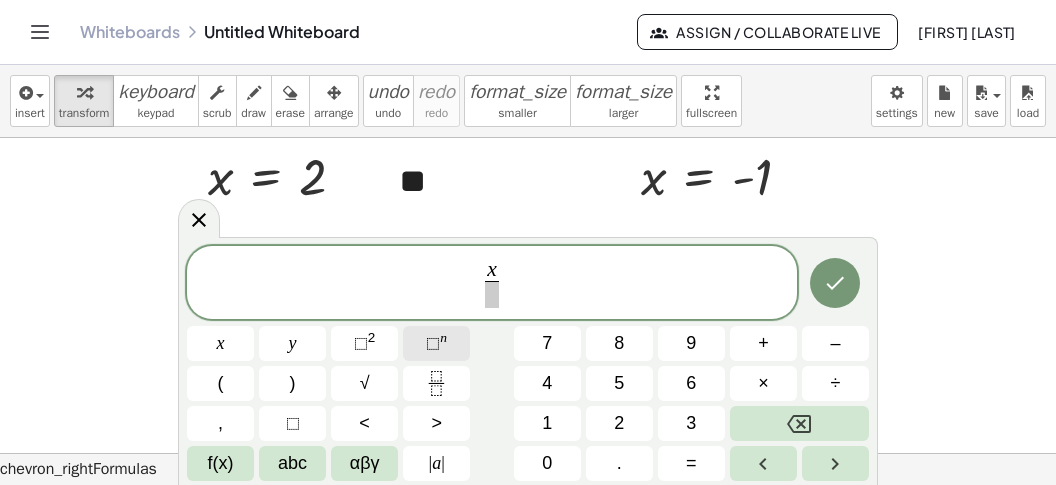 click on "⬚" at bounding box center [433, 343] 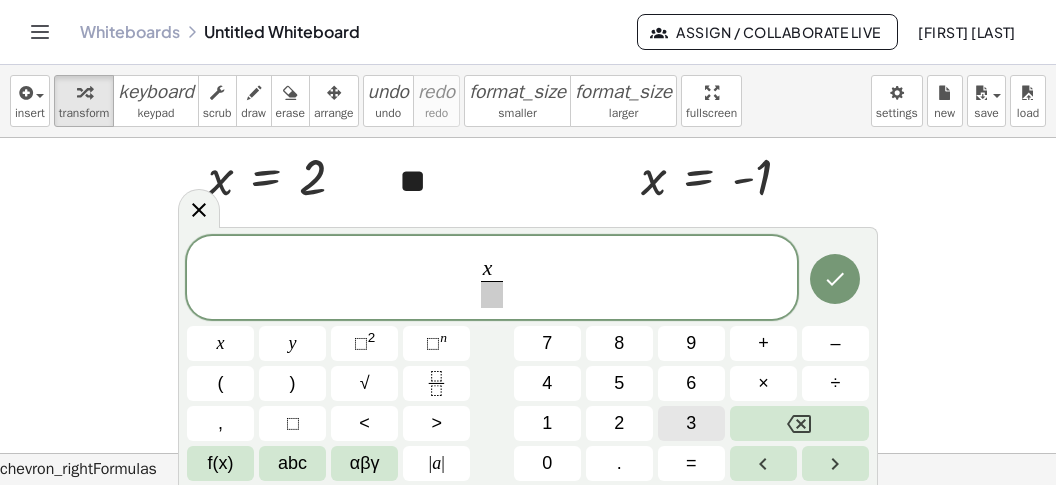 click on "3" at bounding box center (691, 423) 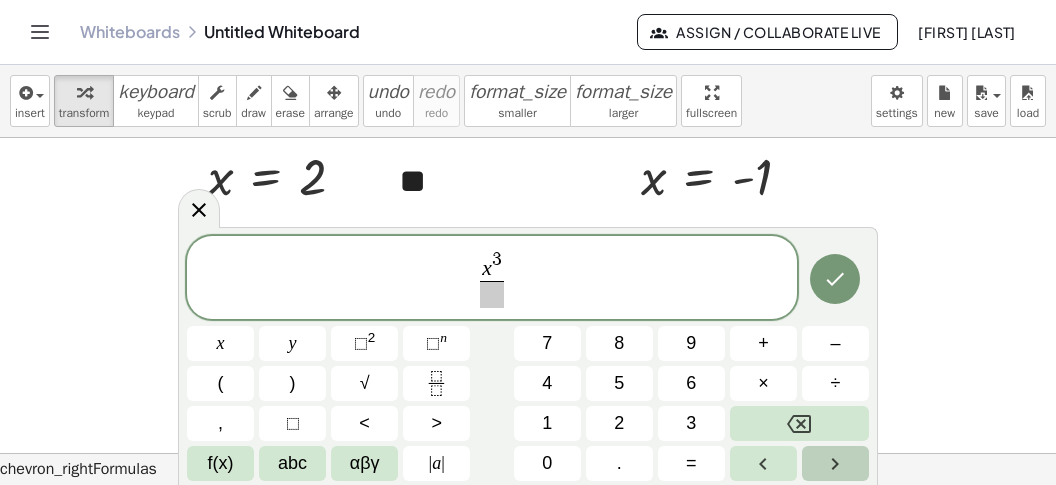 click 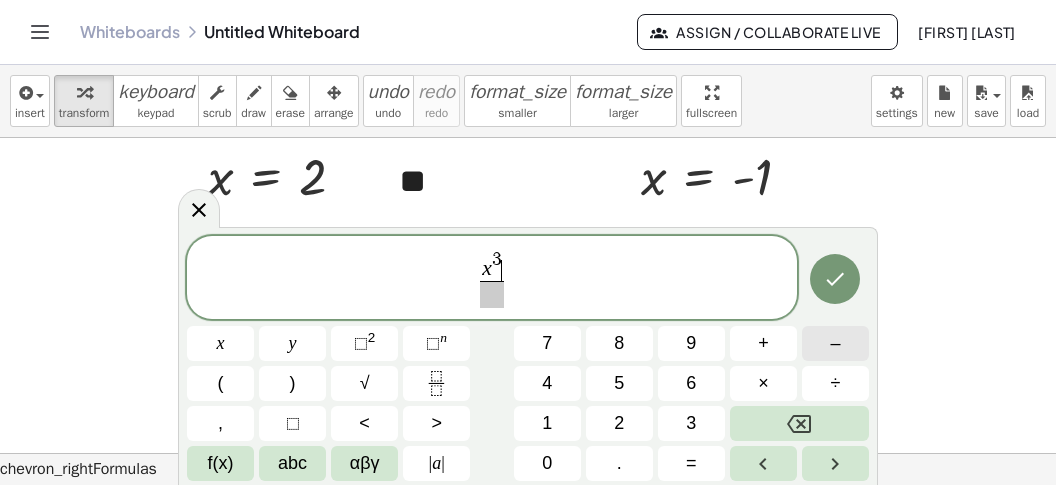 click on "–" at bounding box center [835, 343] 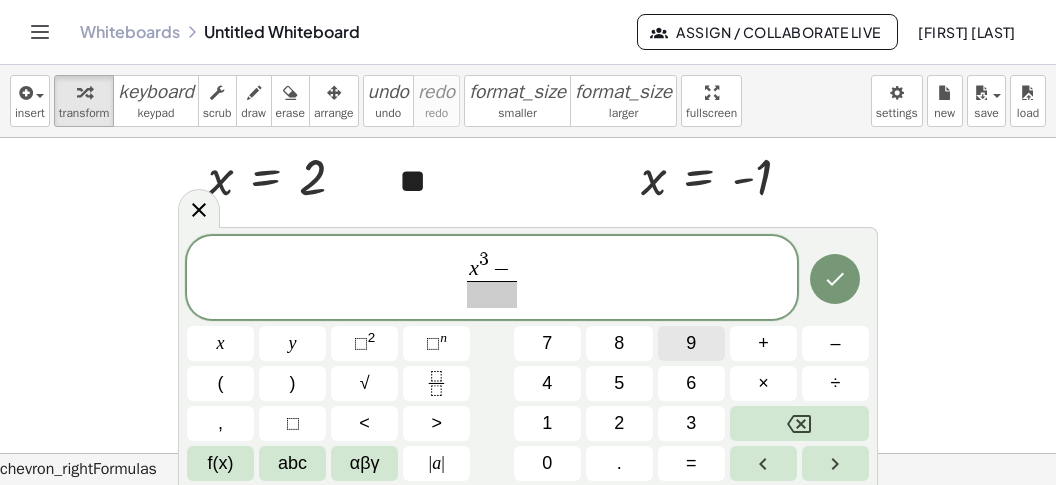 click on "9" at bounding box center (691, 343) 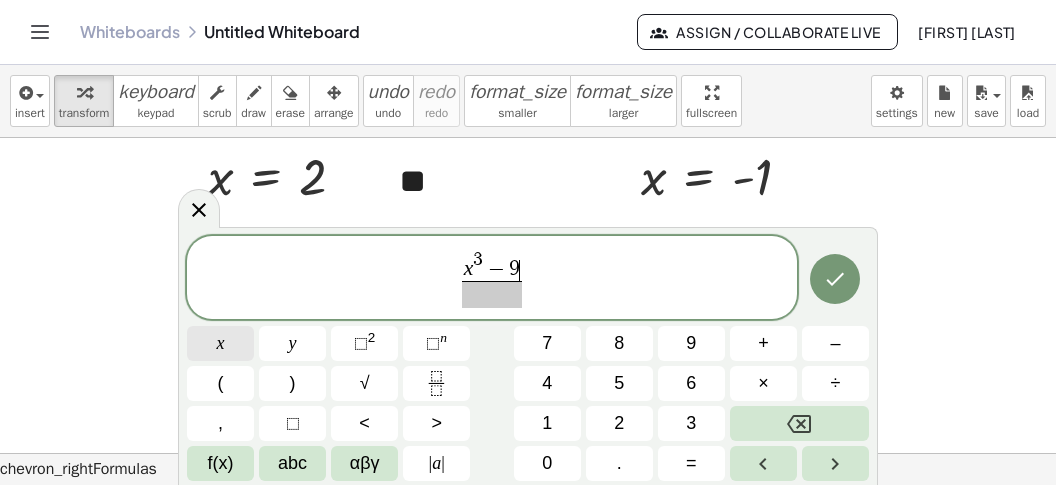click on "x" at bounding box center (220, 343) 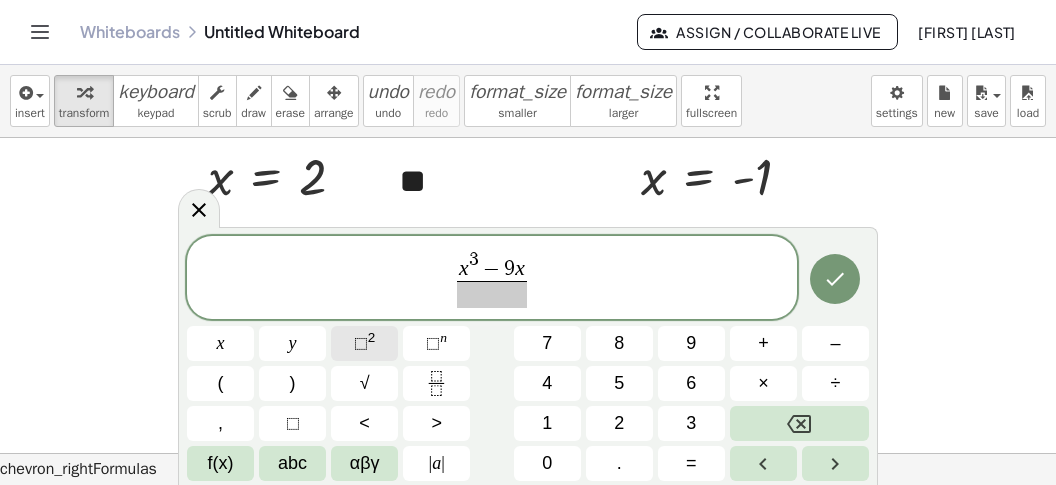 click on "⬚ 2" at bounding box center [364, 343] 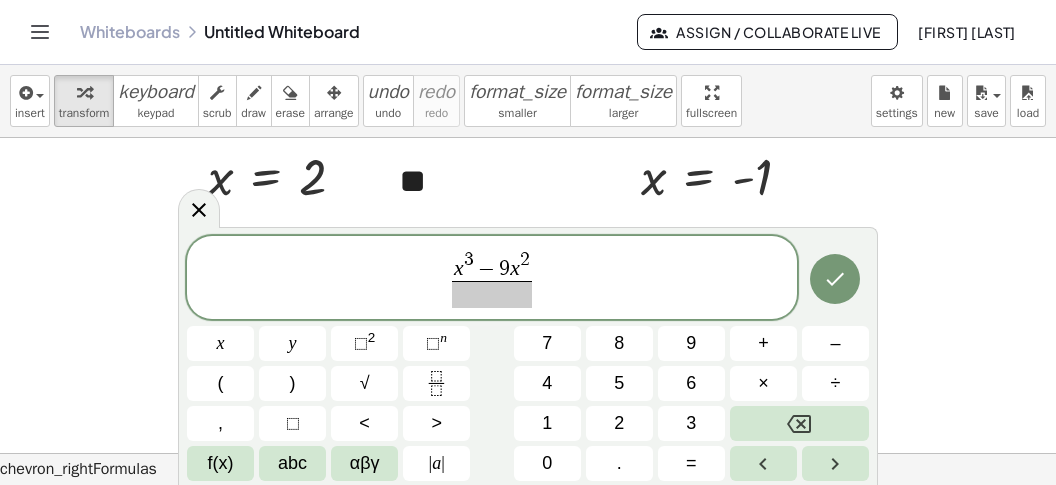 click at bounding box center (492, 294) 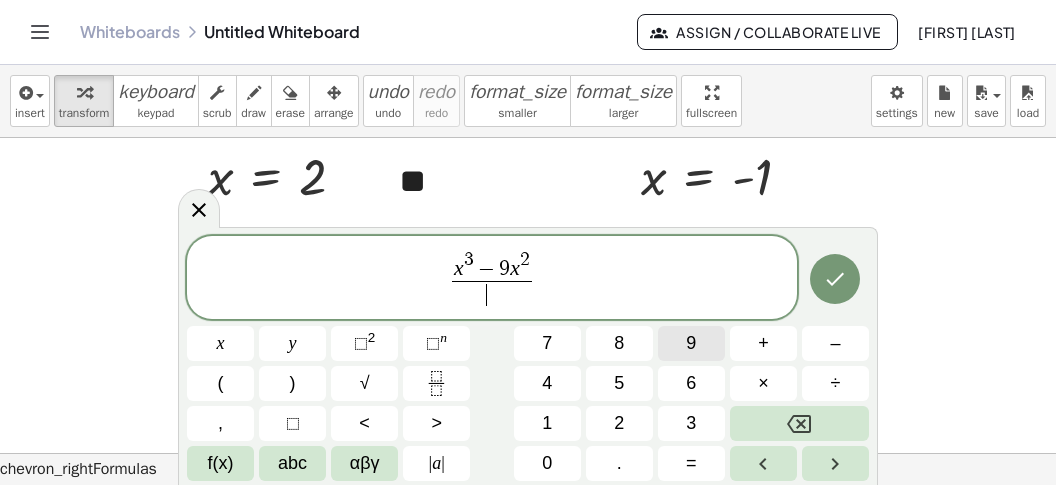 click on "9" at bounding box center [691, 343] 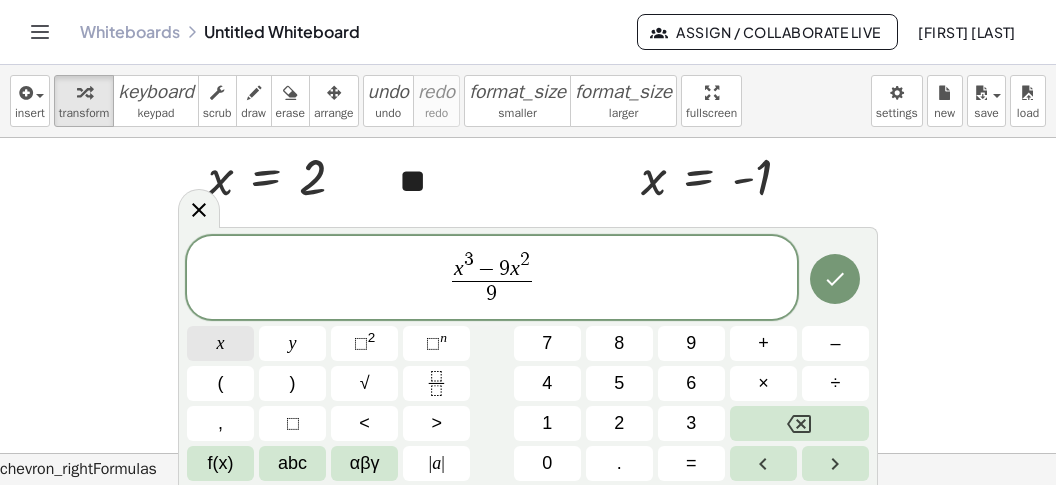 click on "x" at bounding box center [220, 343] 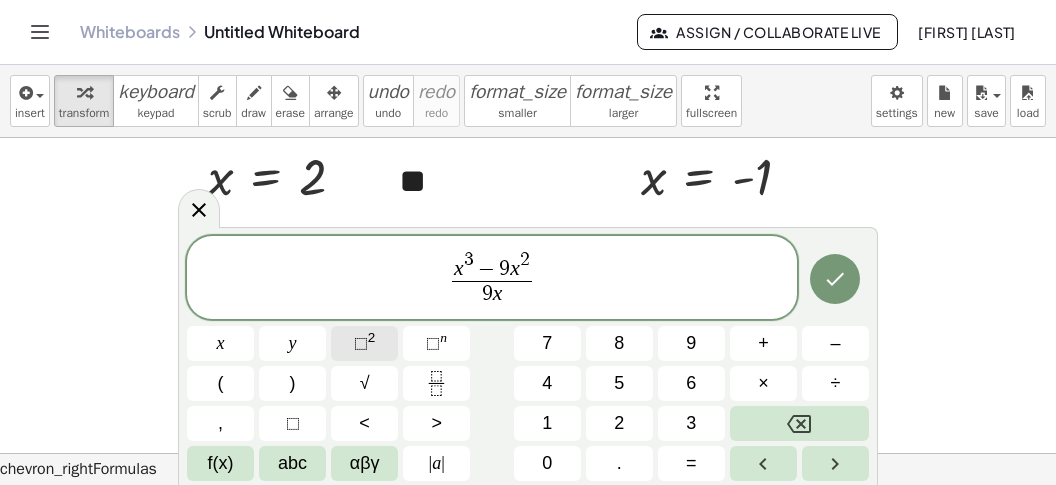 click on "⬚" at bounding box center [361, 343] 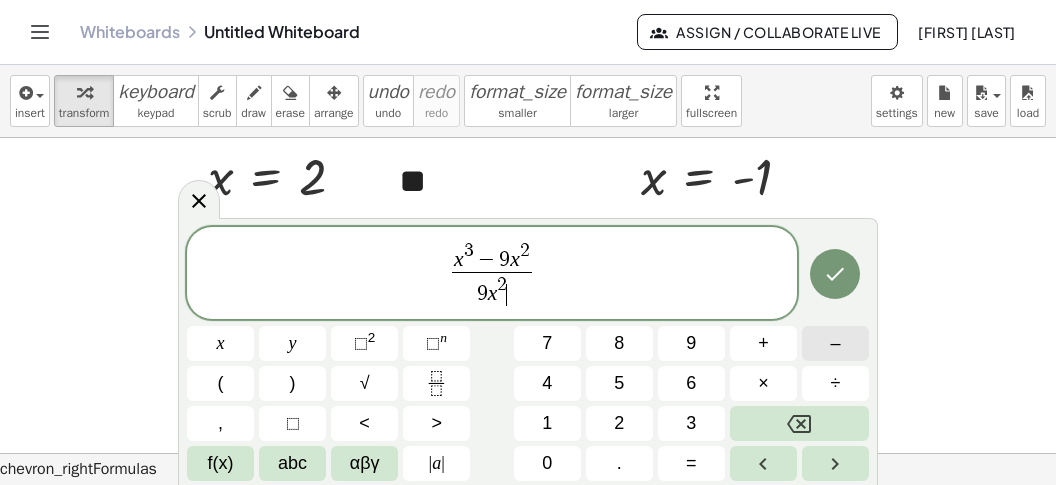 click on "–" at bounding box center (835, 343) 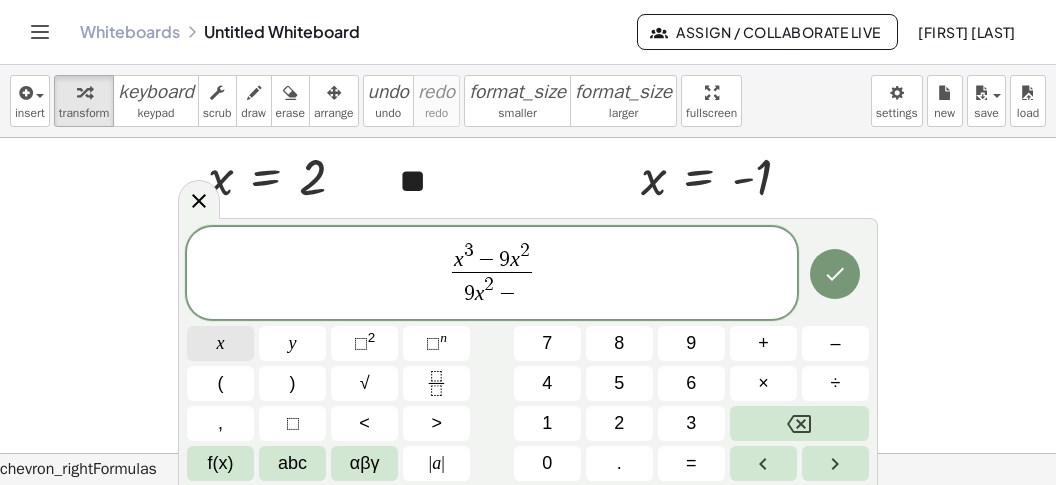 click on "x" at bounding box center (221, 343) 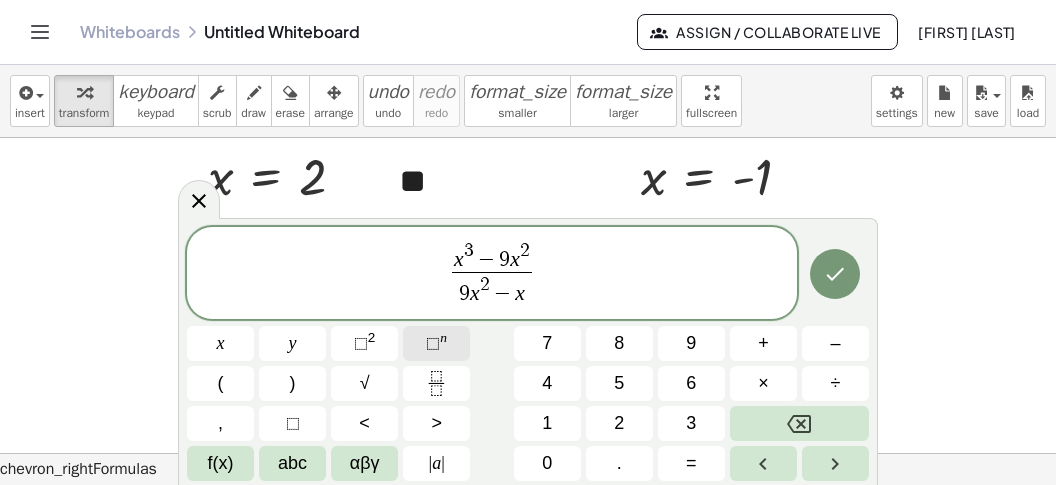 click on "⬚" at bounding box center (433, 343) 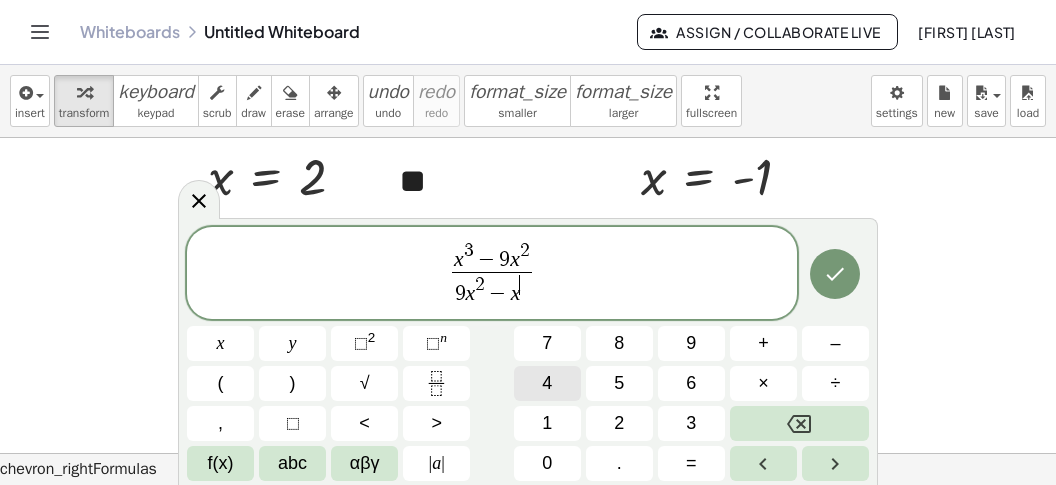 click on "4" at bounding box center [547, 383] 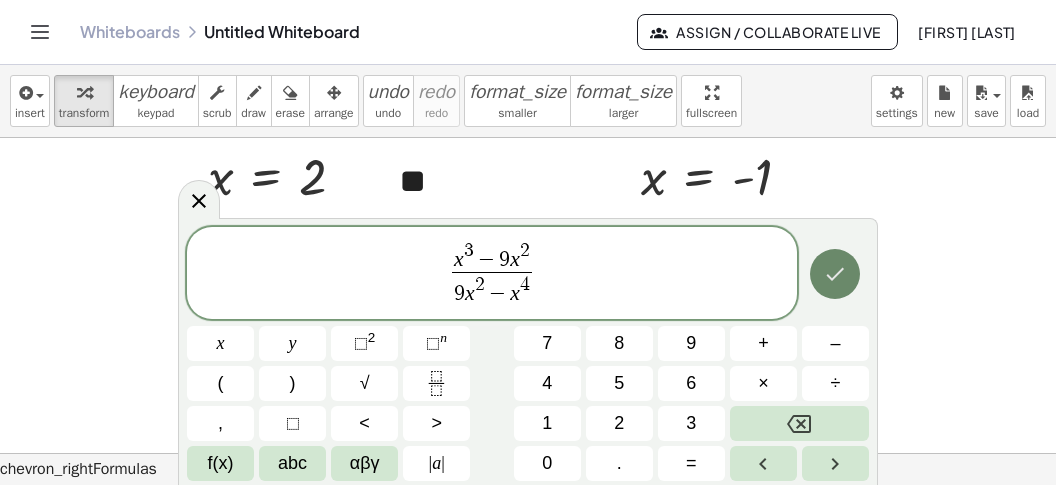 click at bounding box center (835, 274) 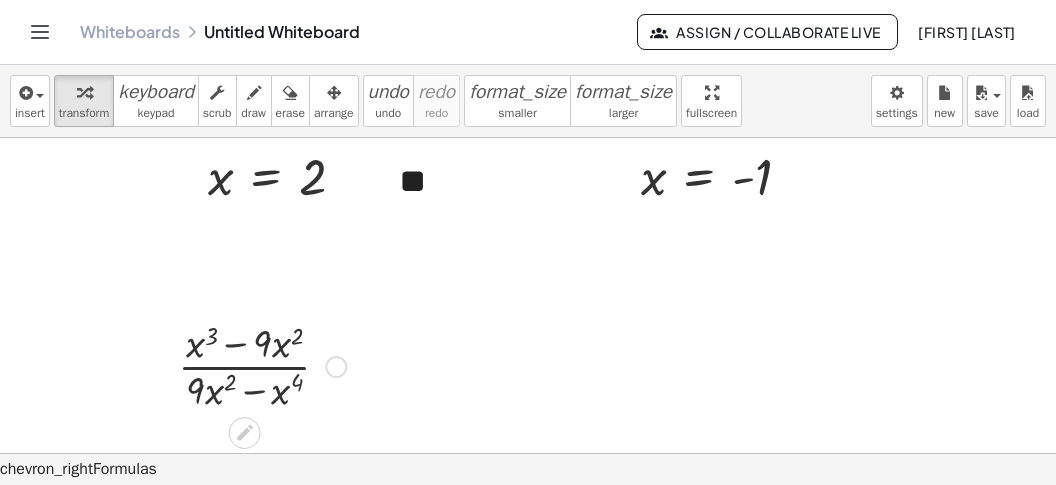 click at bounding box center (336, 367) 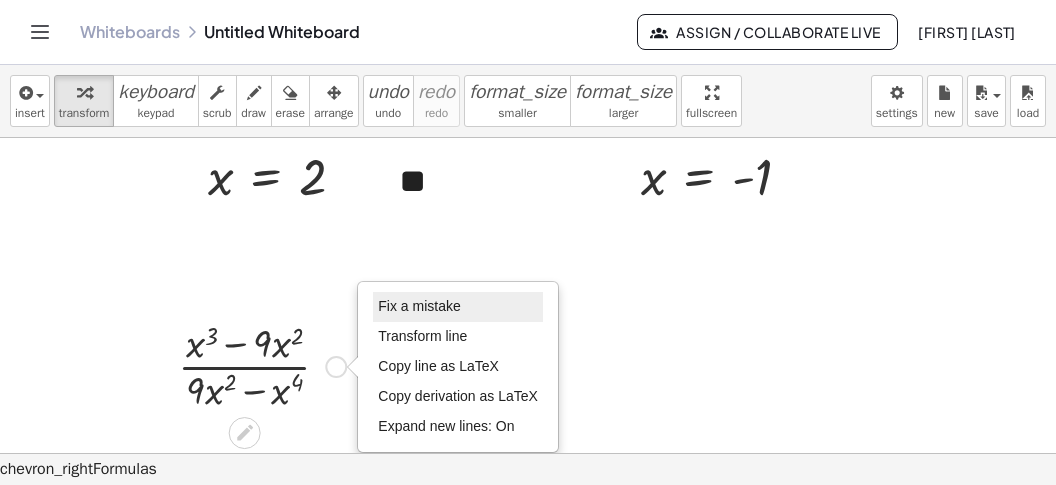 click on "Fix a mistake" at bounding box center [419, 306] 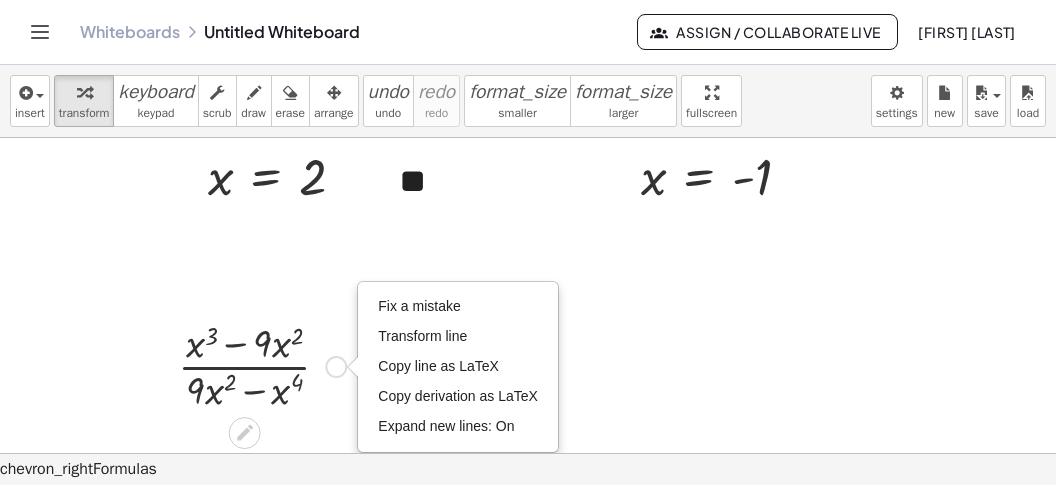 scroll, scrollTop: 17, scrollLeft: 0, axis: vertical 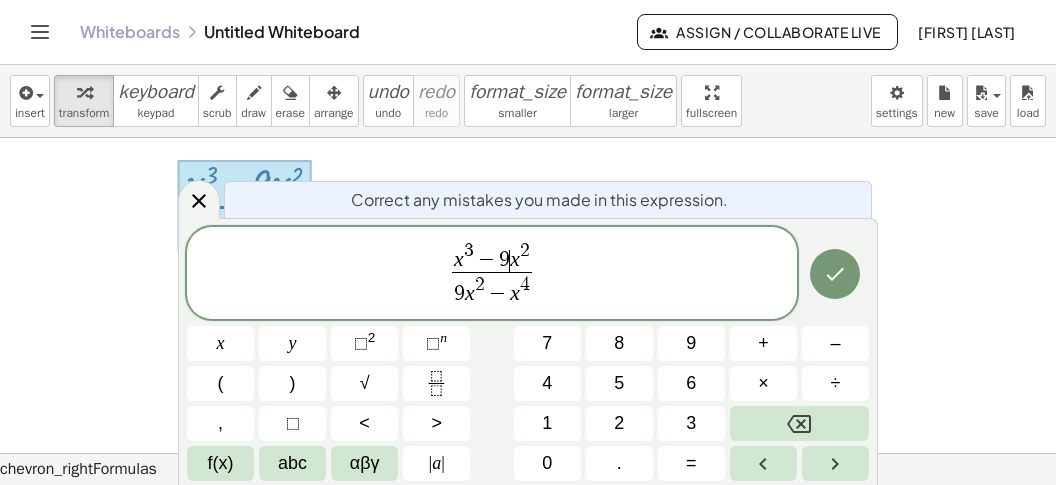 click on "9" at bounding box center [504, 260] 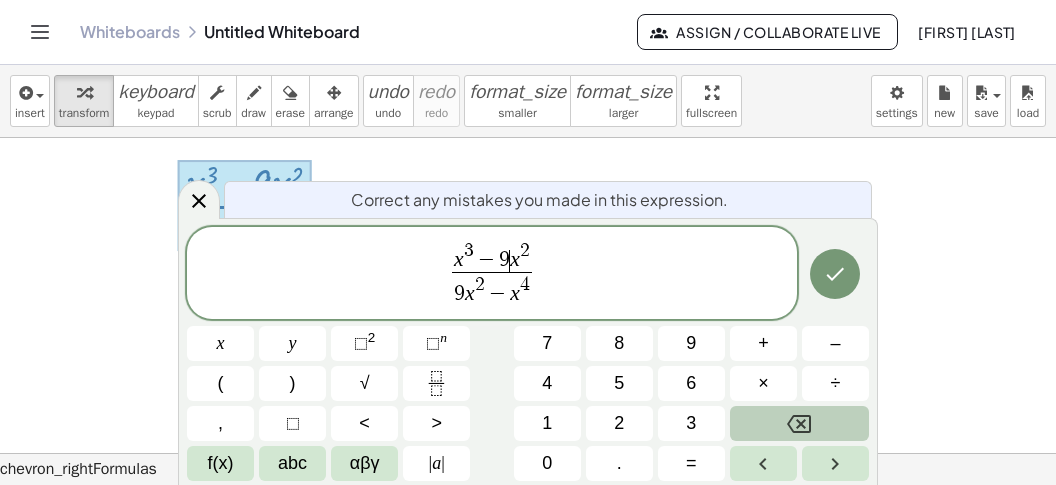 click 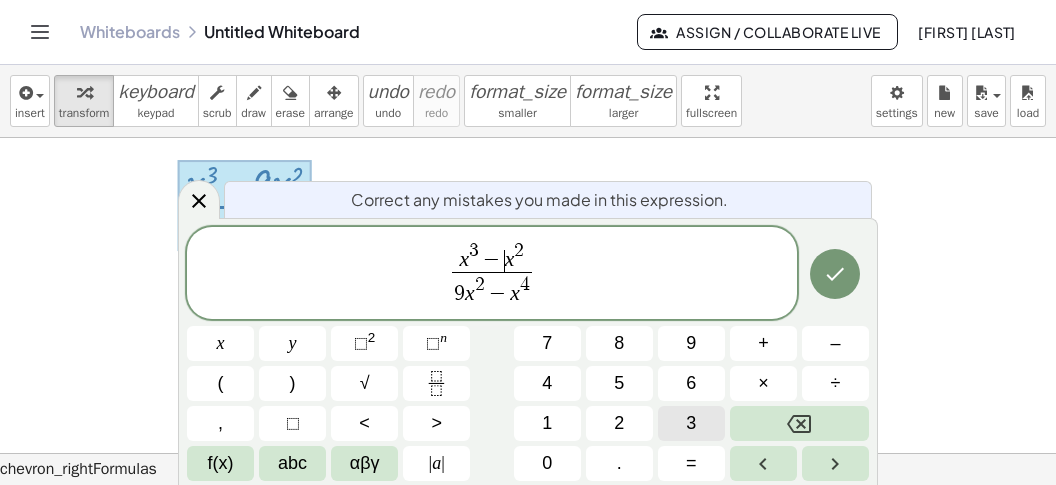 click on "3" at bounding box center (691, 423) 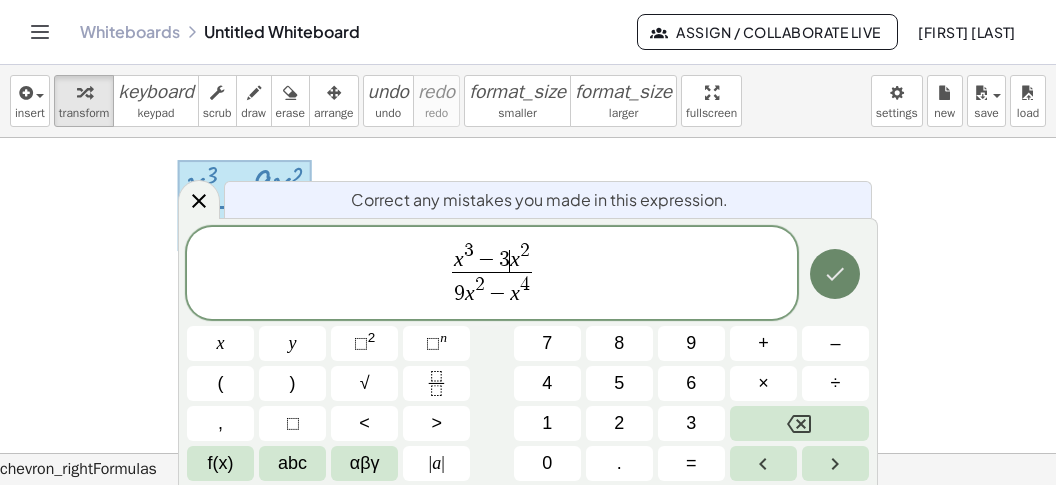 click 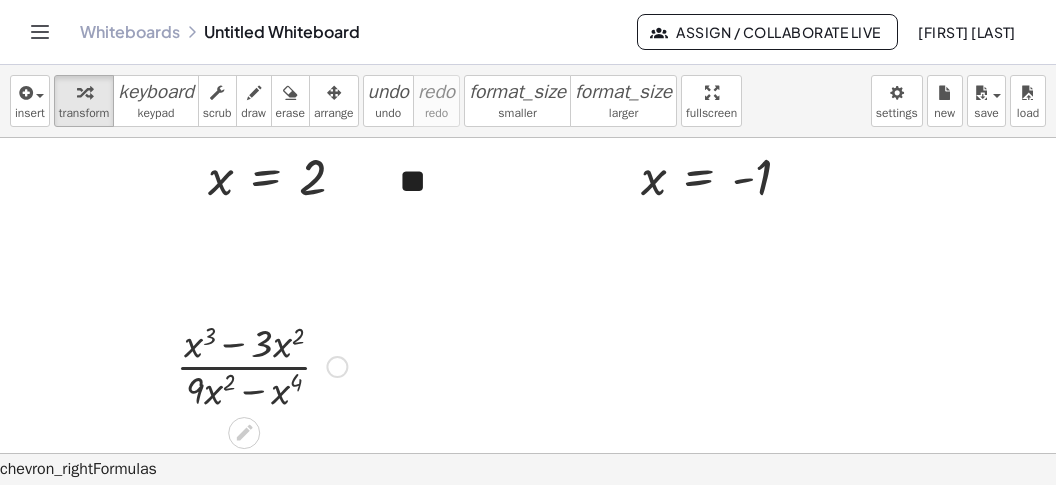 scroll, scrollTop: 2023, scrollLeft: 0, axis: vertical 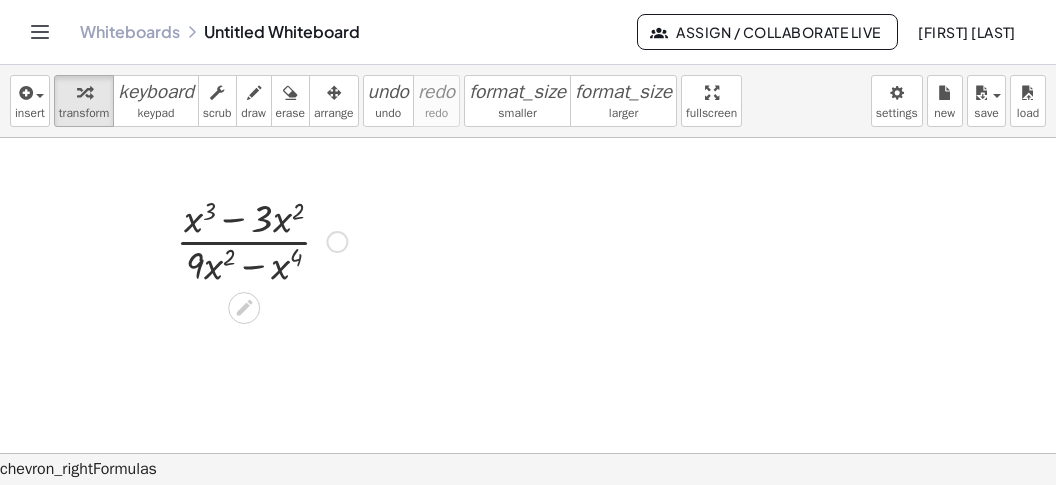 click at bounding box center [528, -620] 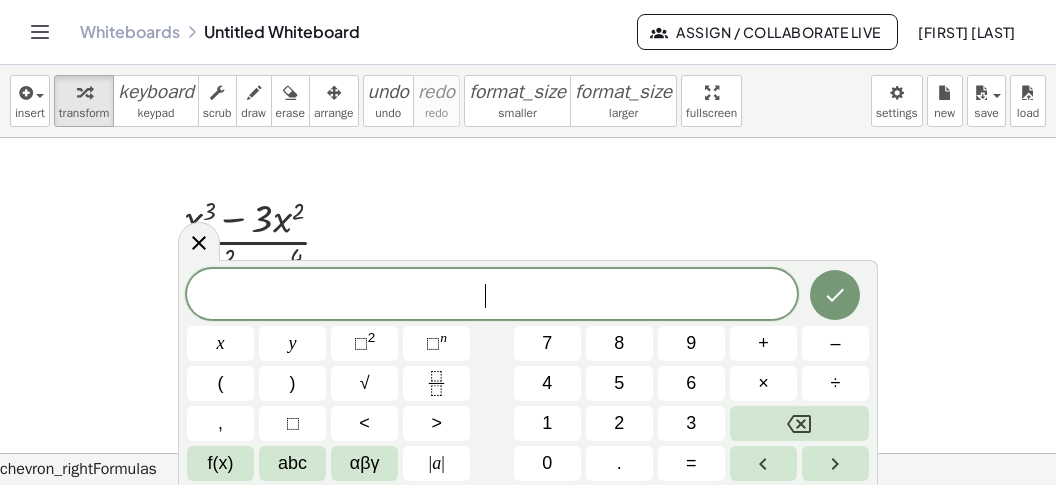 scroll, scrollTop: 17, scrollLeft: 0, axis: vertical 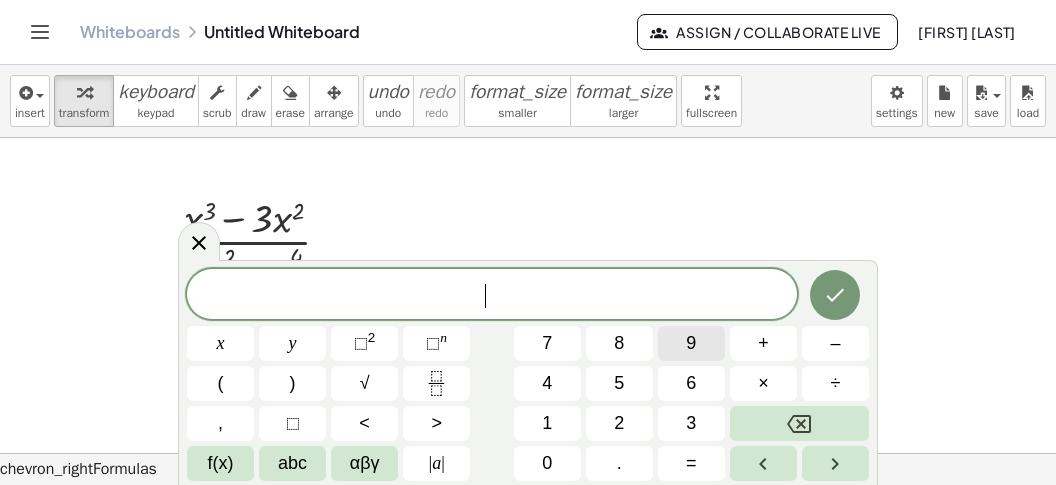 click on "9" at bounding box center [691, 343] 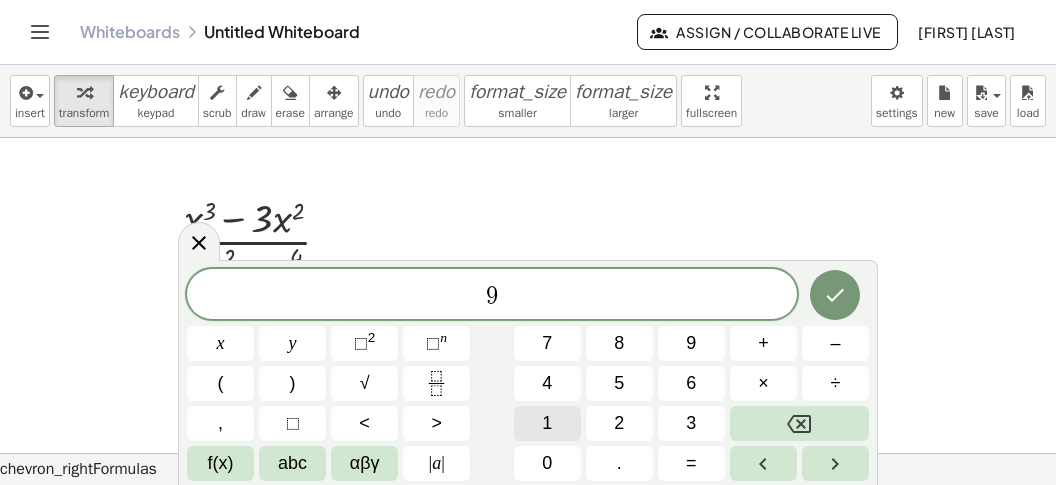 click on "=" at bounding box center (691, 463) 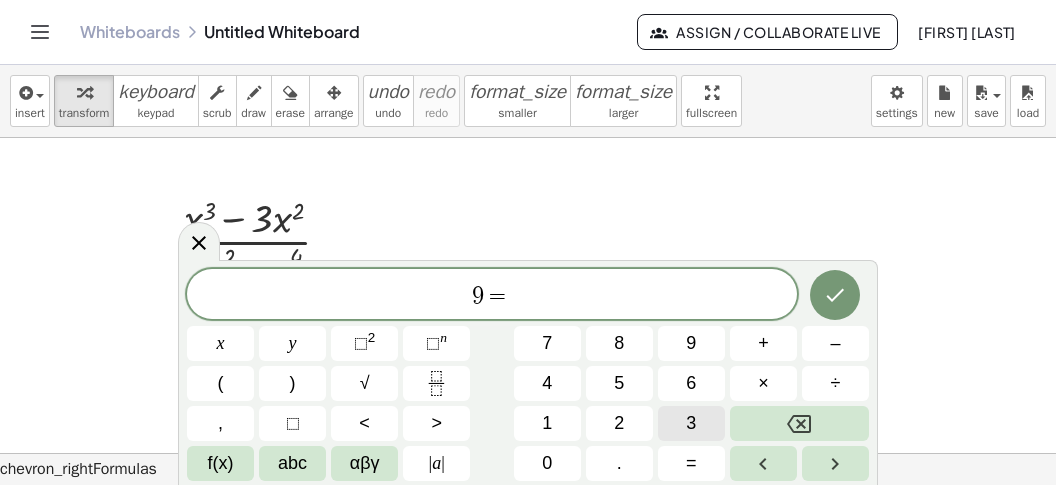 click on "3" at bounding box center [691, 423] 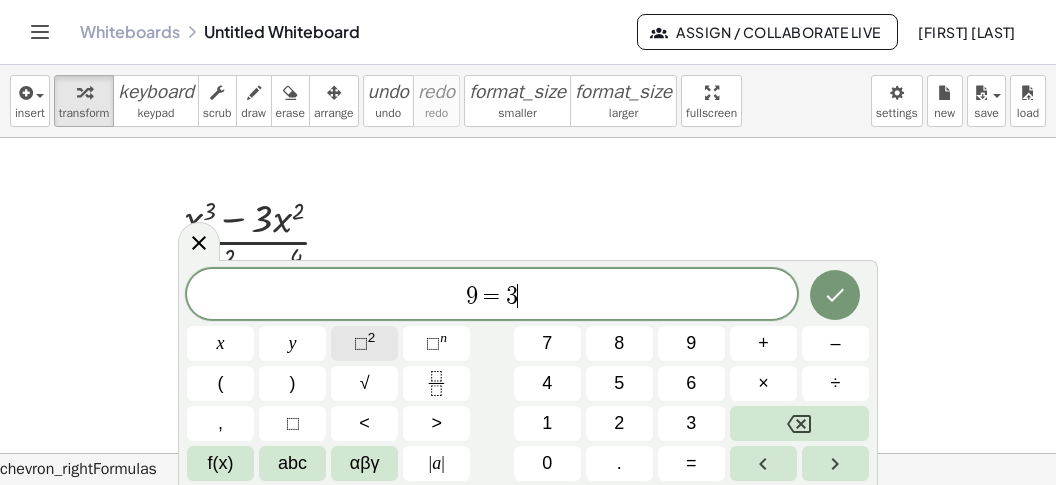 click on "⬚ 2" at bounding box center [364, 343] 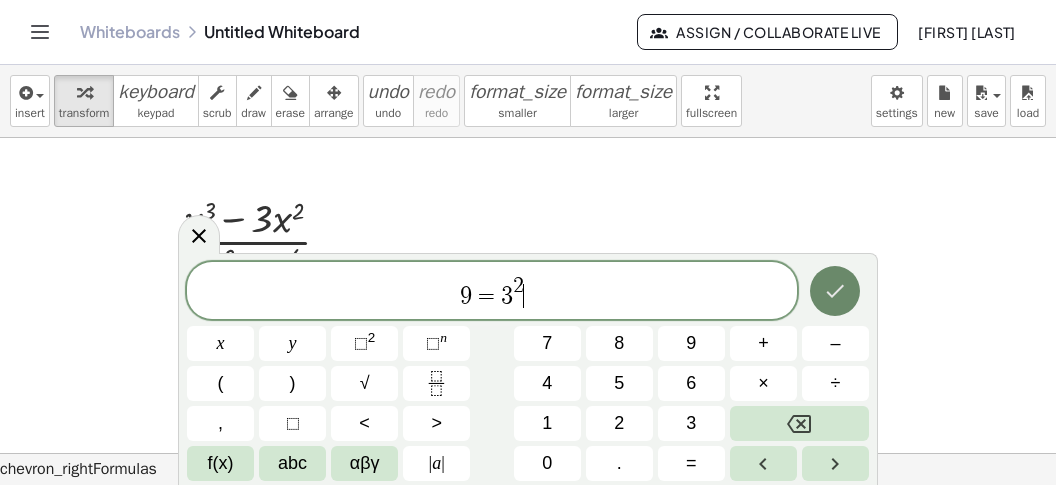 click at bounding box center (835, 291) 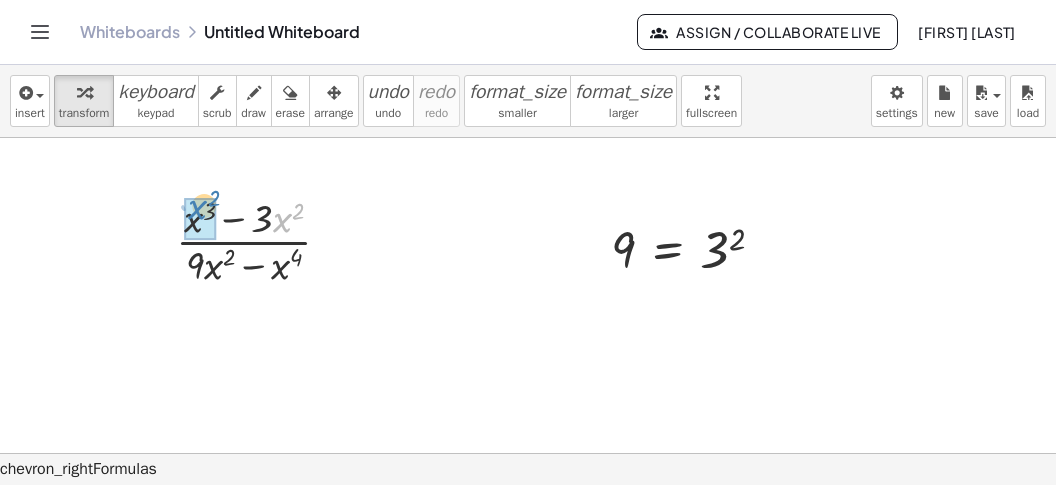 drag, startPoint x: 283, startPoint y: 214, endPoint x: 179, endPoint y: 221, distance: 104.23531 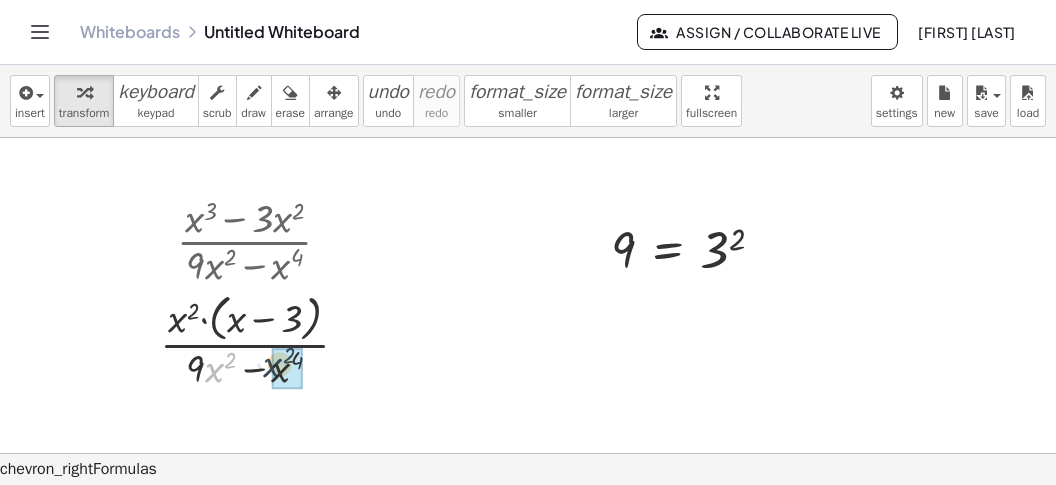drag, startPoint x: 221, startPoint y: 359, endPoint x: 281, endPoint y: 357, distance: 60.033325 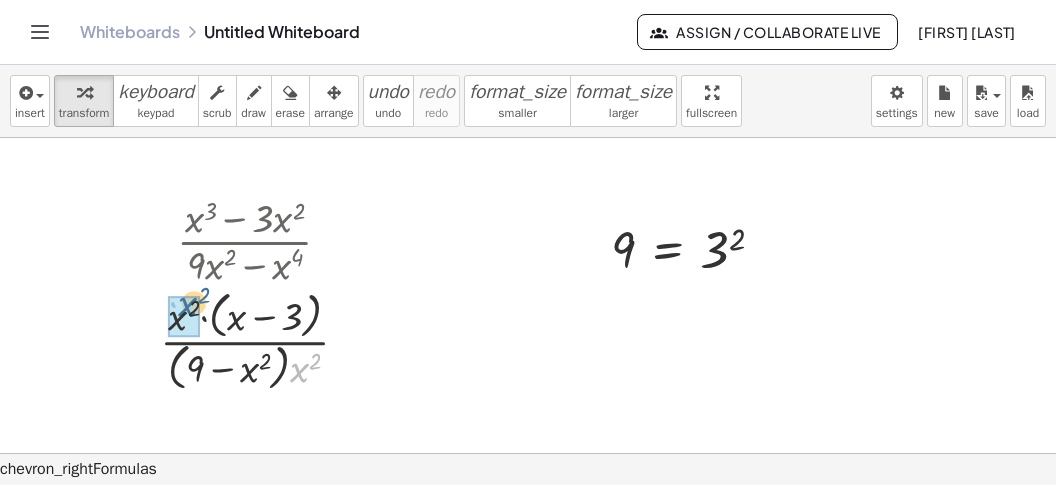 drag, startPoint x: 299, startPoint y: 371, endPoint x: 184, endPoint y: 305, distance: 132.59337 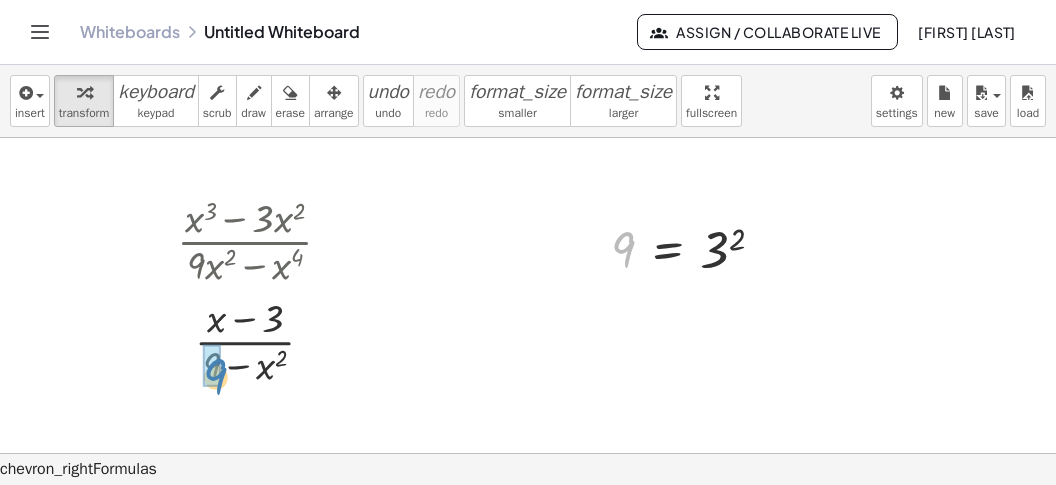 drag, startPoint x: 603, startPoint y: 244, endPoint x: 210, endPoint y: 372, distance: 413.3195 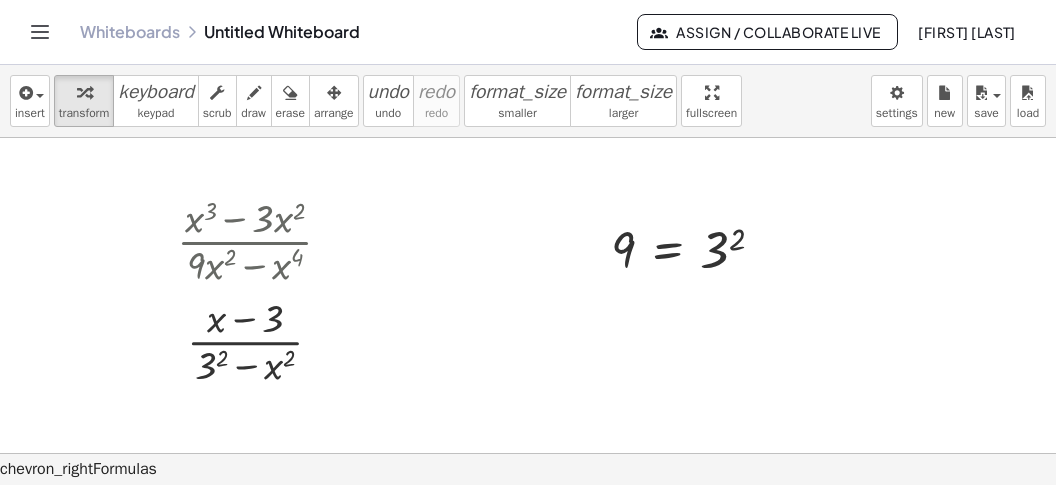 click on "chevron_right  Formulas" 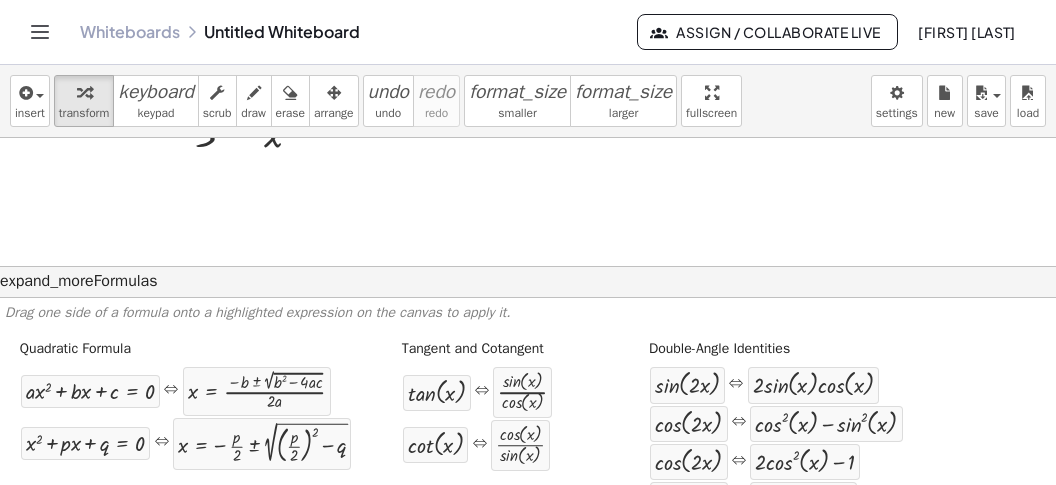 scroll, scrollTop: 2139, scrollLeft: 0, axis: vertical 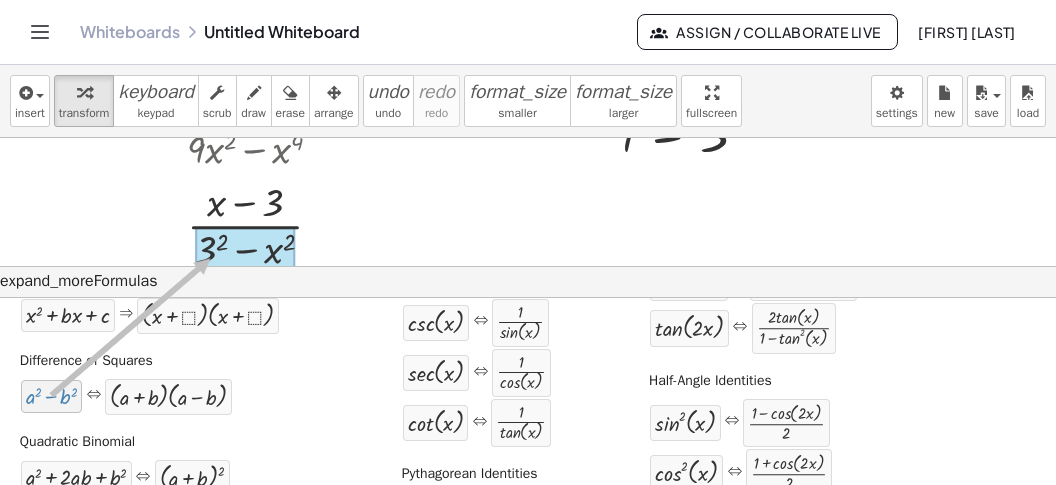 drag, startPoint x: 43, startPoint y: 390, endPoint x: 213, endPoint y: 255, distance: 217.08293 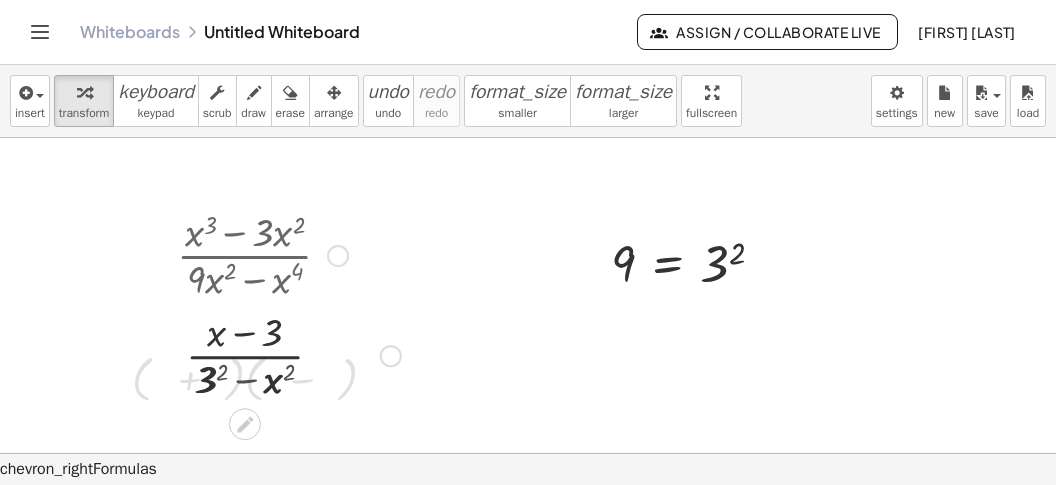 scroll, scrollTop: 2006, scrollLeft: 0, axis: vertical 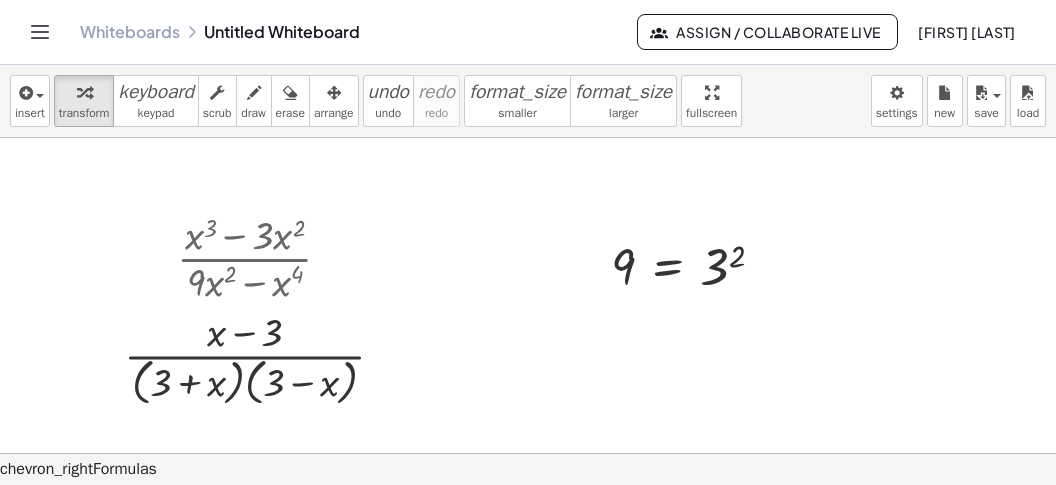 drag, startPoint x: 86, startPoint y: 217, endPoint x: 95, endPoint y: 235, distance: 20.12461 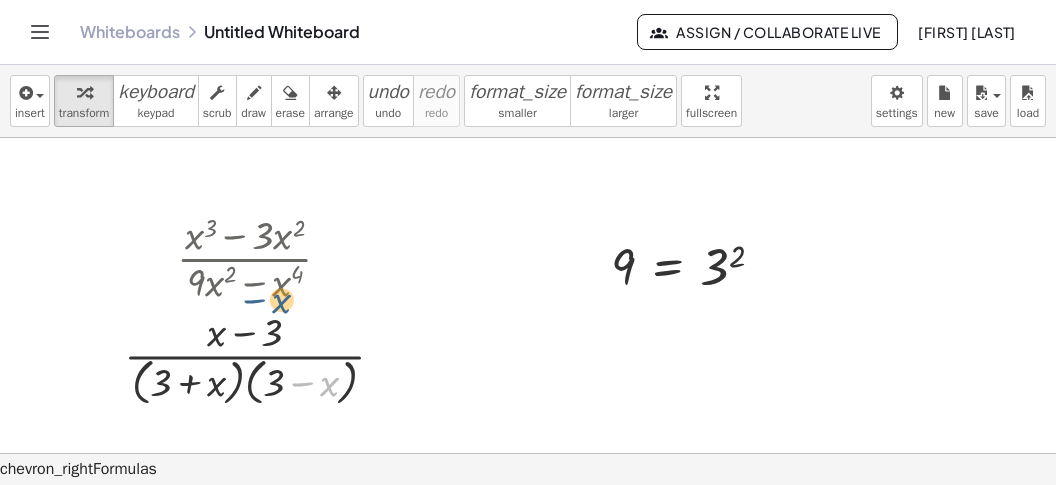 drag, startPoint x: 337, startPoint y: 392, endPoint x: 296, endPoint y: 334, distance: 71.02816 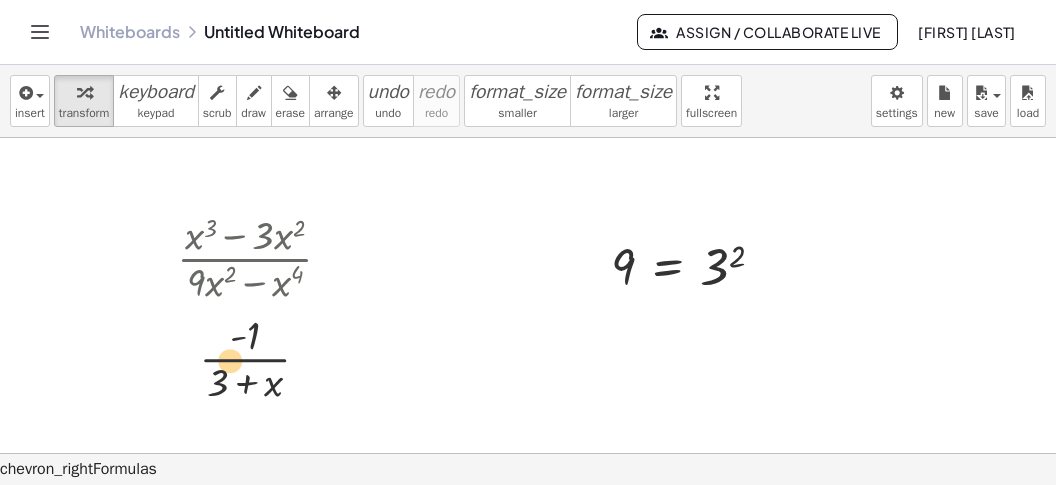 drag, startPoint x: 248, startPoint y: 382, endPoint x: 179, endPoint y: 362, distance: 71.8401 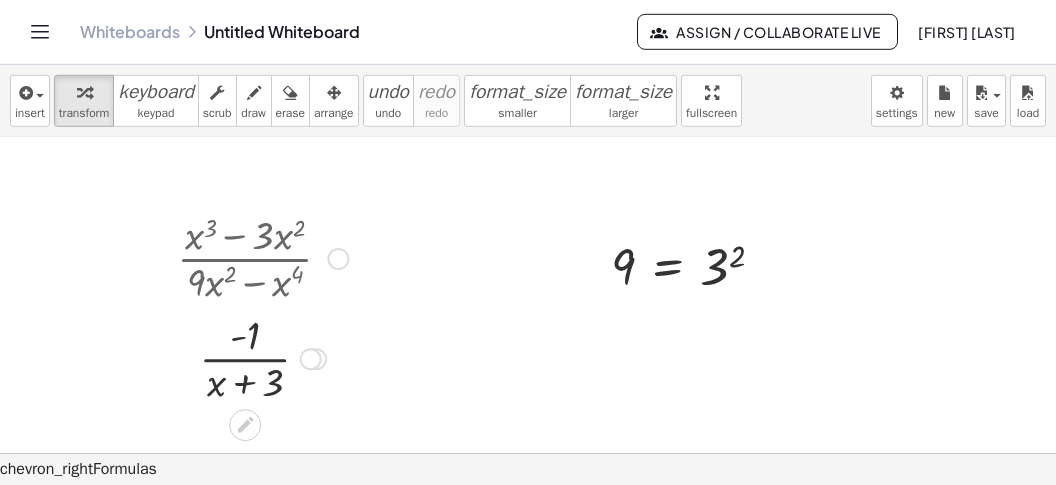 scroll, scrollTop: 1, scrollLeft: 0, axis: vertical 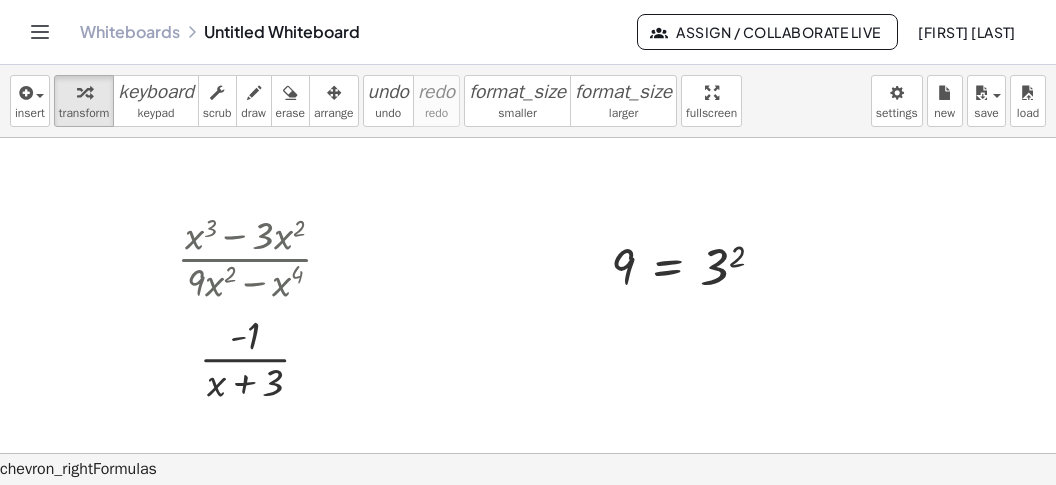 click at bounding box center (528, -706) 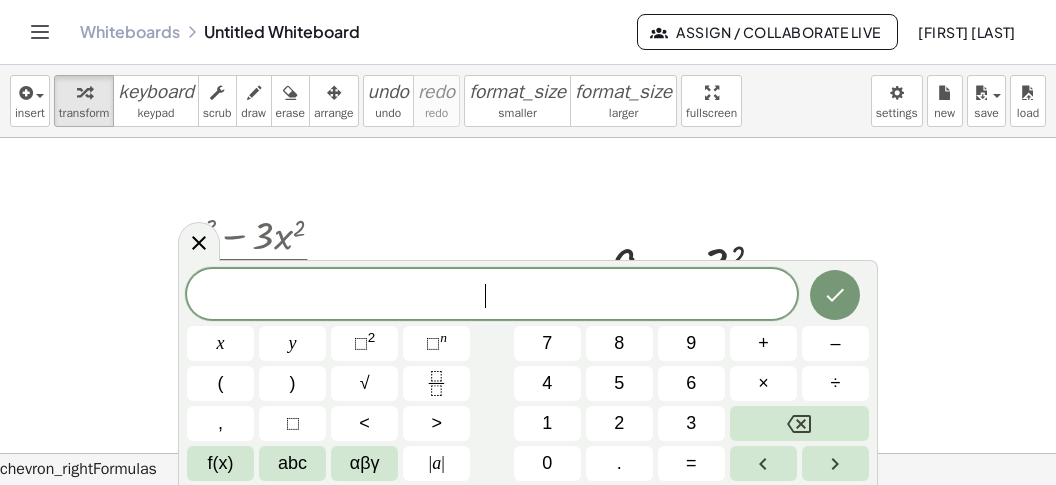 scroll, scrollTop: 17, scrollLeft: 0, axis: vertical 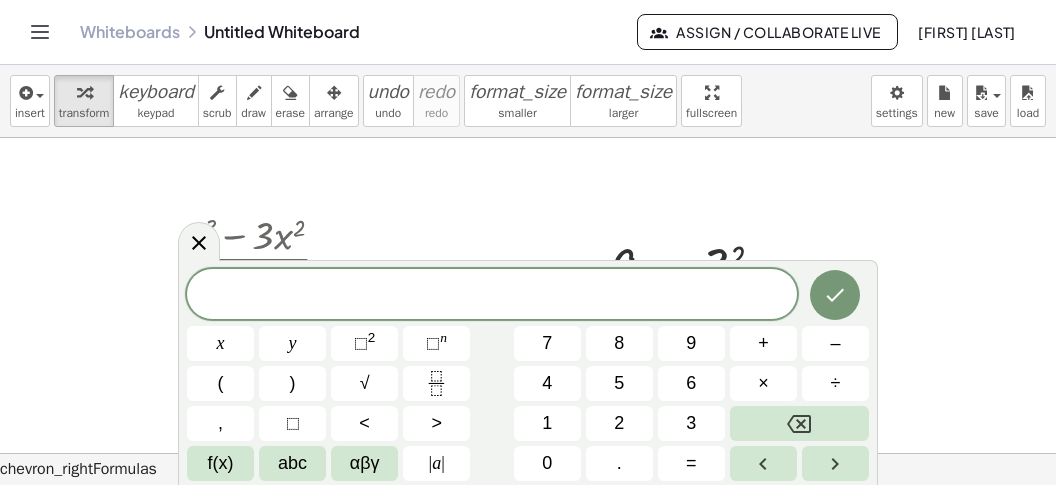 click on "​" at bounding box center [492, 296] 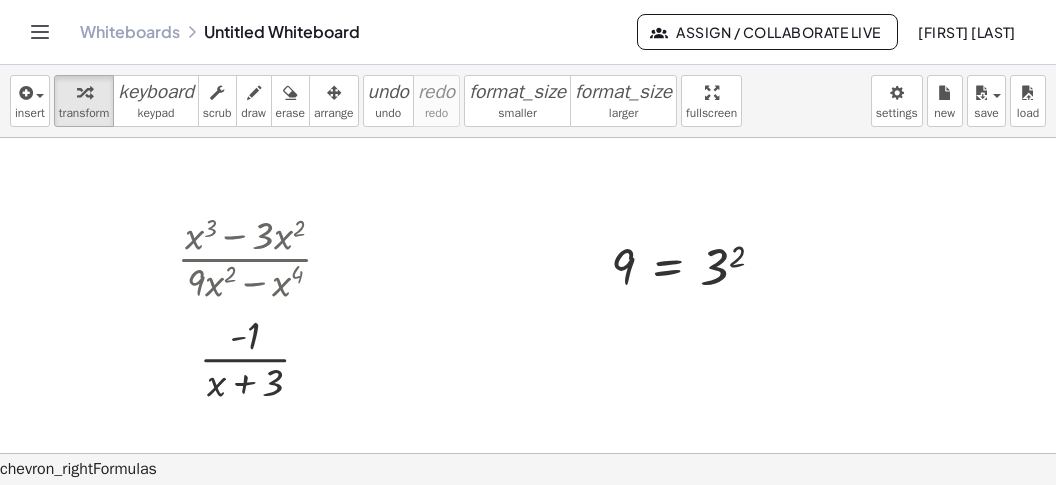 click at bounding box center [528, -706] 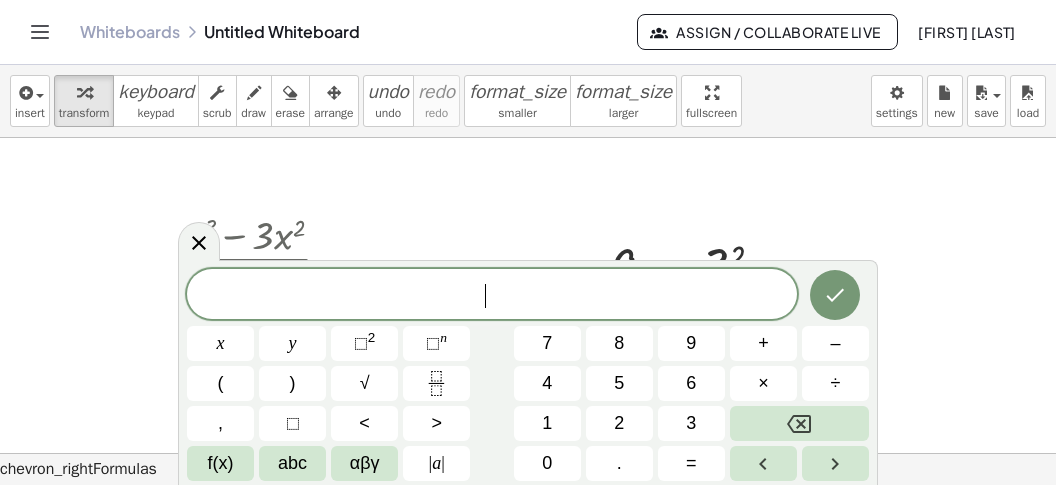 click at bounding box center [528, -706] 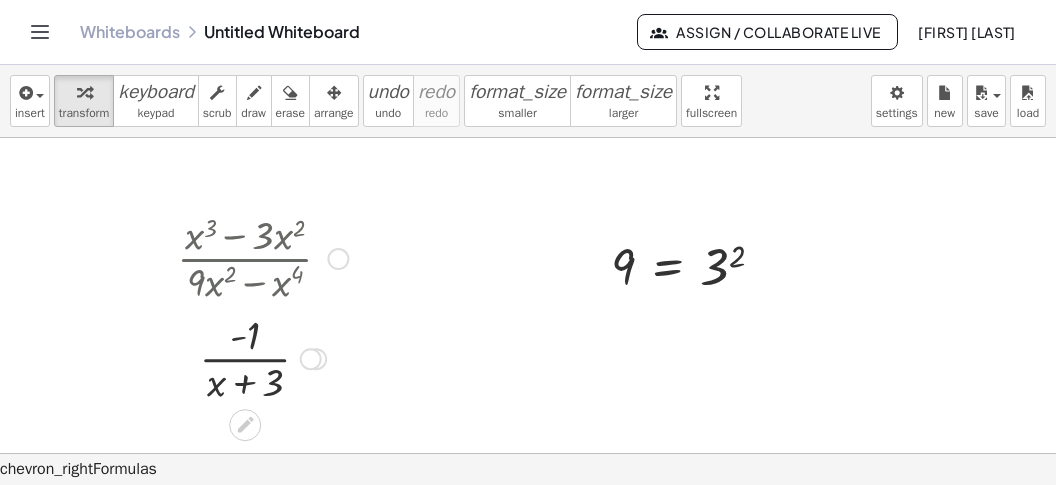 click at bounding box center [262, 257] 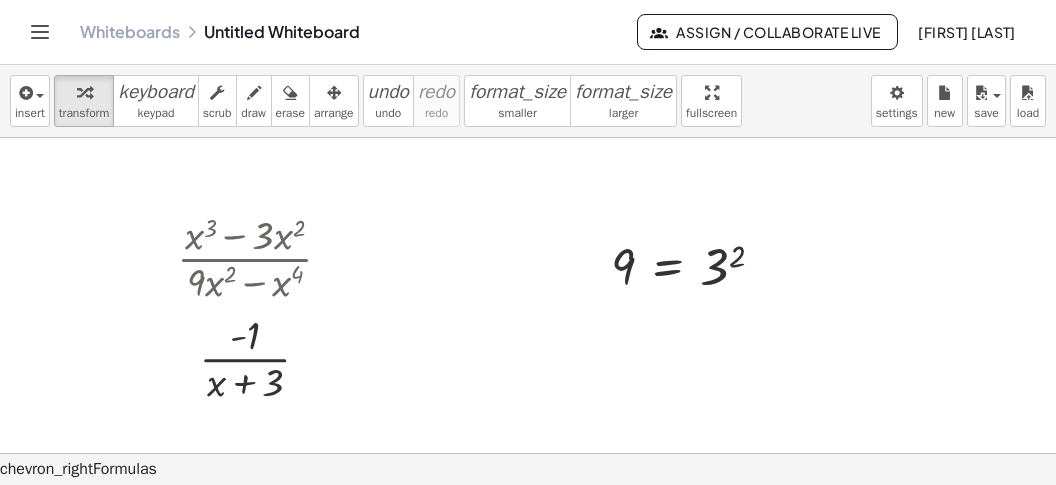 click at bounding box center [528, -706] 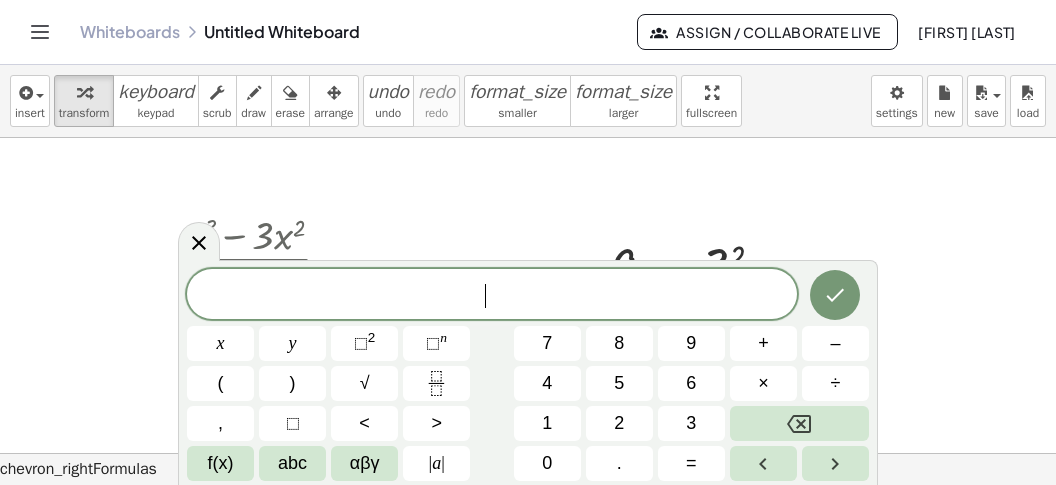 scroll, scrollTop: 17, scrollLeft: 0, axis: vertical 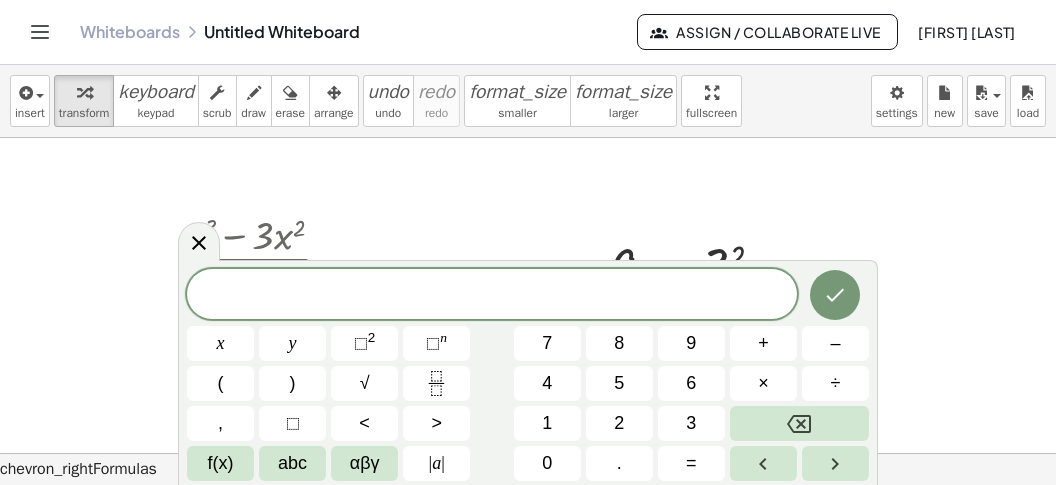 click at bounding box center (528, -706) 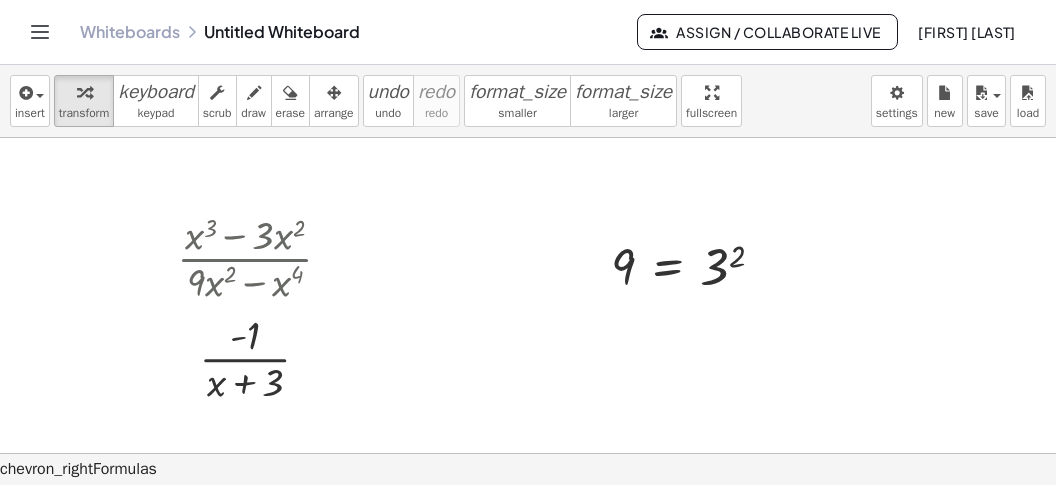 scroll, scrollTop: 1, scrollLeft: 0, axis: vertical 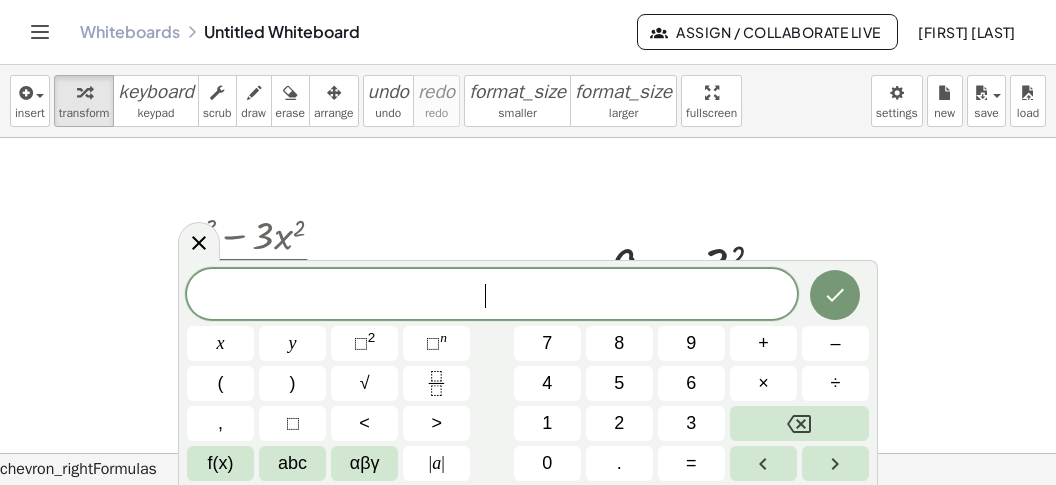 click at bounding box center (528, -706) 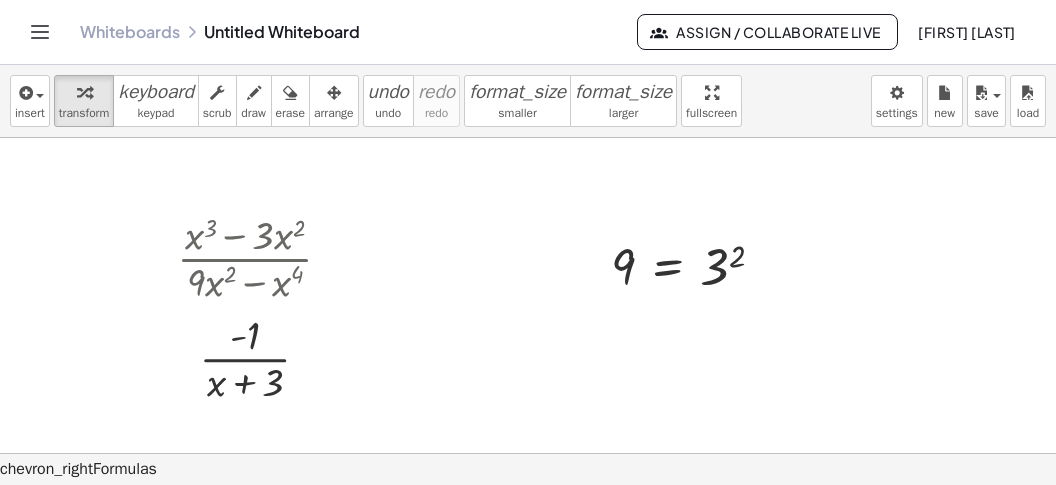click at bounding box center (528, -706) 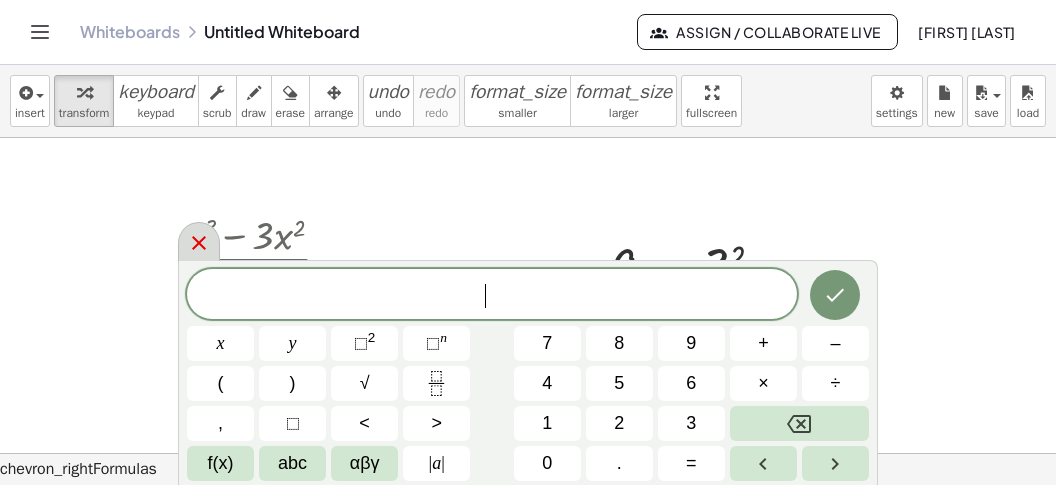click 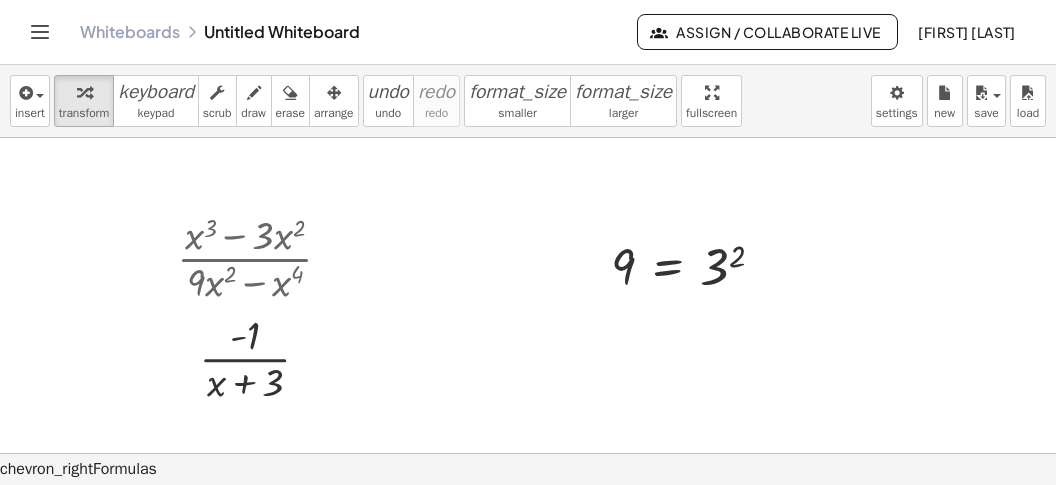click at bounding box center (528, -706) 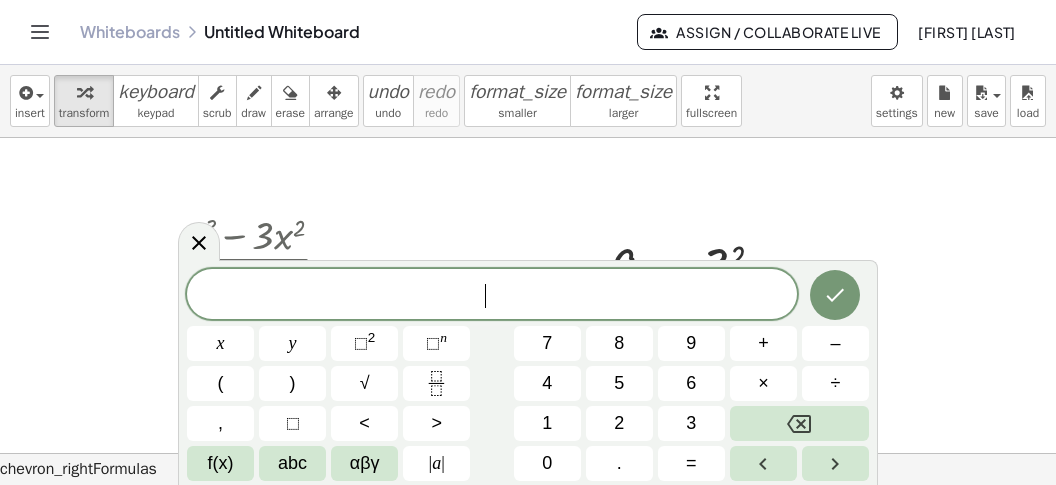scroll, scrollTop: 17, scrollLeft: 0, axis: vertical 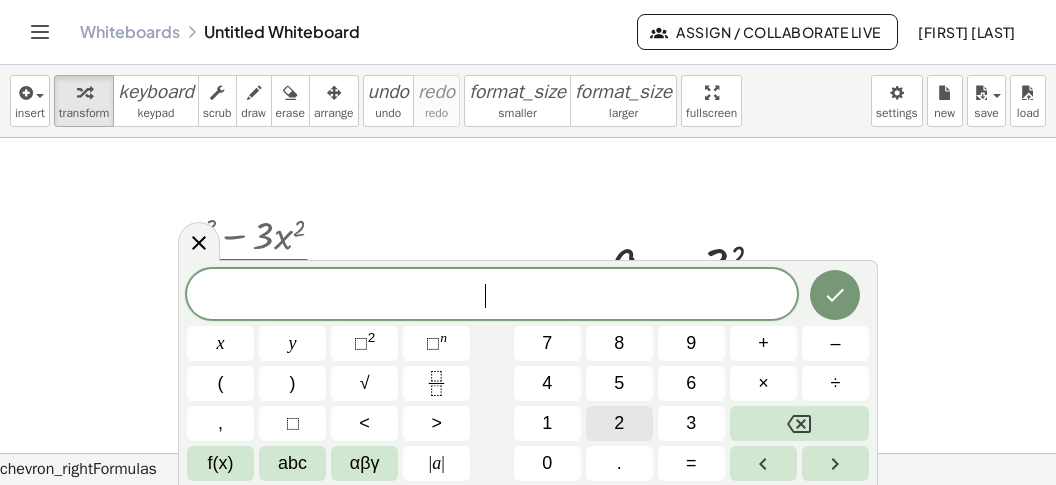 click on "2" at bounding box center [619, 423] 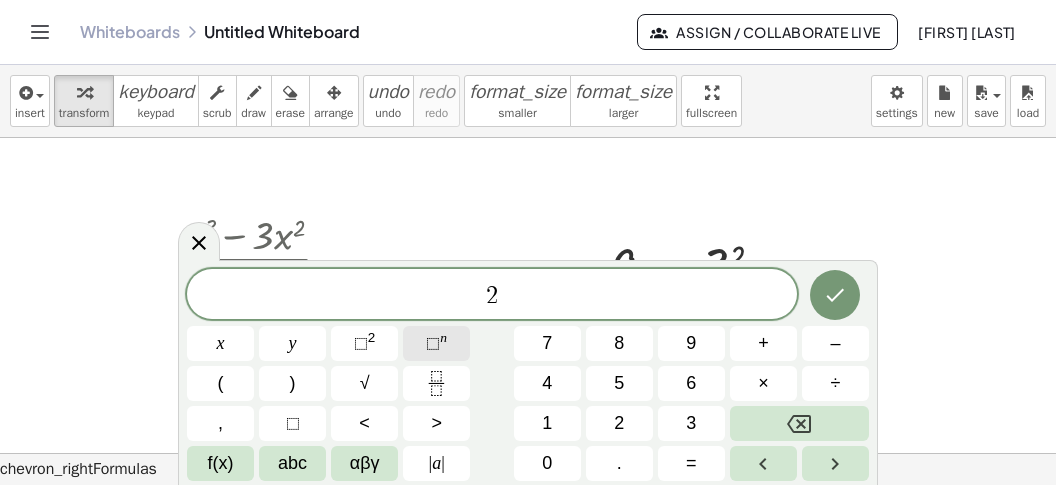 click on "⬚" at bounding box center (433, 343) 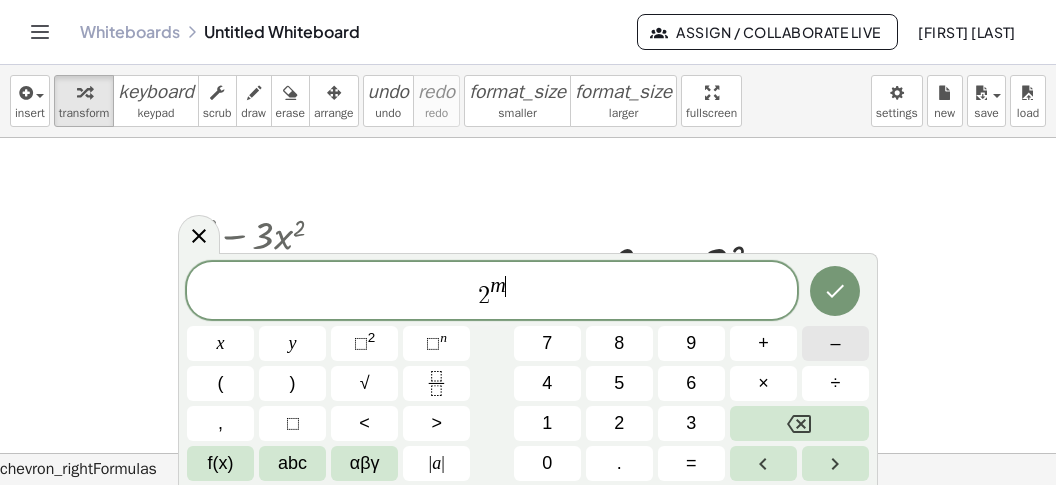 click on "–" at bounding box center [835, 343] 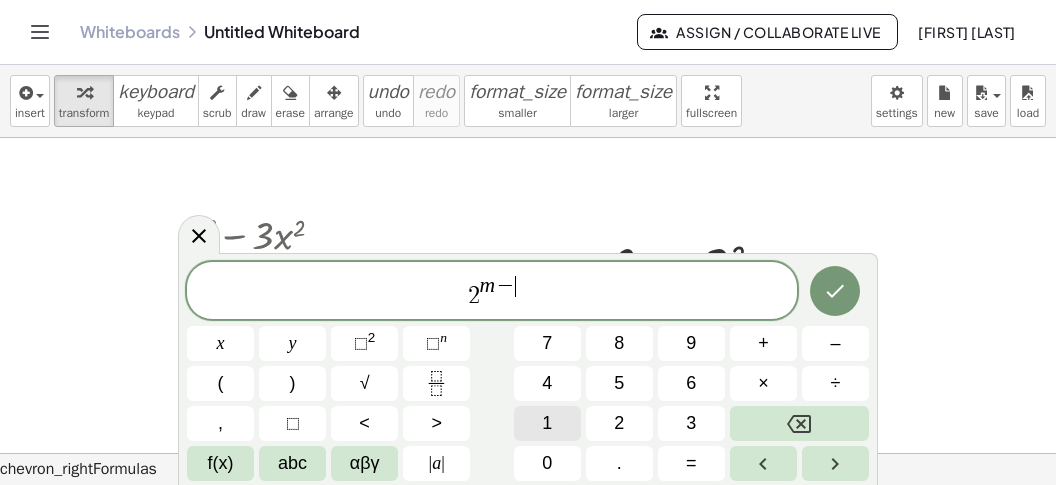 click on "1" at bounding box center [547, 423] 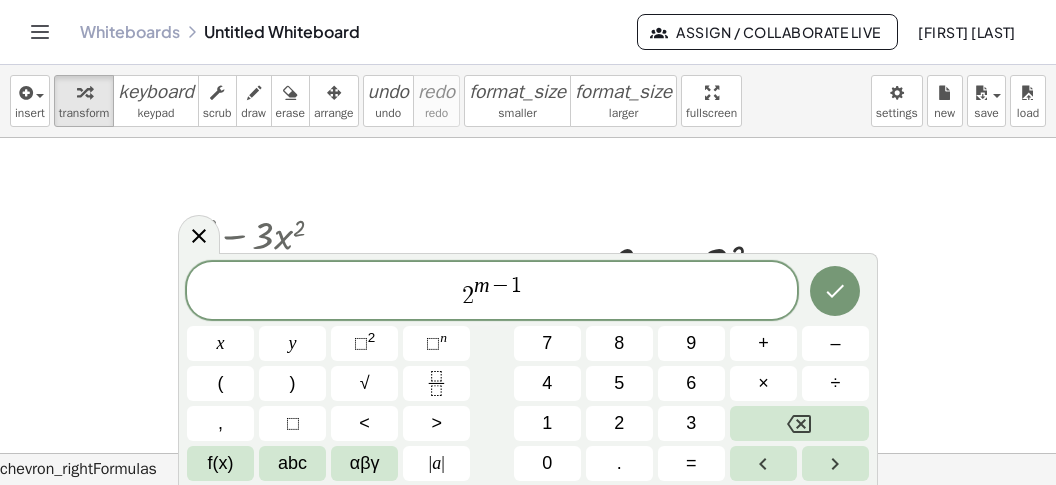 click on "2 m − 1 ​" at bounding box center [492, 292] 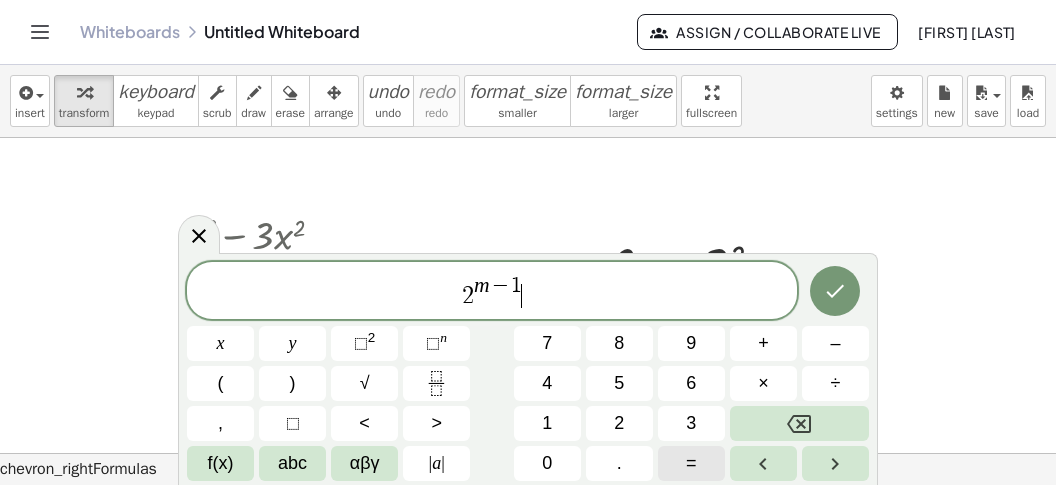 click on "=" at bounding box center (691, 463) 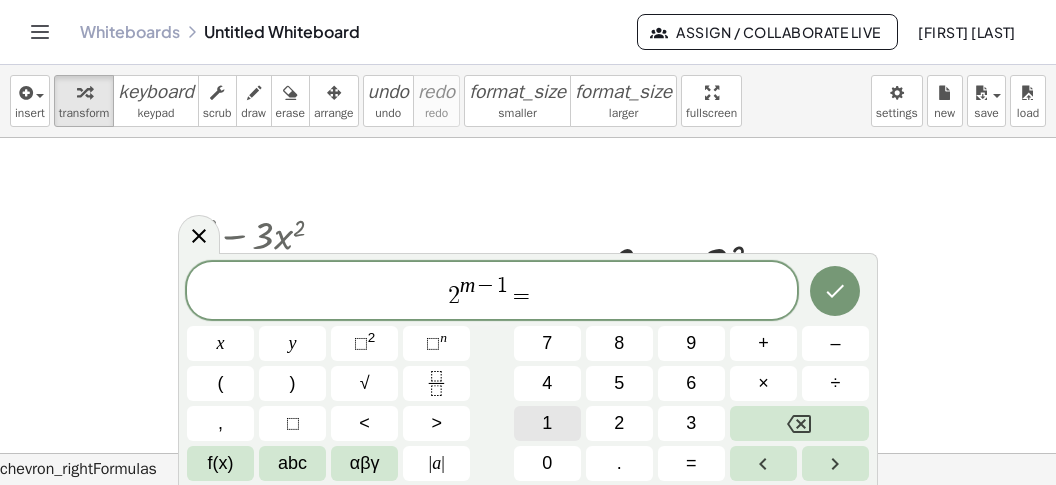 click on "1" at bounding box center (547, 423) 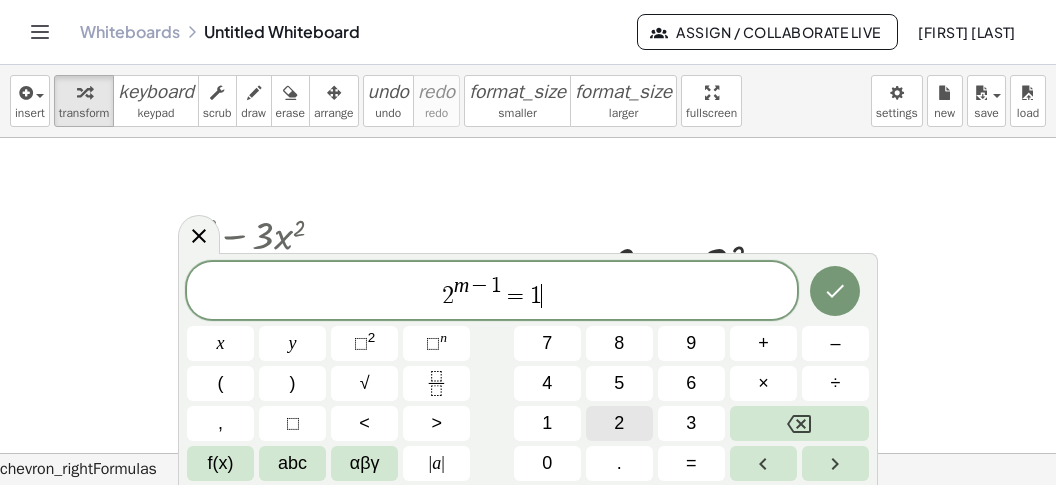 click on "2" at bounding box center [619, 423] 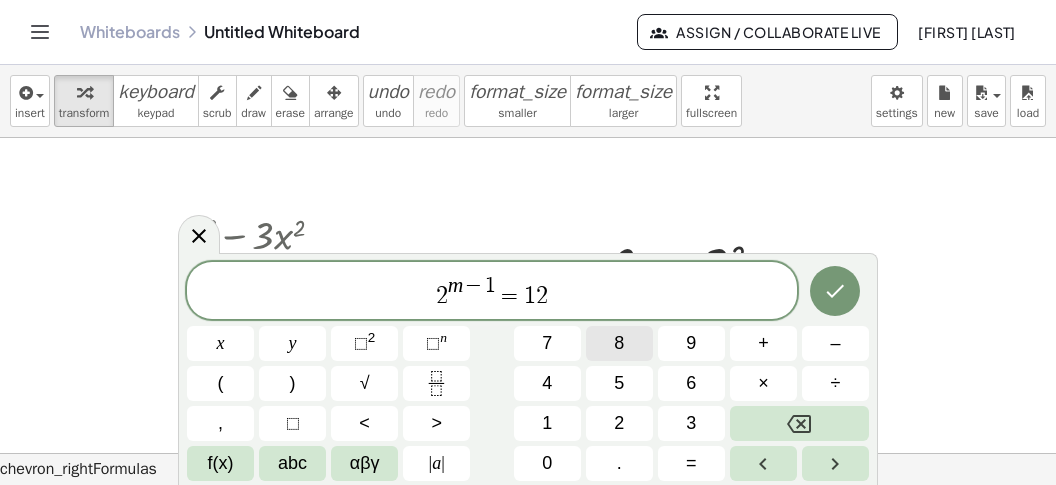 click on "8" at bounding box center (619, 343) 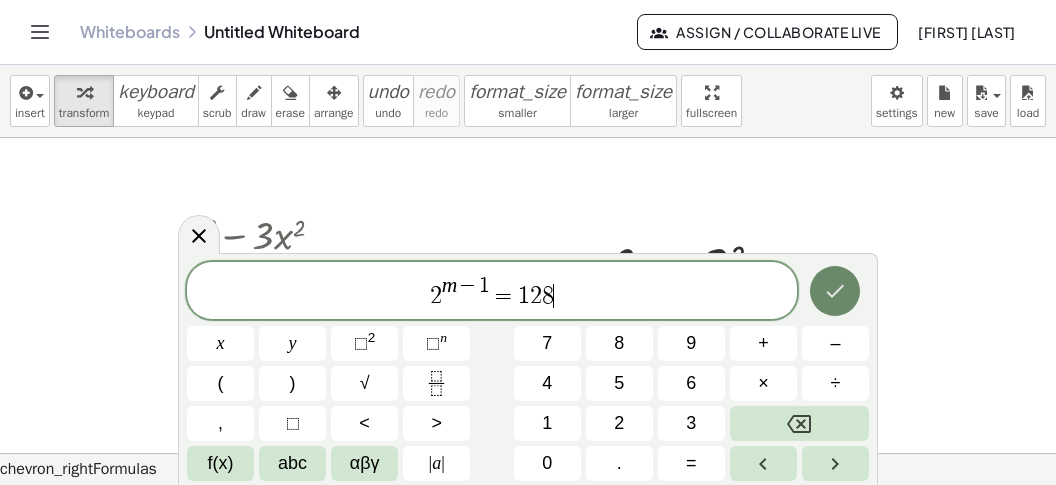 click 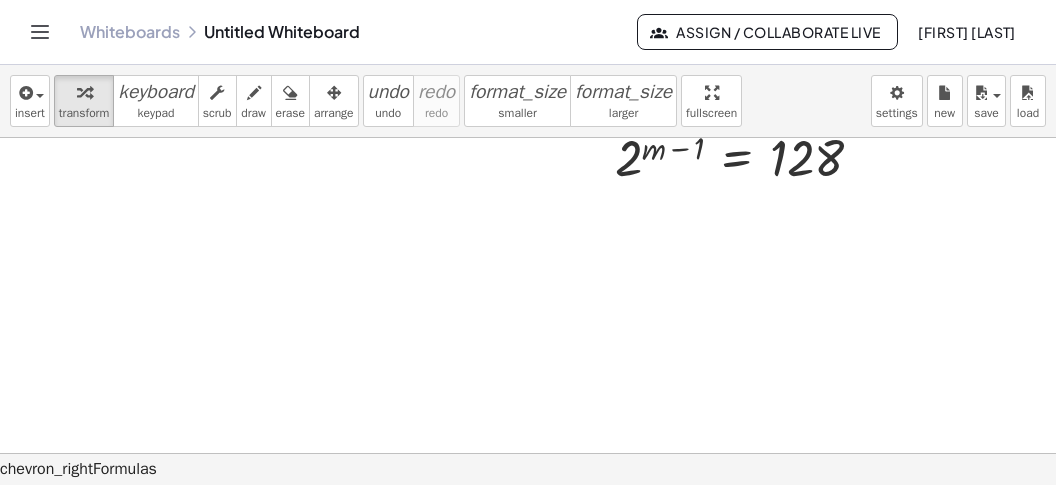 scroll, scrollTop: 2208, scrollLeft: 0, axis: vertical 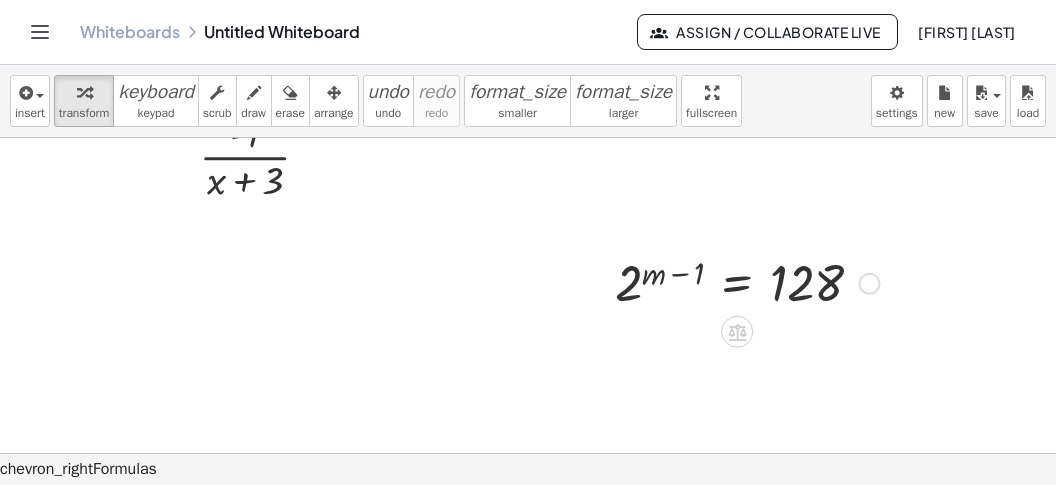 click at bounding box center (747, 282) 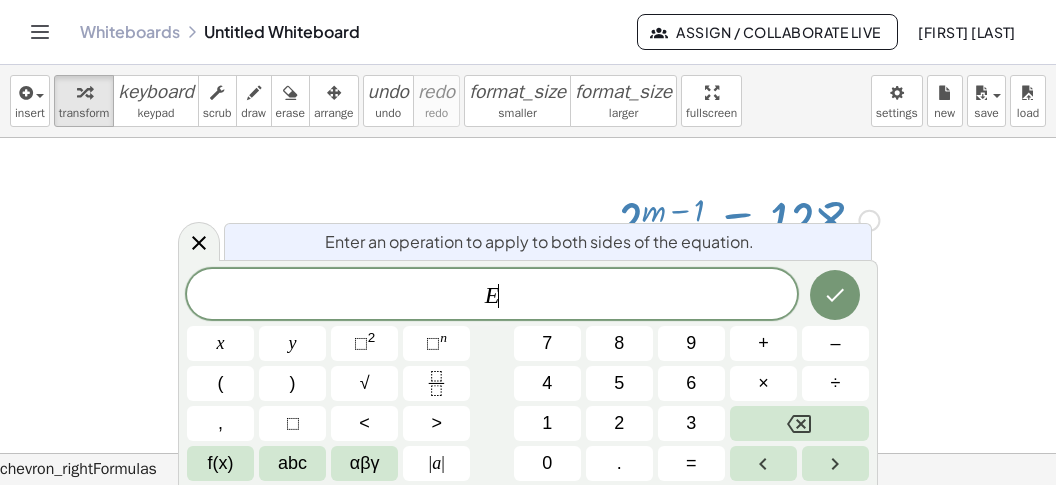 scroll, scrollTop: 2303, scrollLeft: 0, axis: vertical 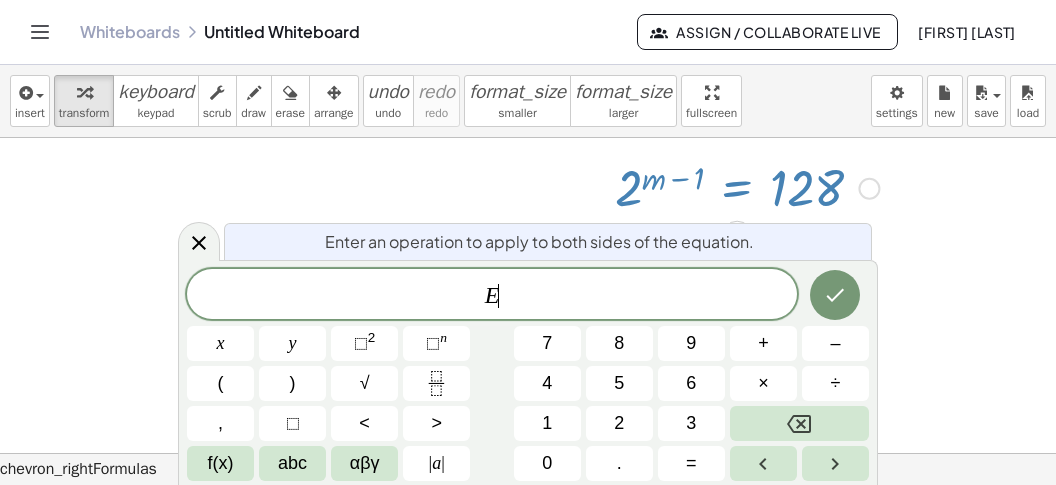 click on "2" at bounding box center [619, 423] 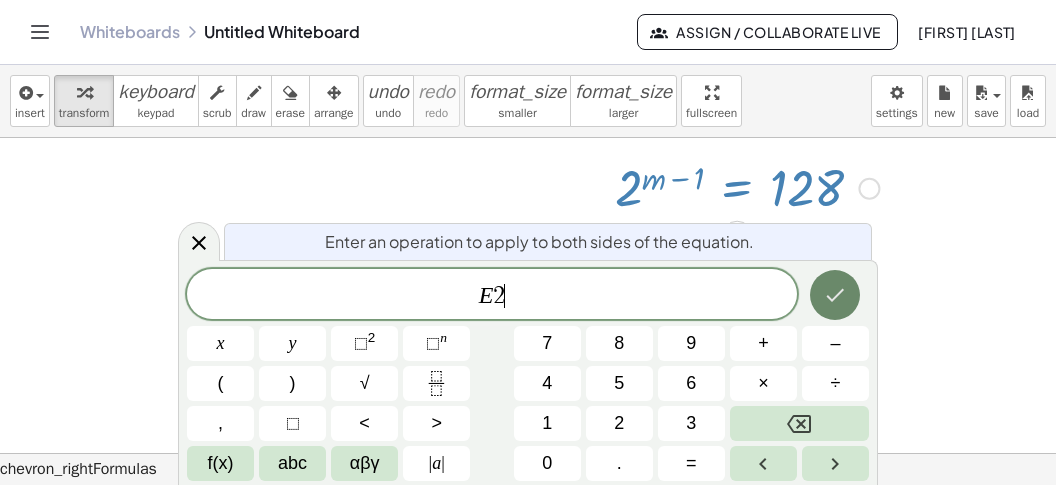 click 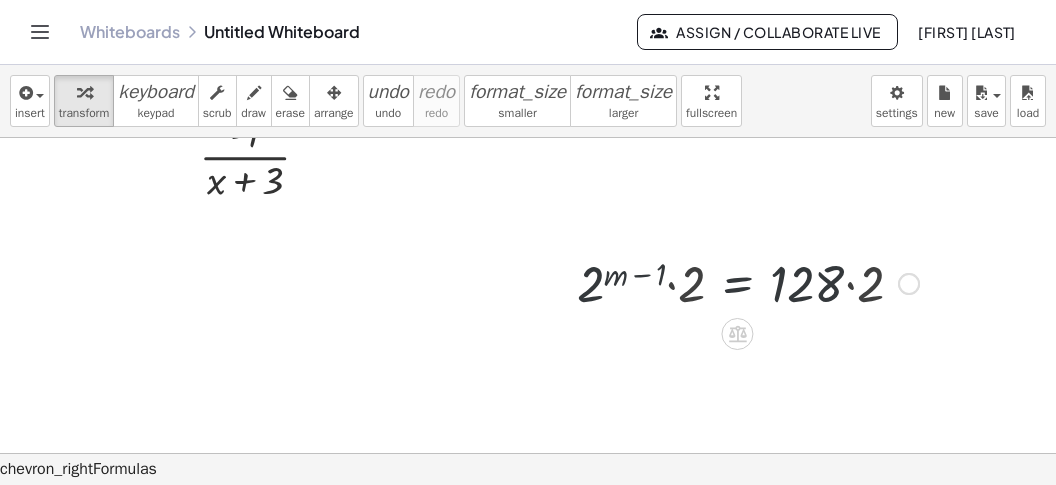 scroll, scrollTop: 2208, scrollLeft: 0, axis: vertical 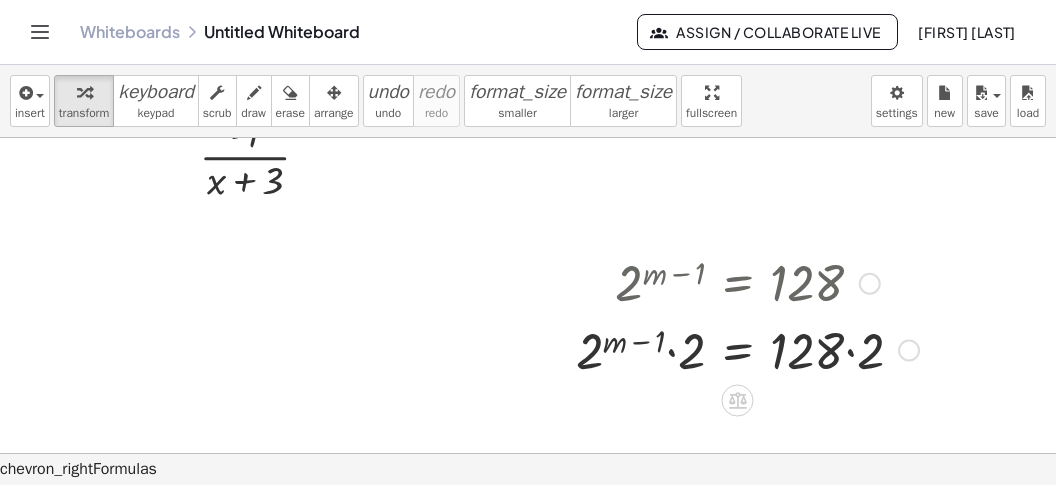 click at bounding box center [747, 348] 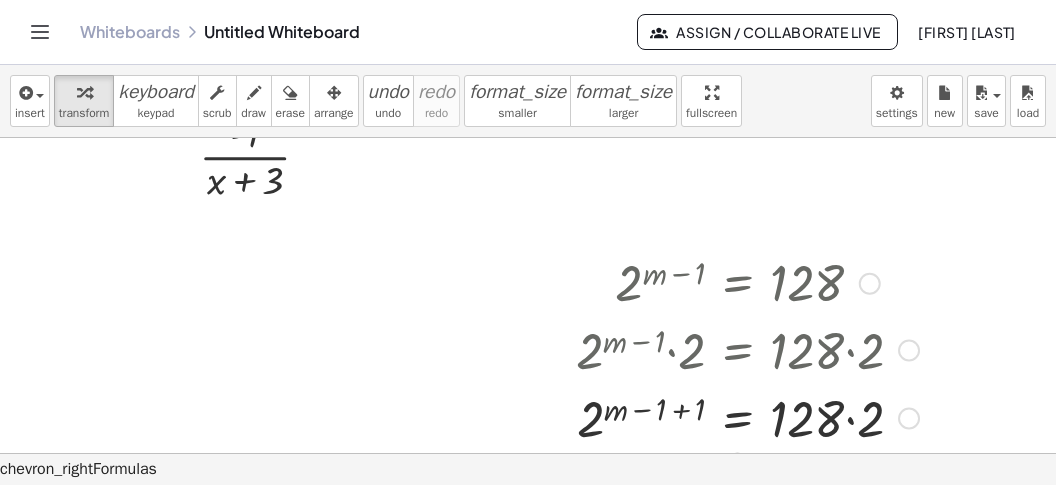 drag, startPoint x: 678, startPoint y: 402, endPoint x: 711, endPoint y: 402, distance: 33 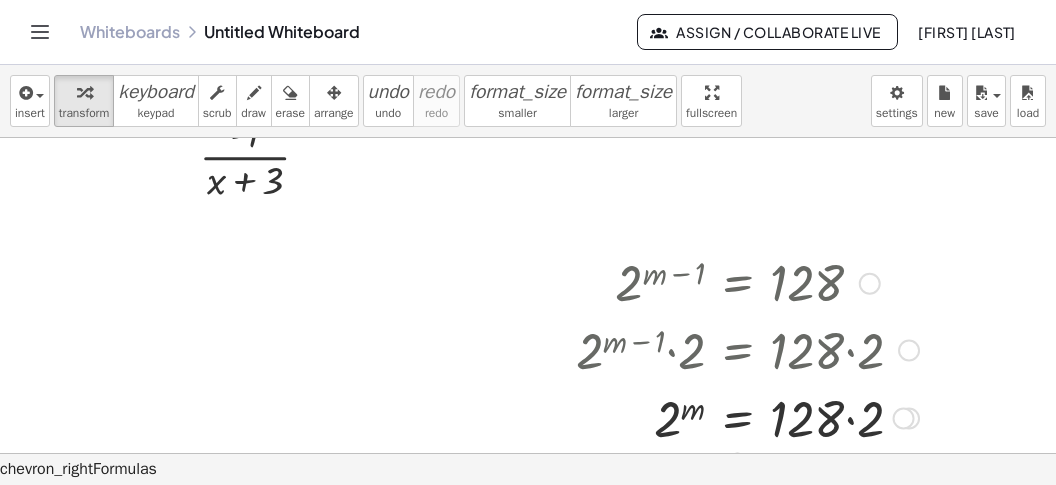 click at bounding box center [747, 416] 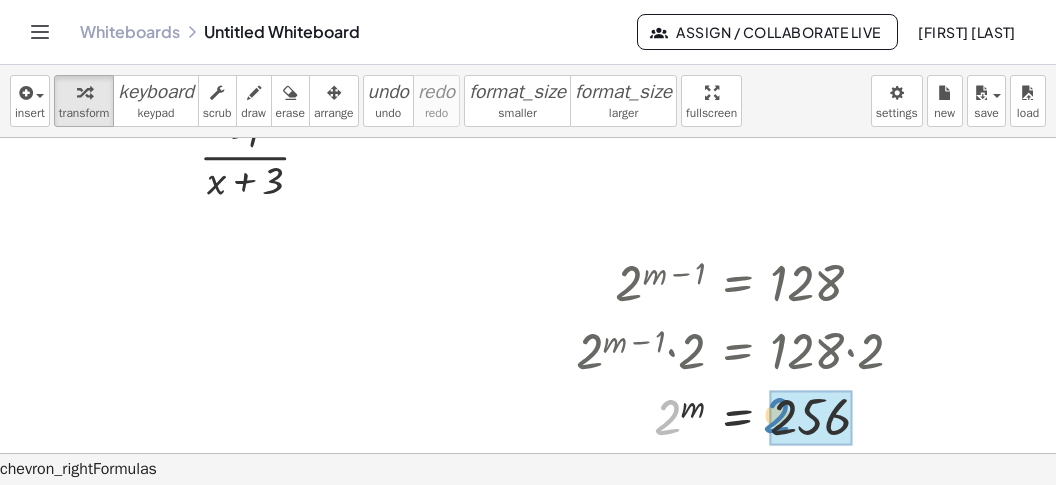drag, startPoint x: 669, startPoint y: 418, endPoint x: 783, endPoint y: 417, distance: 114.00439 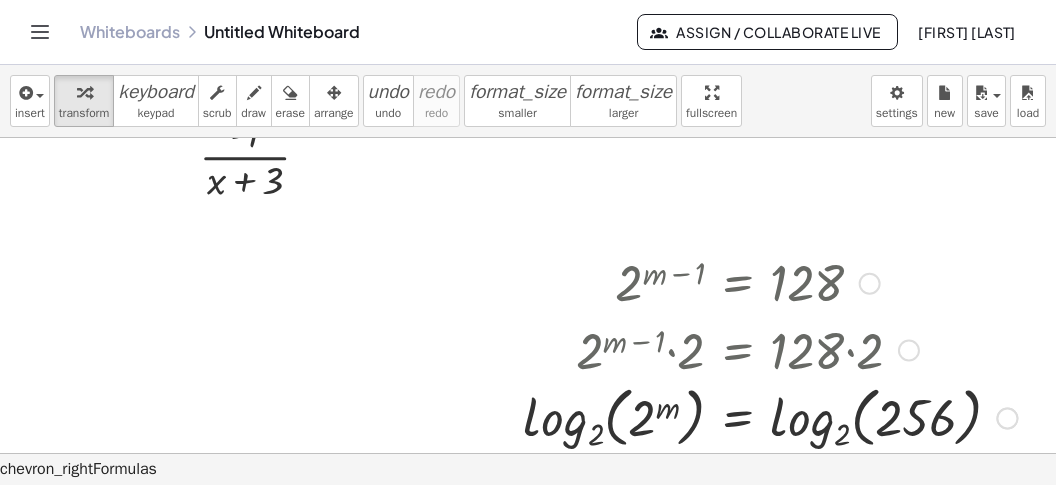 drag, startPoint x: 527, startPoint y: 430, endPoint x: 549, endPoint y: 433, distance: 22.203604 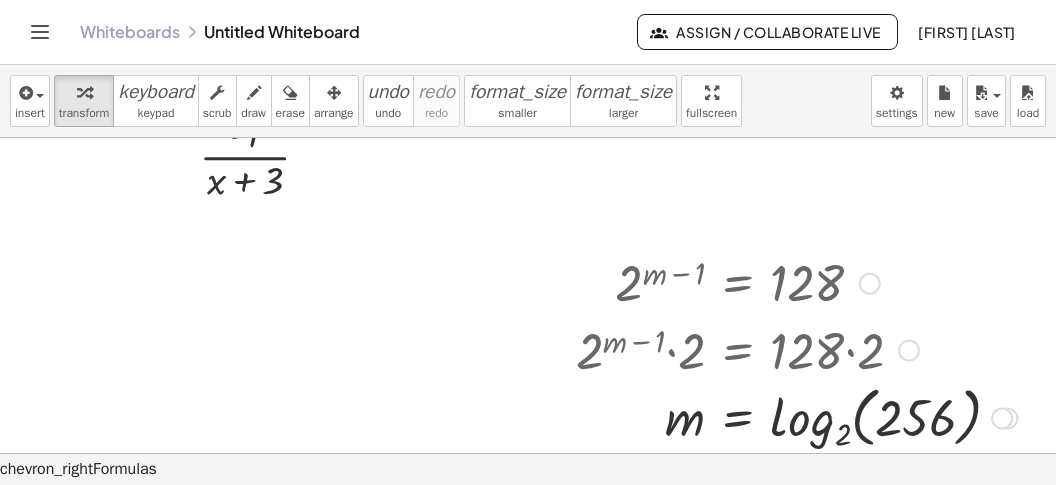 click at bounding box center [797, 415] 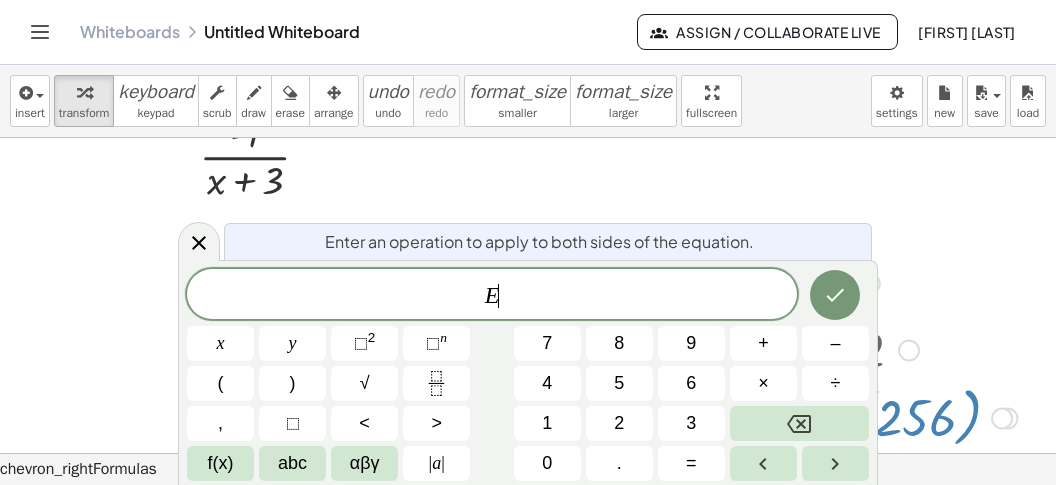 scroll, scrollTop: 17, scrollLeft: 0, axis: vertical 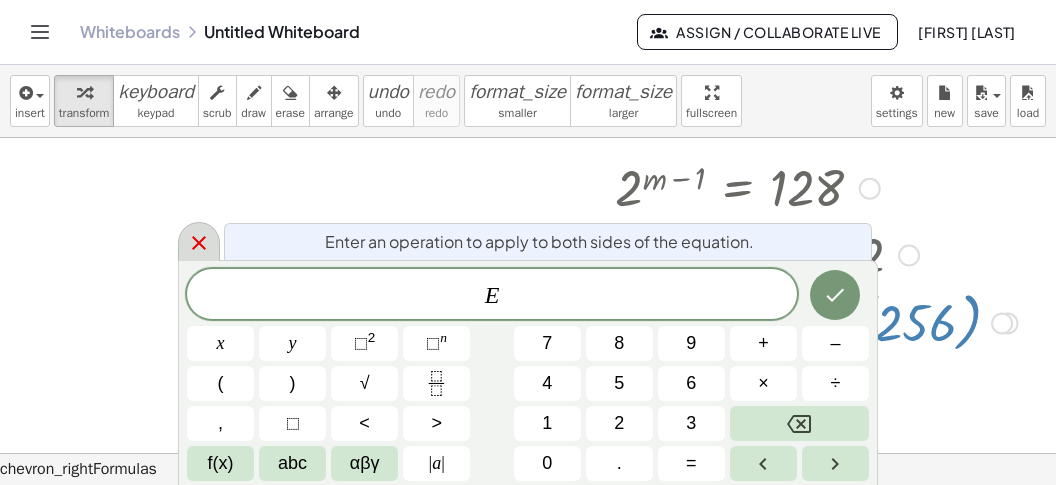 click at bounding box center (199, 241) 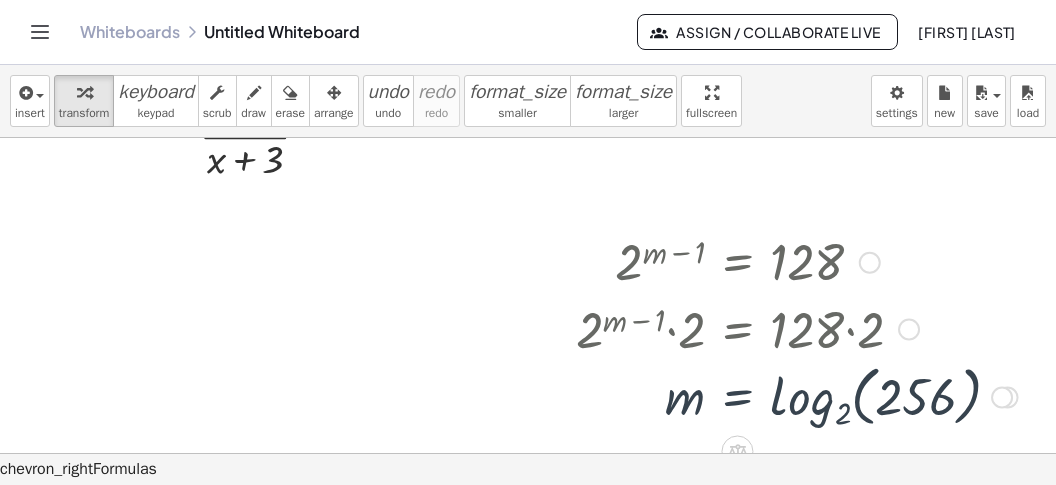 scroll, scrollTop: 2208, scrollLeft: 0, axis: vertical 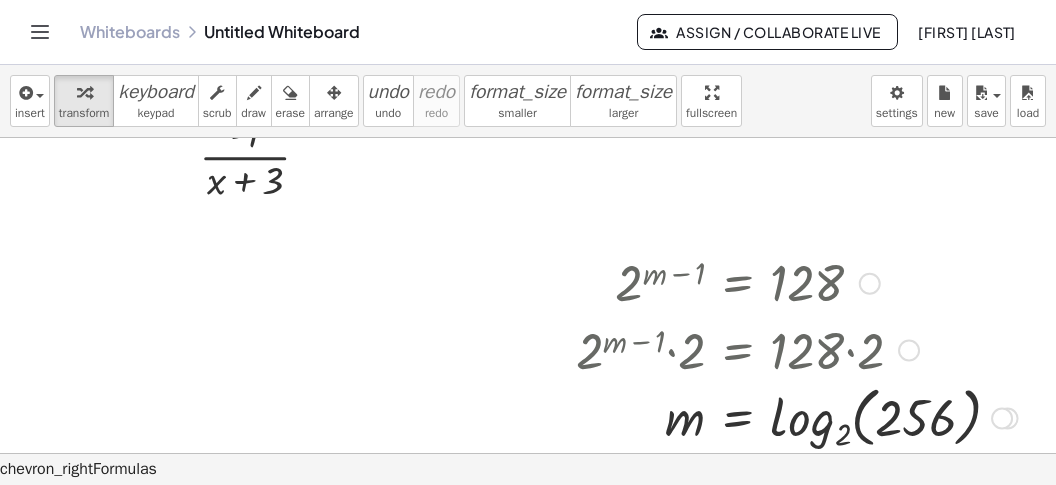 click at bounding box center [797, 415] 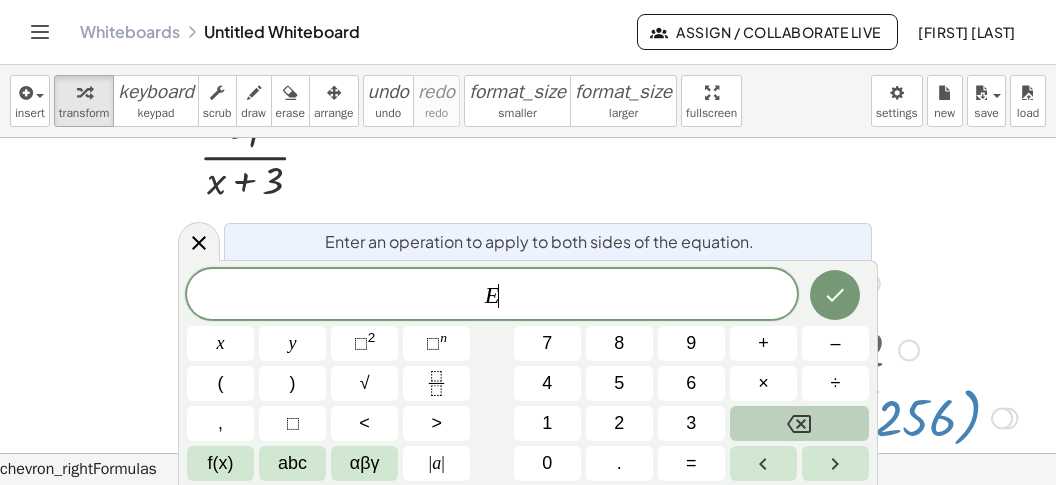 scroll, scrollTop: 17, scrollLeft: 0, axis: vertical 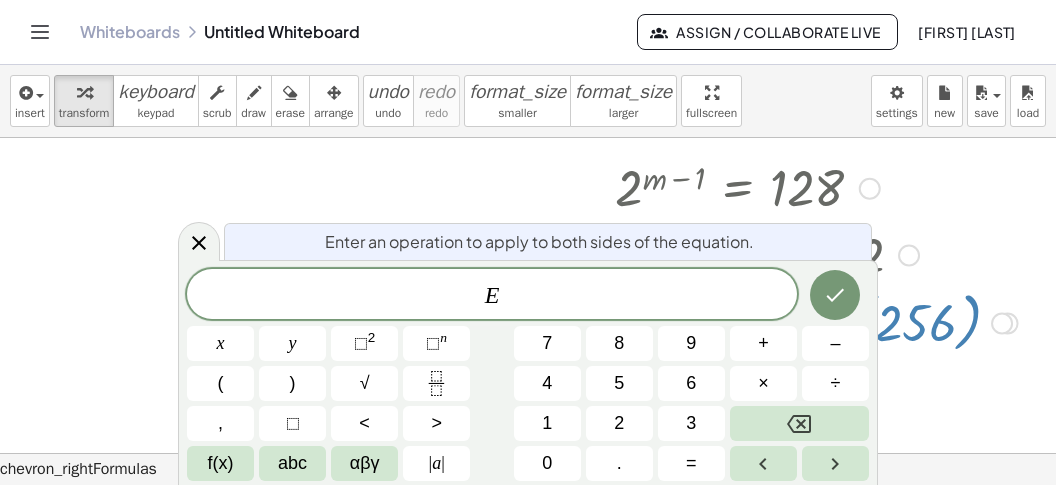 drag, startPoint x: 193, startPoint y: 232, endPoint x: 342, endPoint y: 251, distance: 150.20653 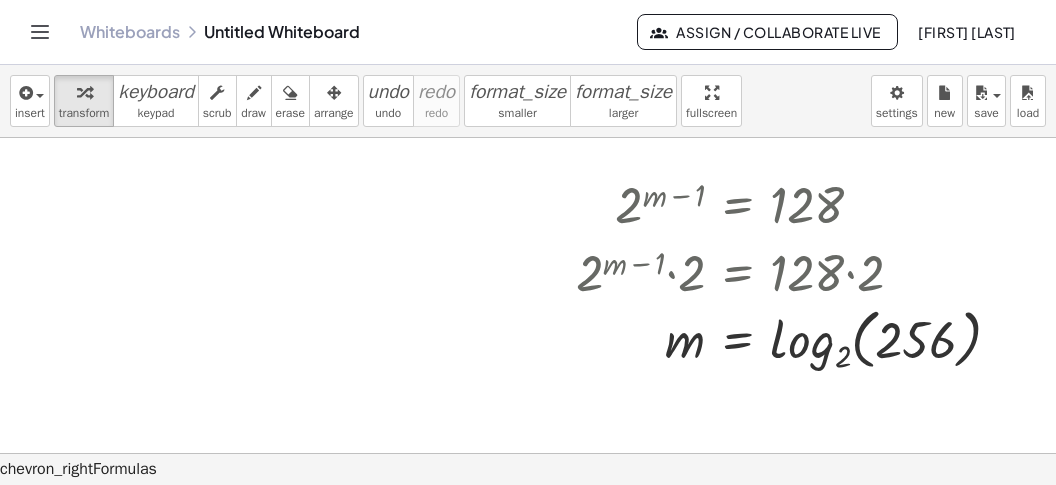 scroll, scrollTop: 2333, scrollLeft: 0, axis: vertical 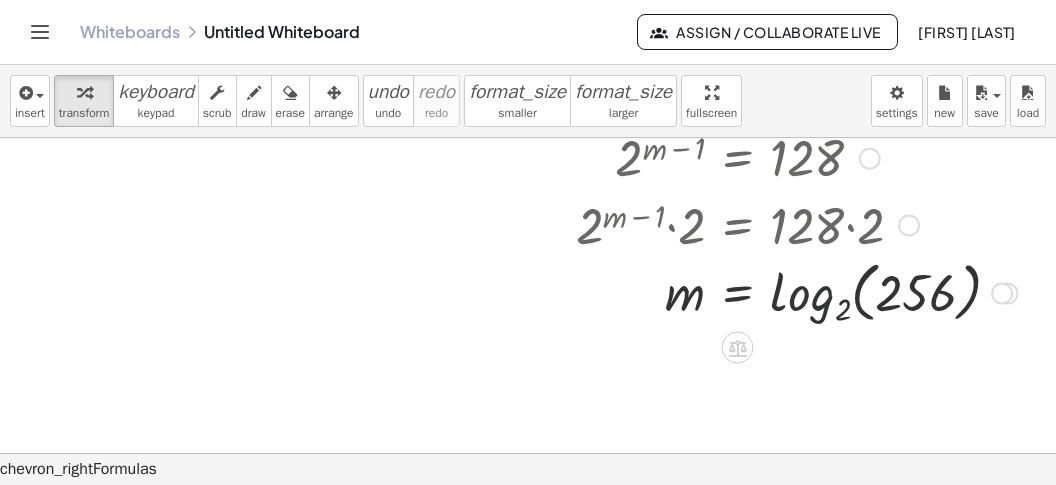 click at bounding box center [797, 290] 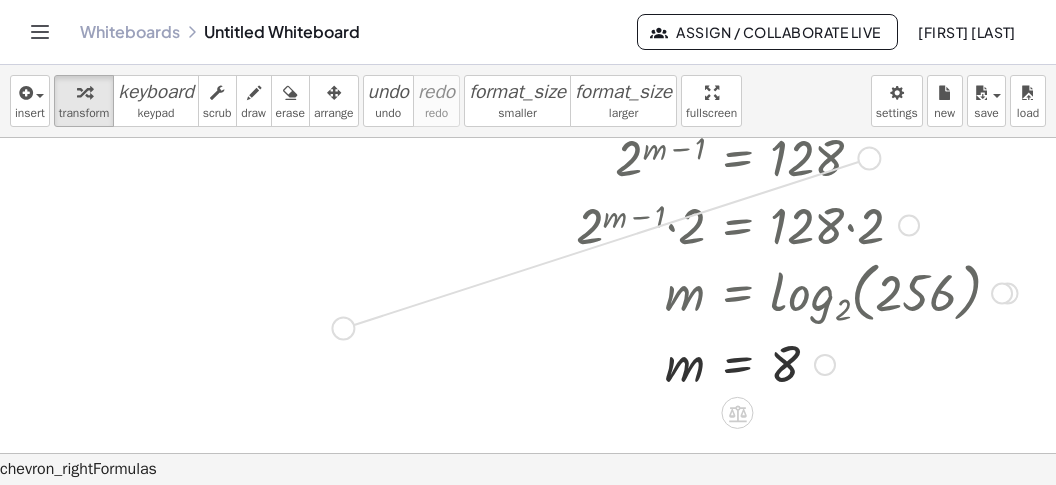 drag, startPoint x: 863, startPoint y: 150, endPoint x: 309, endPoint y: 342, distance: 586.3276 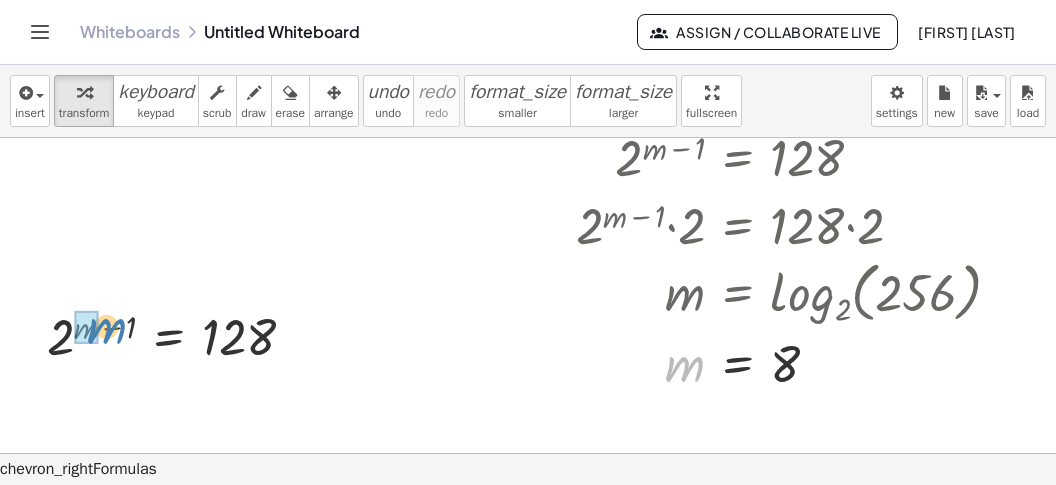 drag, startPoint x: 685, startPoint y: 360, endPoint x: 92, endPoint y: 326, distance: 593.9739 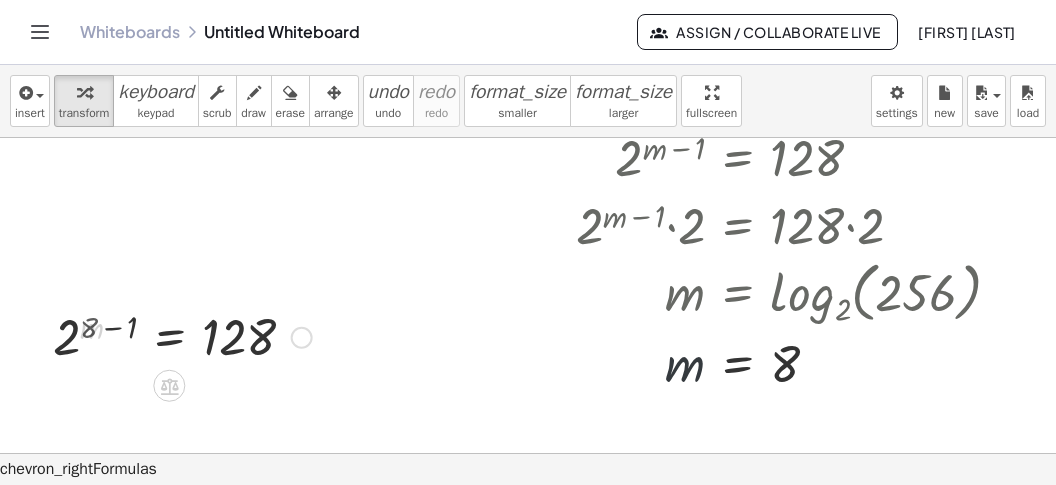 click at bounding box center [182, 336] 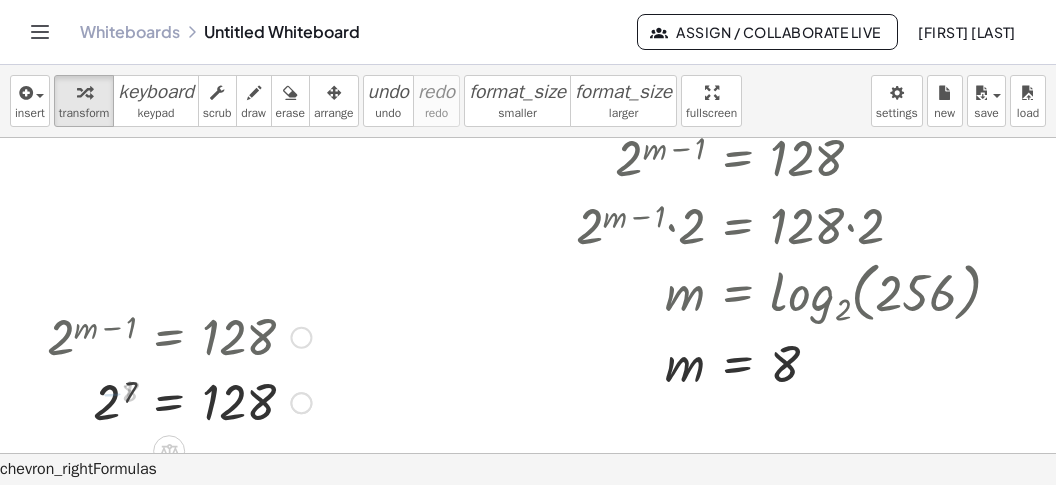 click at bounding box center [179, 401] 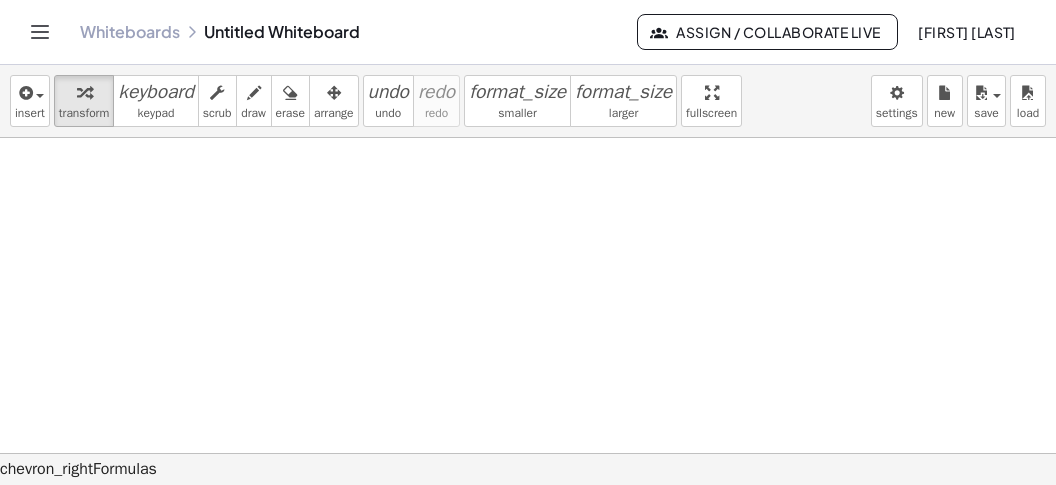 scroll, scrollTop: 2846, scrollLeft: 0, axis: vertical 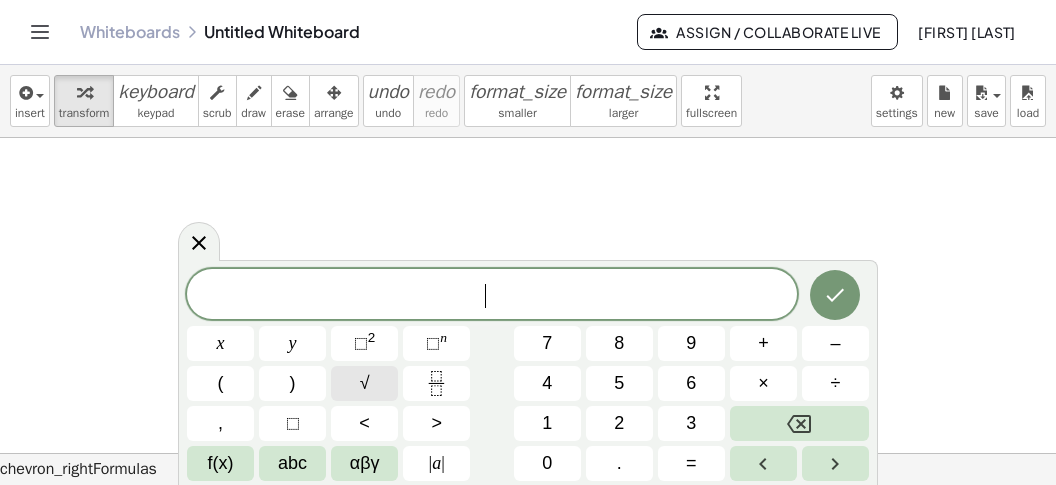 click on "√" at bounding box center [364, 383] 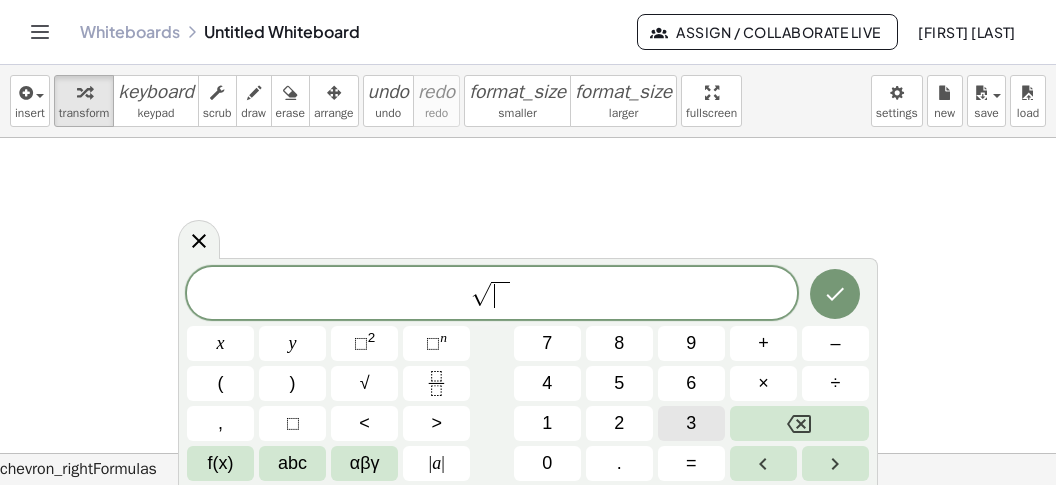 click on "3" at bounding box center [691, 423] 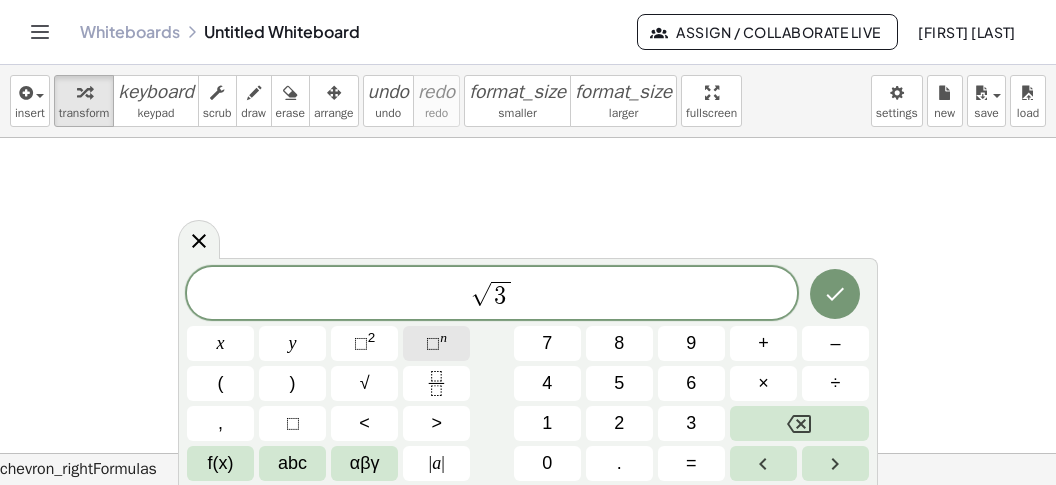 click on "⬚ n" at bounding box center [436, 343] 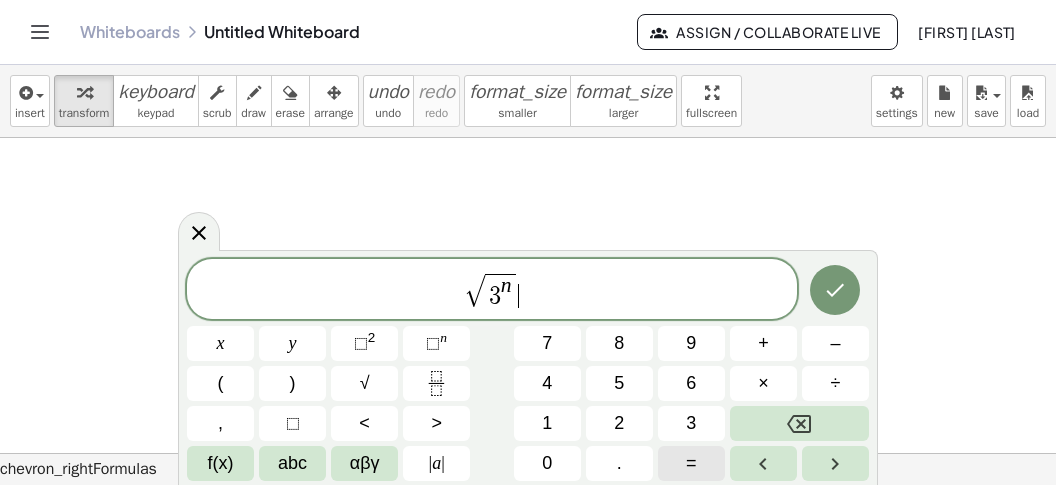 click on "=" at bounding box center [691, 463] 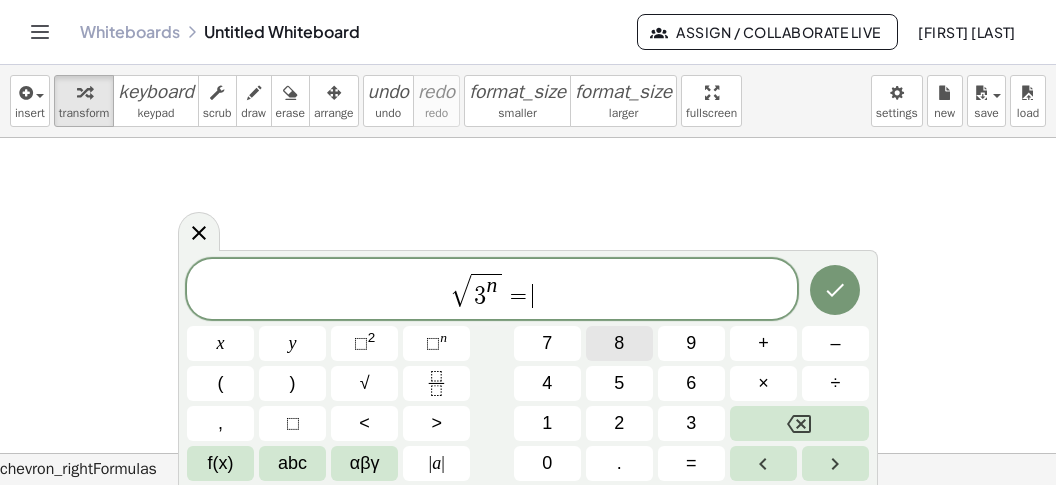 click on "8" at bounding box center [619, 343] 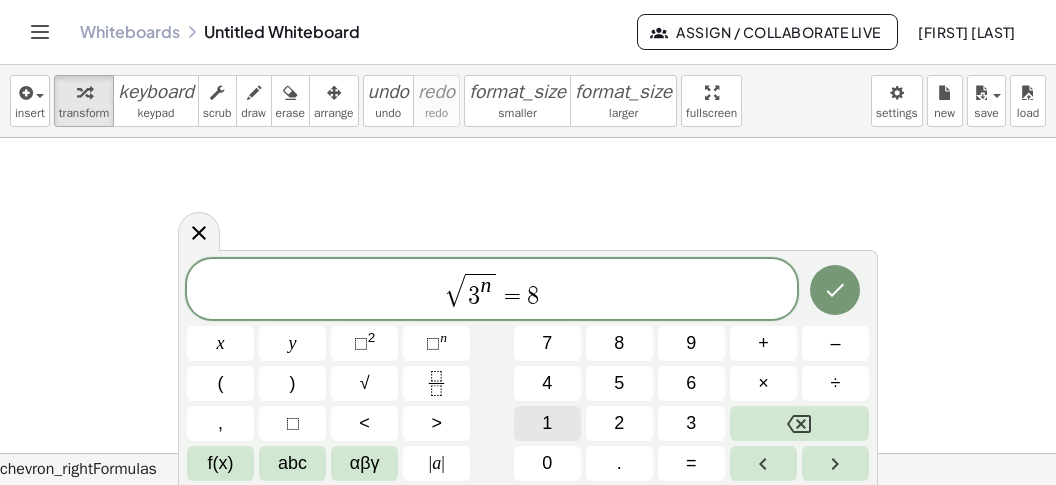 click on "1" at bounding box center (547, 423) 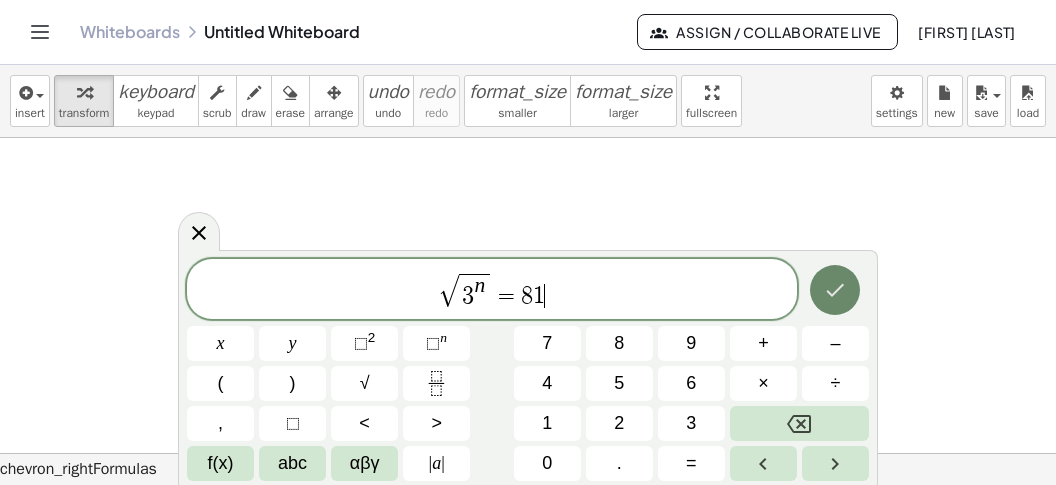 click at bounding box center (835, 290) 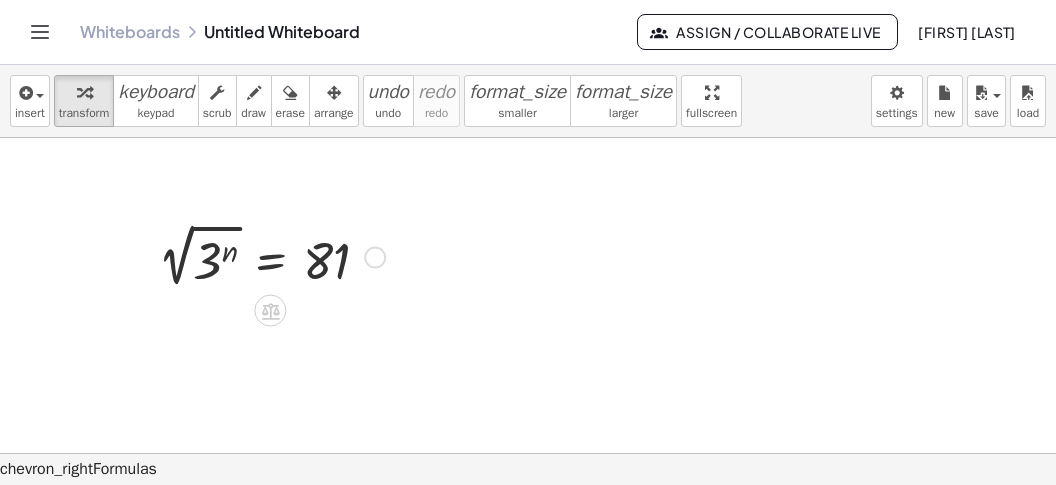 click at bounding box center (271, 255) 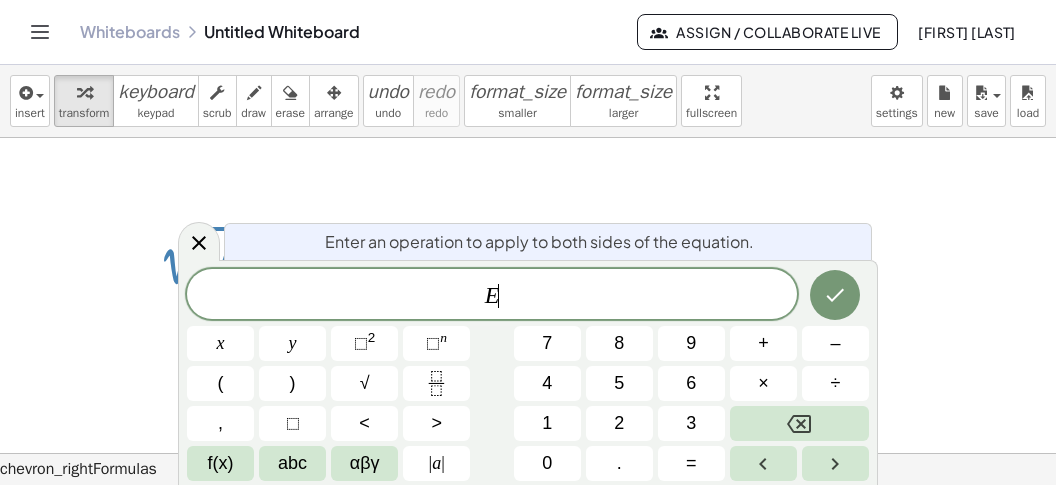 scroll, scrollTop: 17, scrollLeft: 0, axis: vertical 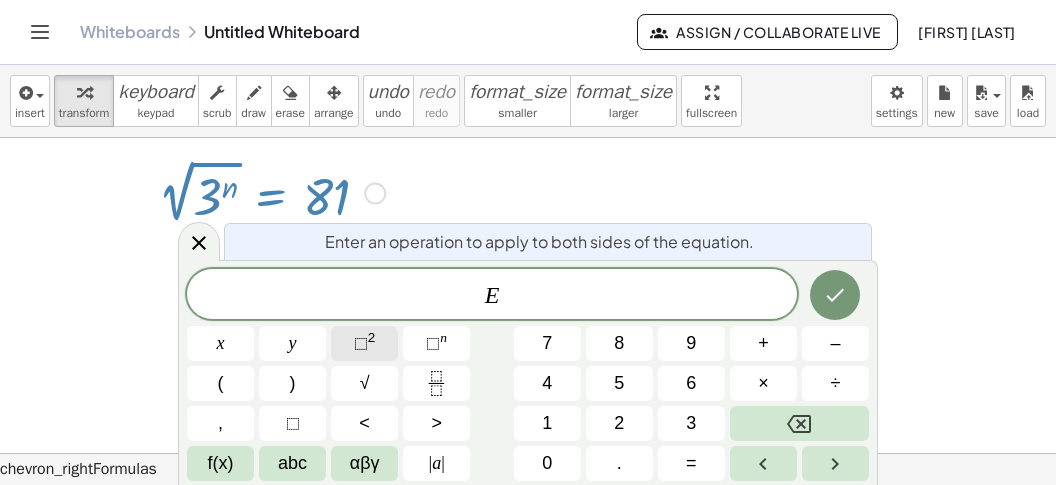 click on "⬚" at bounding box center [361, 343] 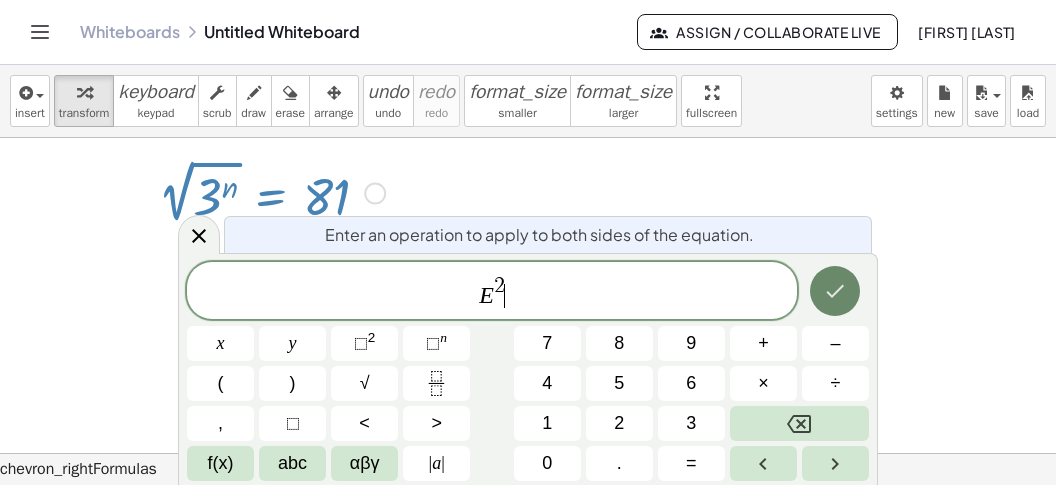 click 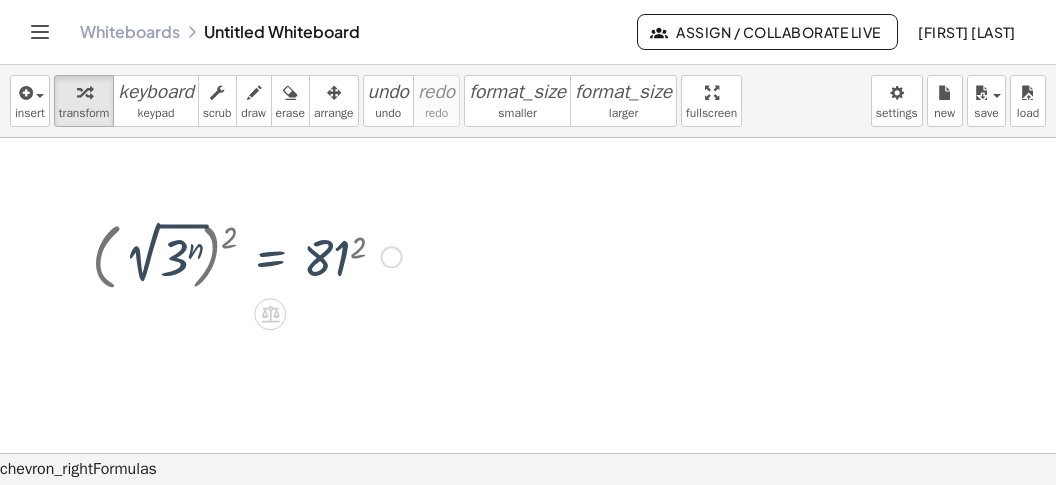 scroll, scrollTop: 2846, scrollLeft: 0, axis: vertical 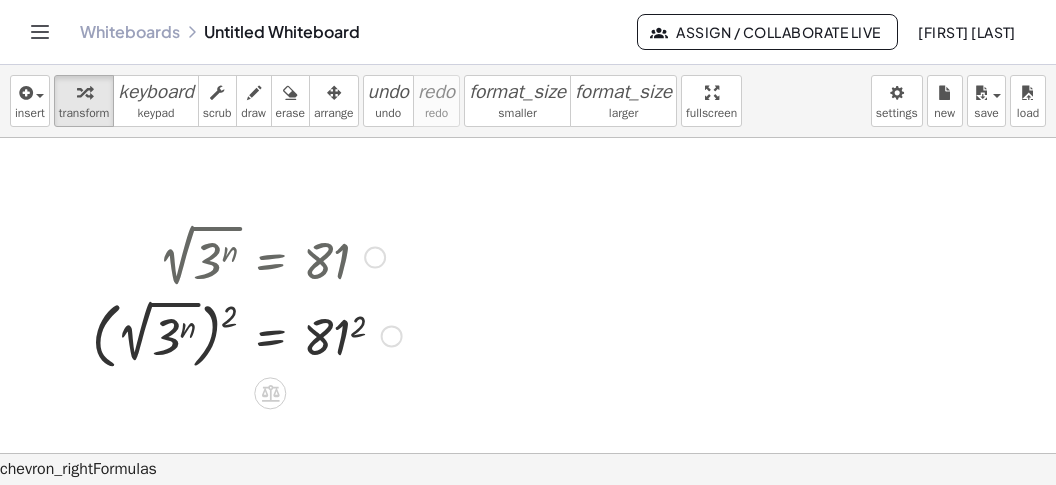 click at bounding box center [247, 334] 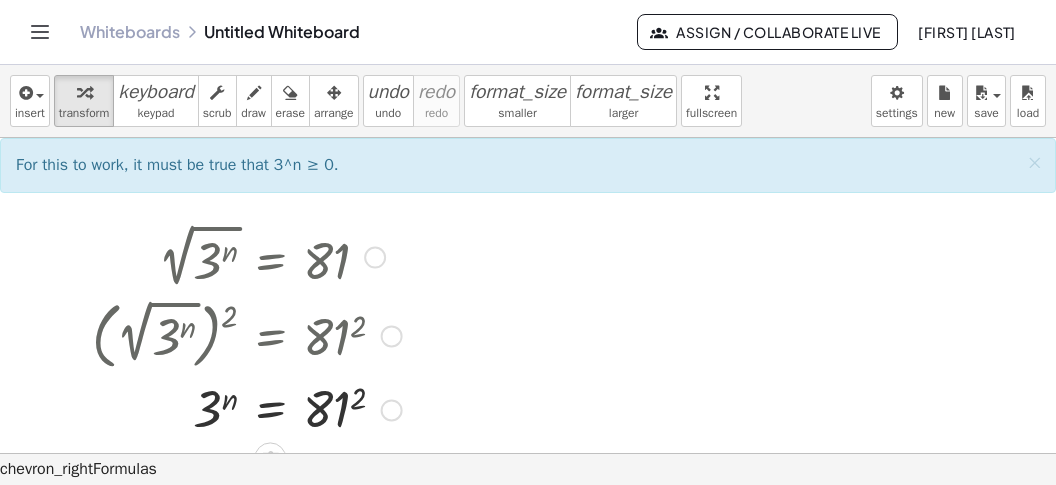 click at bounding box center [247, 408] 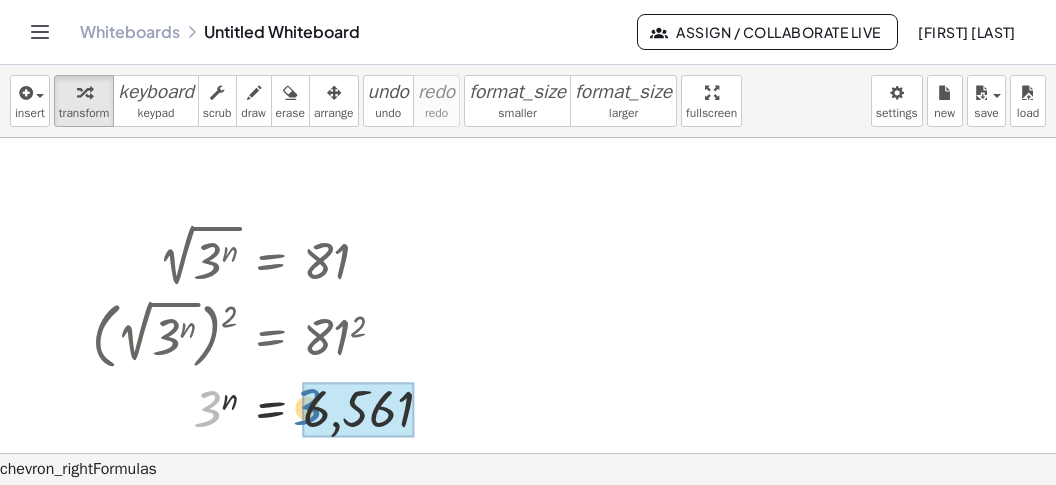 drag, startPoint x: 206, startPoint y: 403, endPoint x: 306, endPoint y: 402, distance: 100.005 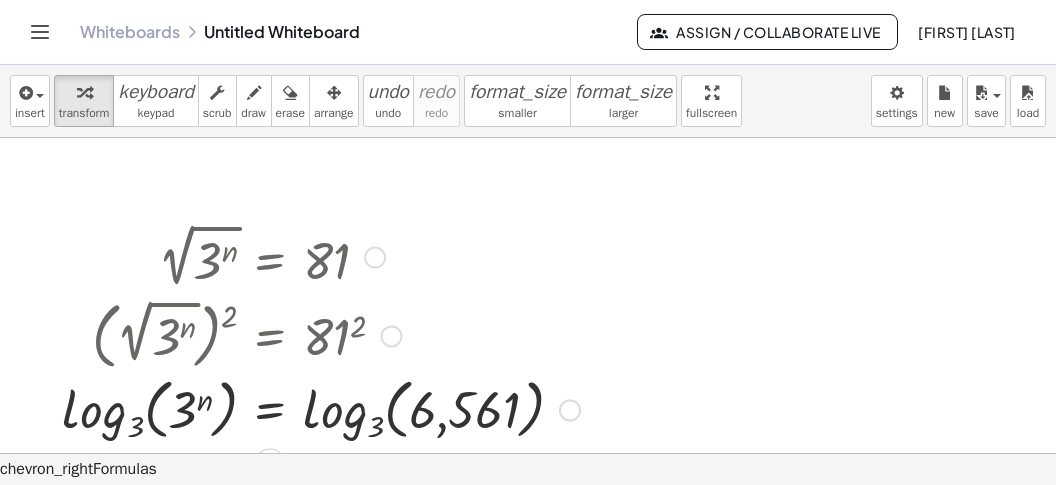 click at bounding box center [321, 407] 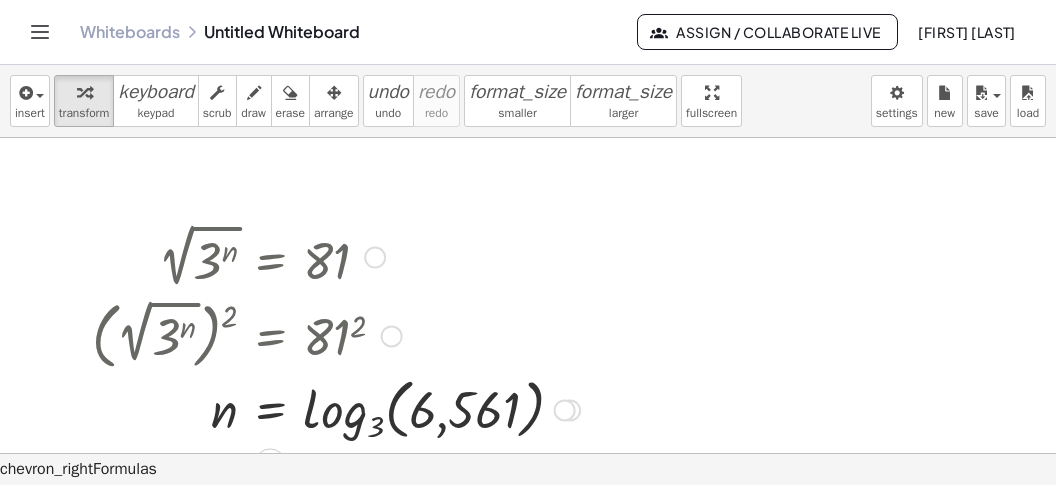 drag, startPoint x: 313, startPoint y: 417, endPoint x: 301, endPoint y: 423, distance: 13.416408 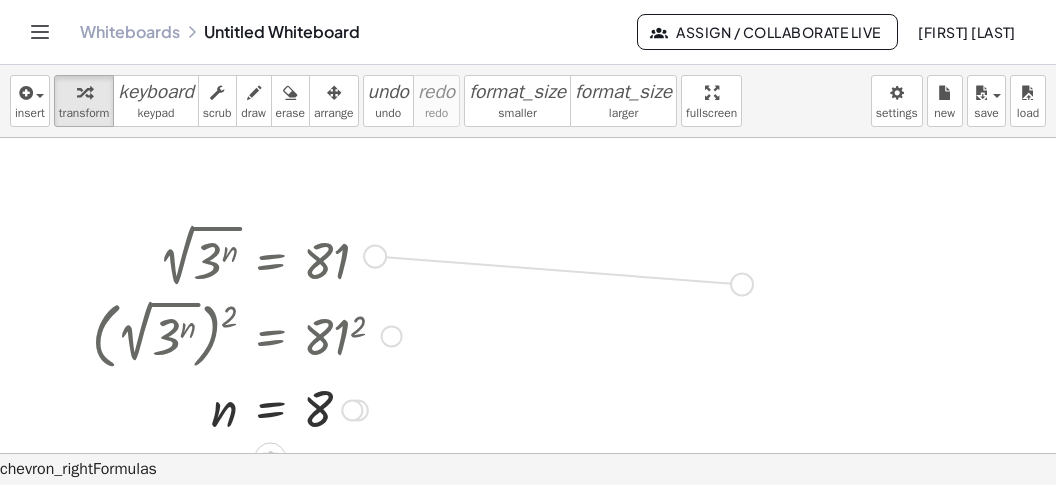 drag, startPoint x: 379, startPoint y: 258, endPoint x: 753, endPoint y: 287, distance: 375.12265 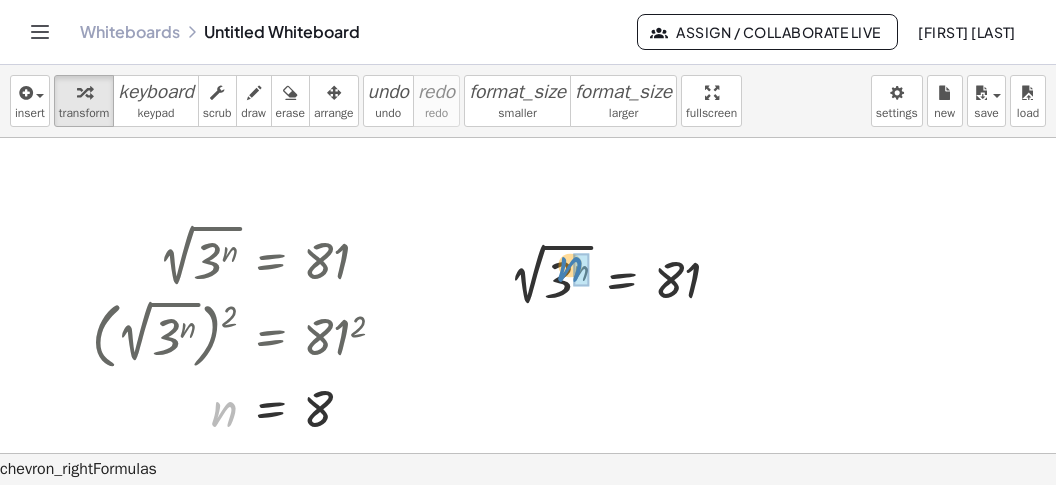 drag, startPoint x: 210, startPoint y: 407, endPoint x: 562, endPoint y: 273, distance: 376.64307 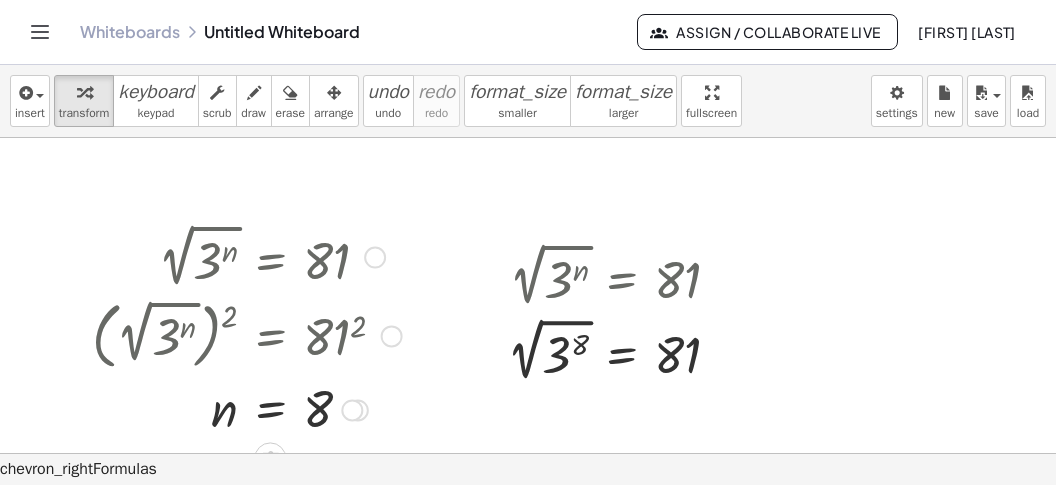 click at bounding box center (621, 349) 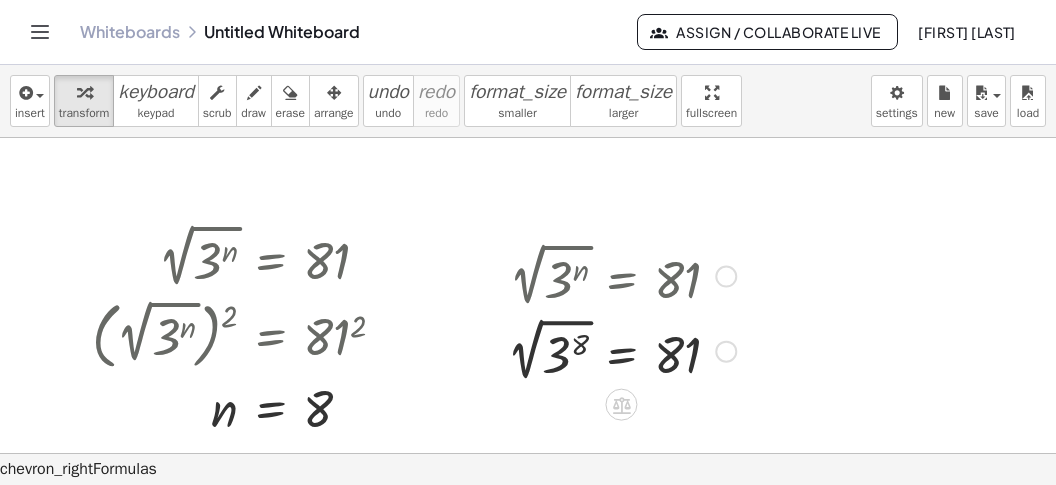 click at bounding box center [621, 349] 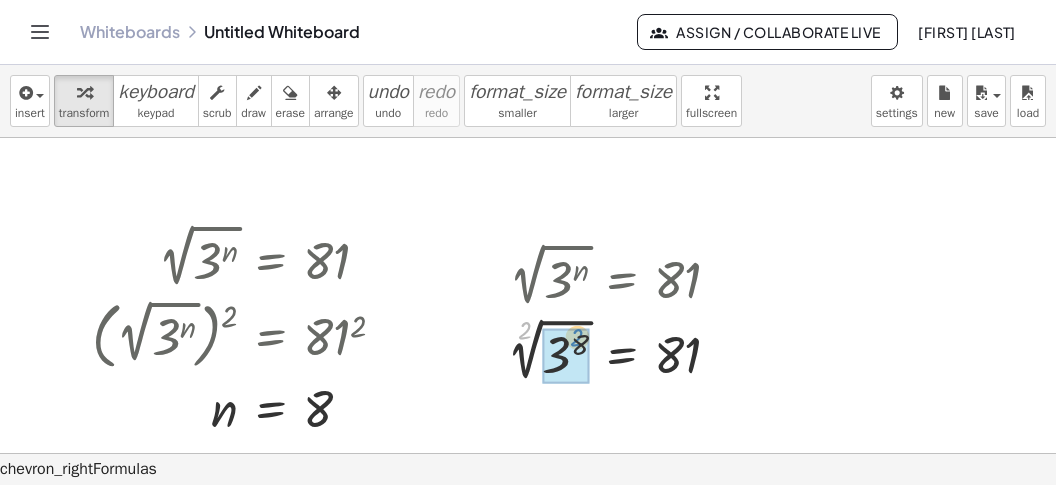drag, startPoint x: 523, startPoint y: 327, endPoint x: 580, endPoint y: 340, distance: 58.463665 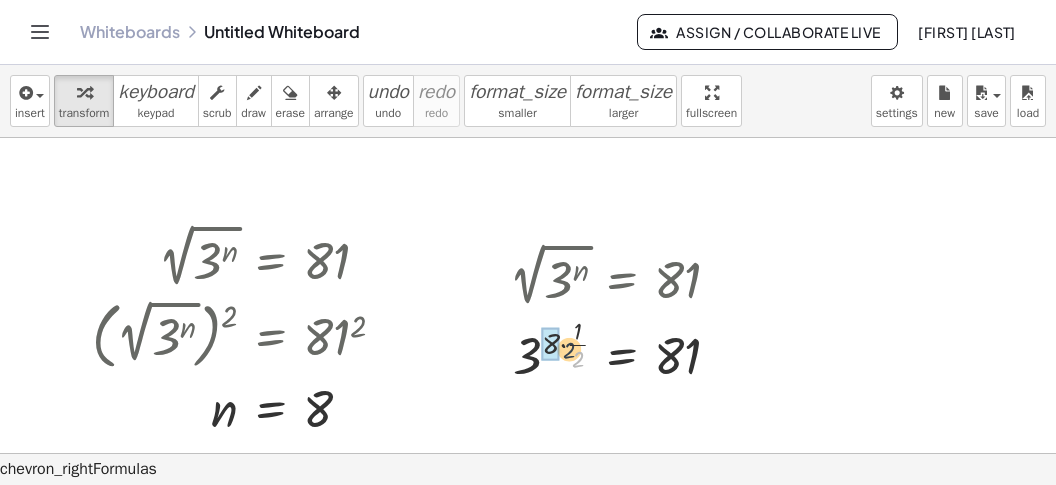 drag, startPoint x: 576, startPoint y: 358, endPoint x: 563, endPoint y: 349, distance: 15.811388 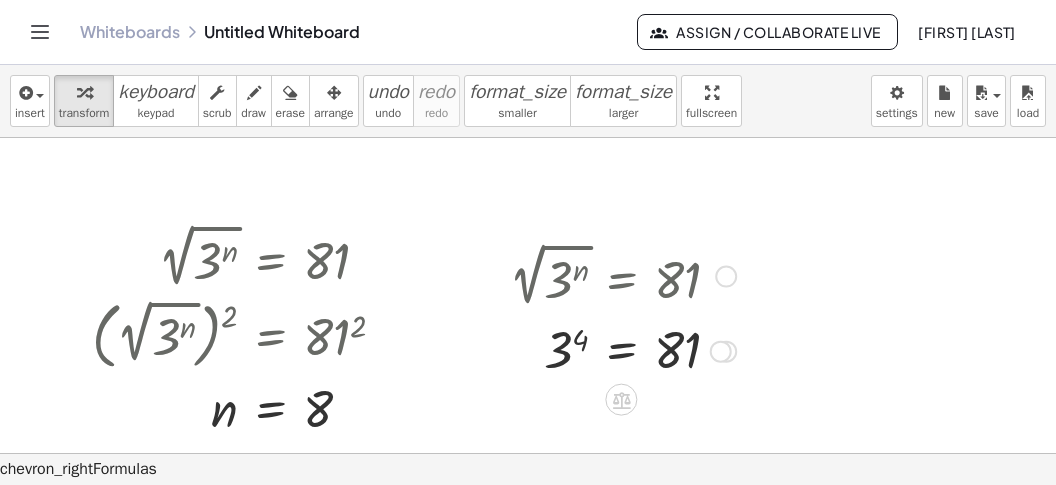 click at bounding box center (622, 349) 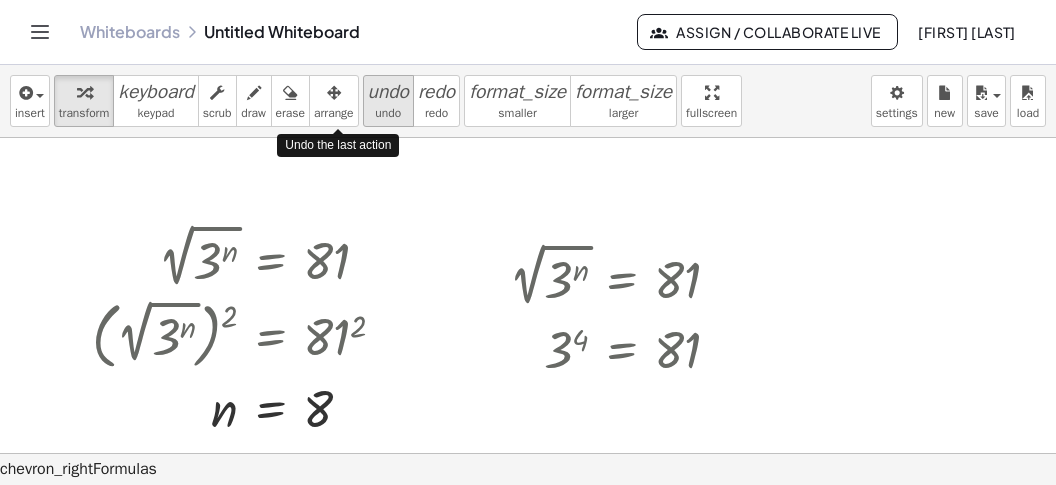 click on "undo" at bounding box center (388, 113) 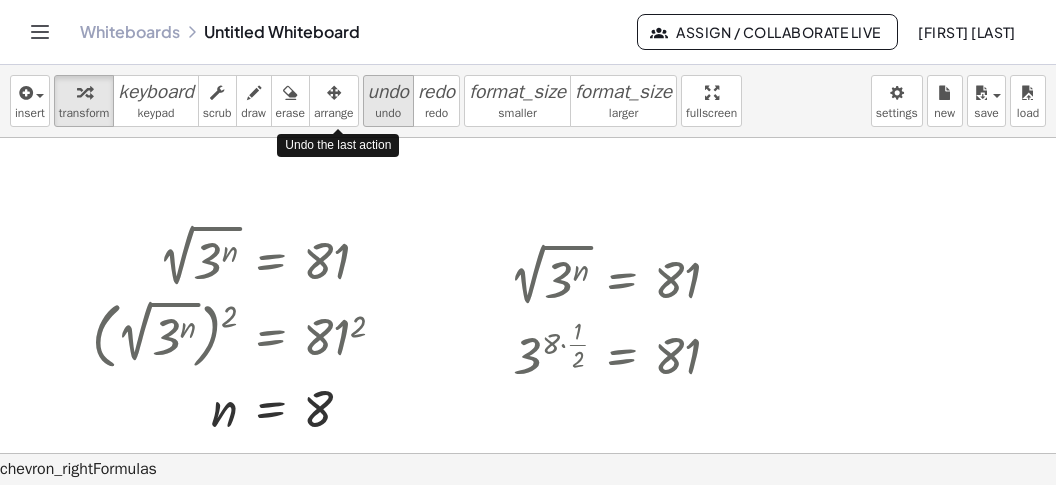 click on "undo" at bounding box center (388, 113) 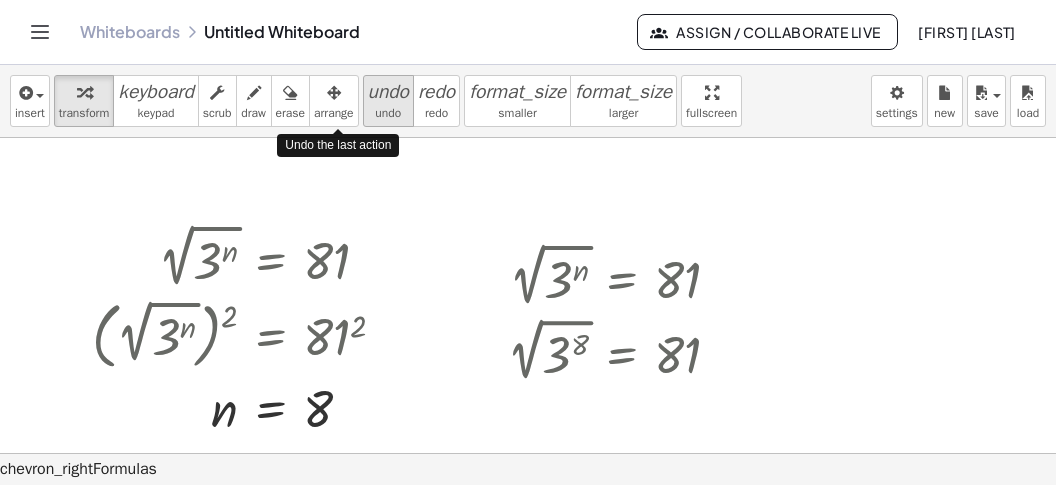 click on "undo" at bounding box center (388, 113) 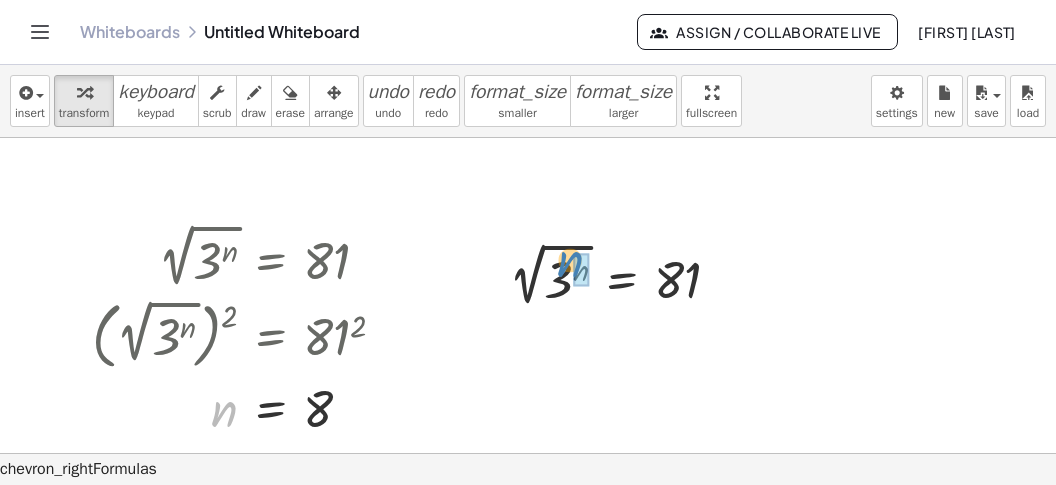drag, startPoint x: 222, startPoint y: 421, endPoint x: 571, endPoint y: 274, distance: 378.69513 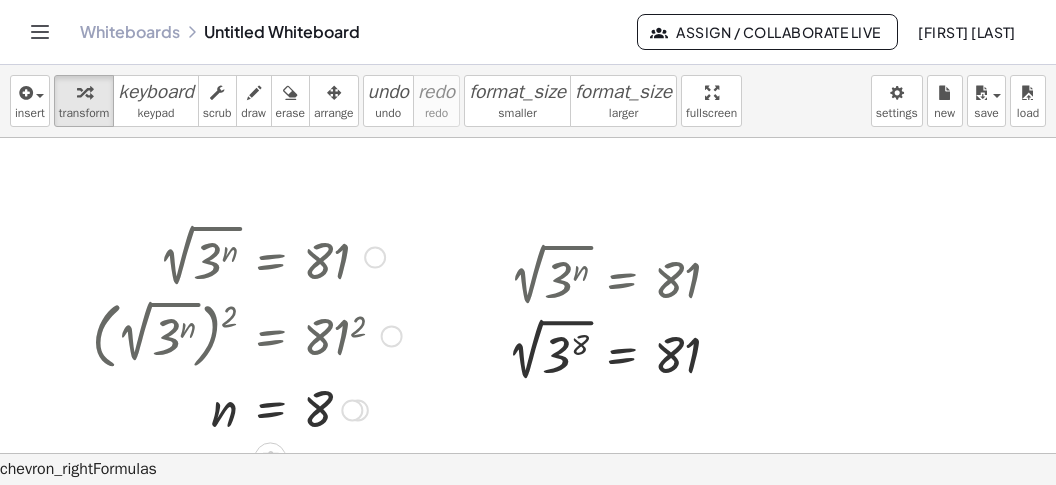 click at bounding box center [621, 349] 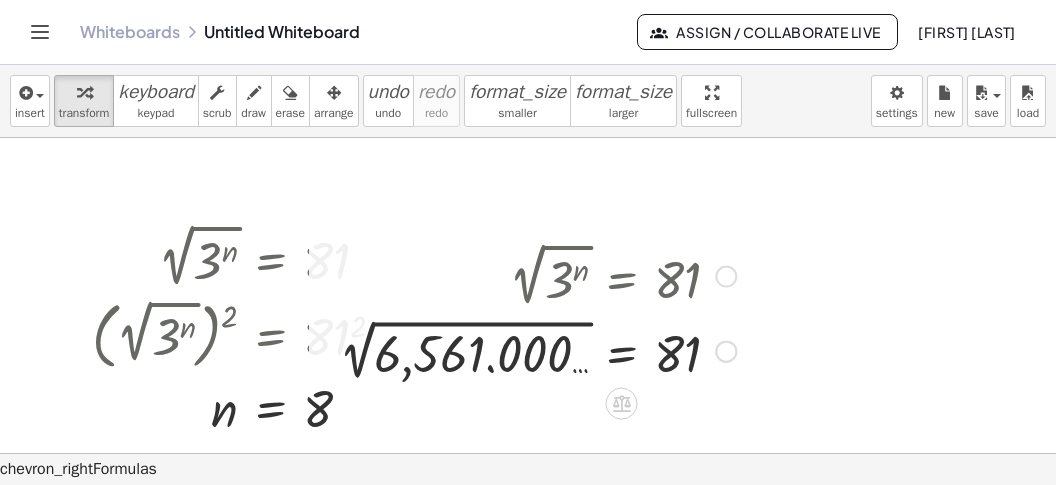 click at bounding box center [537, 349] 